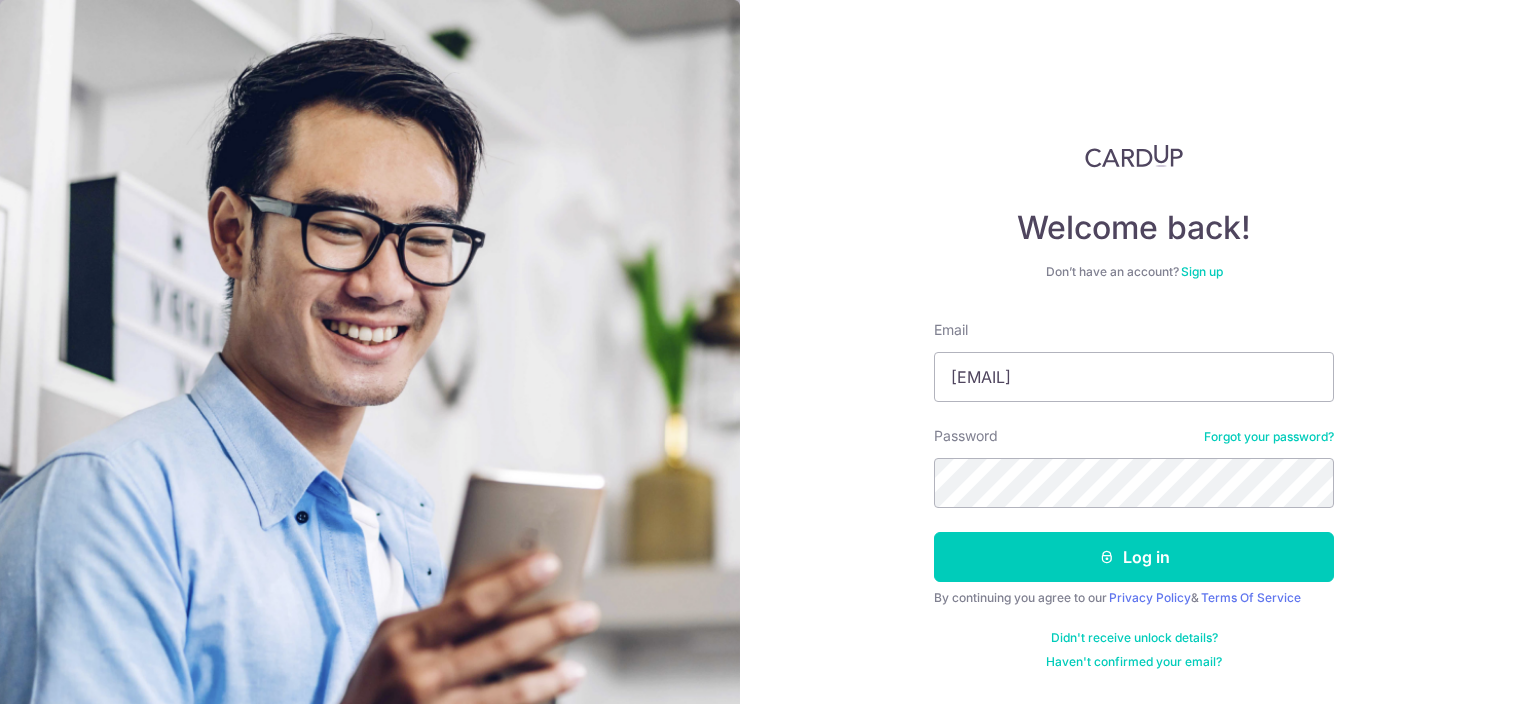 scroll, scrollTop: 0, scrollLeft: 0, axis: both 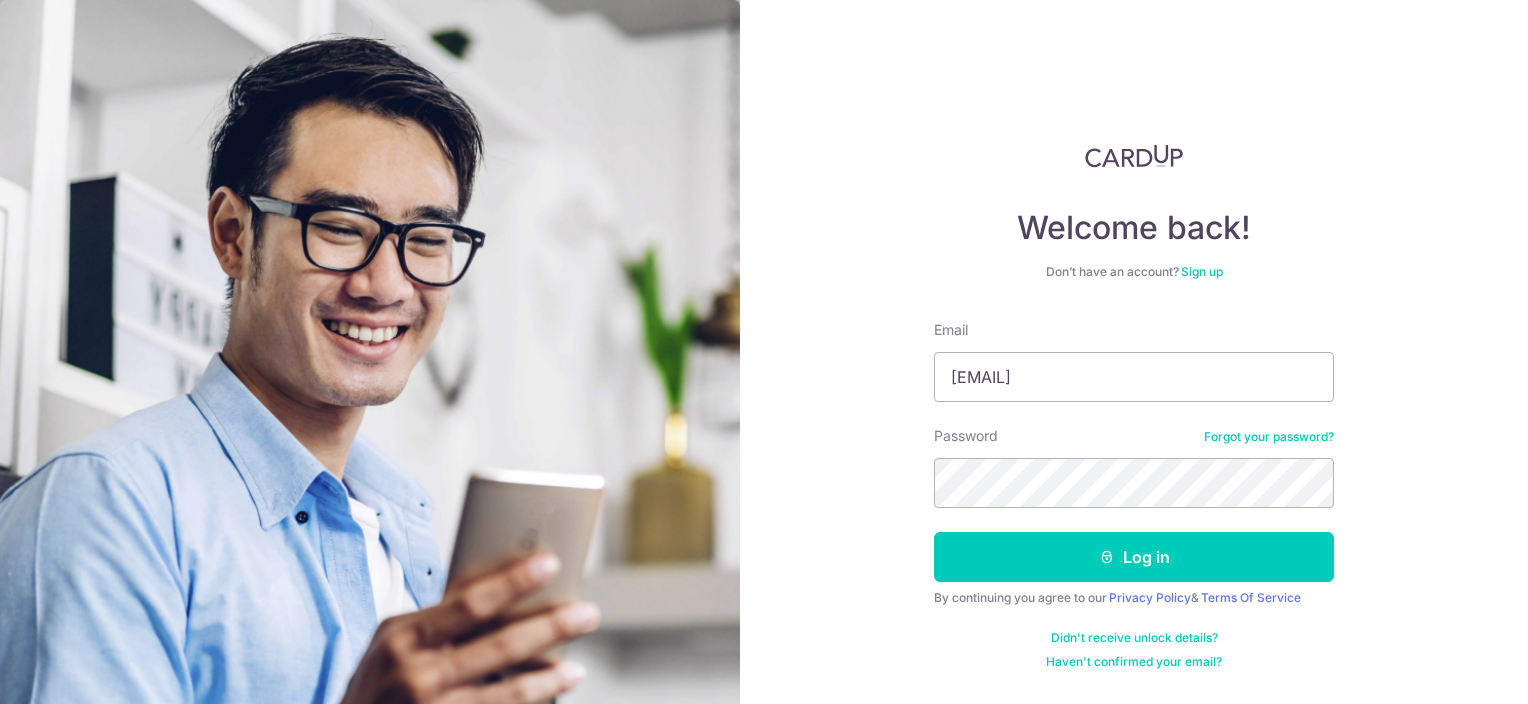 click on "Forgot your password?" at bounding box center [1269, 437] 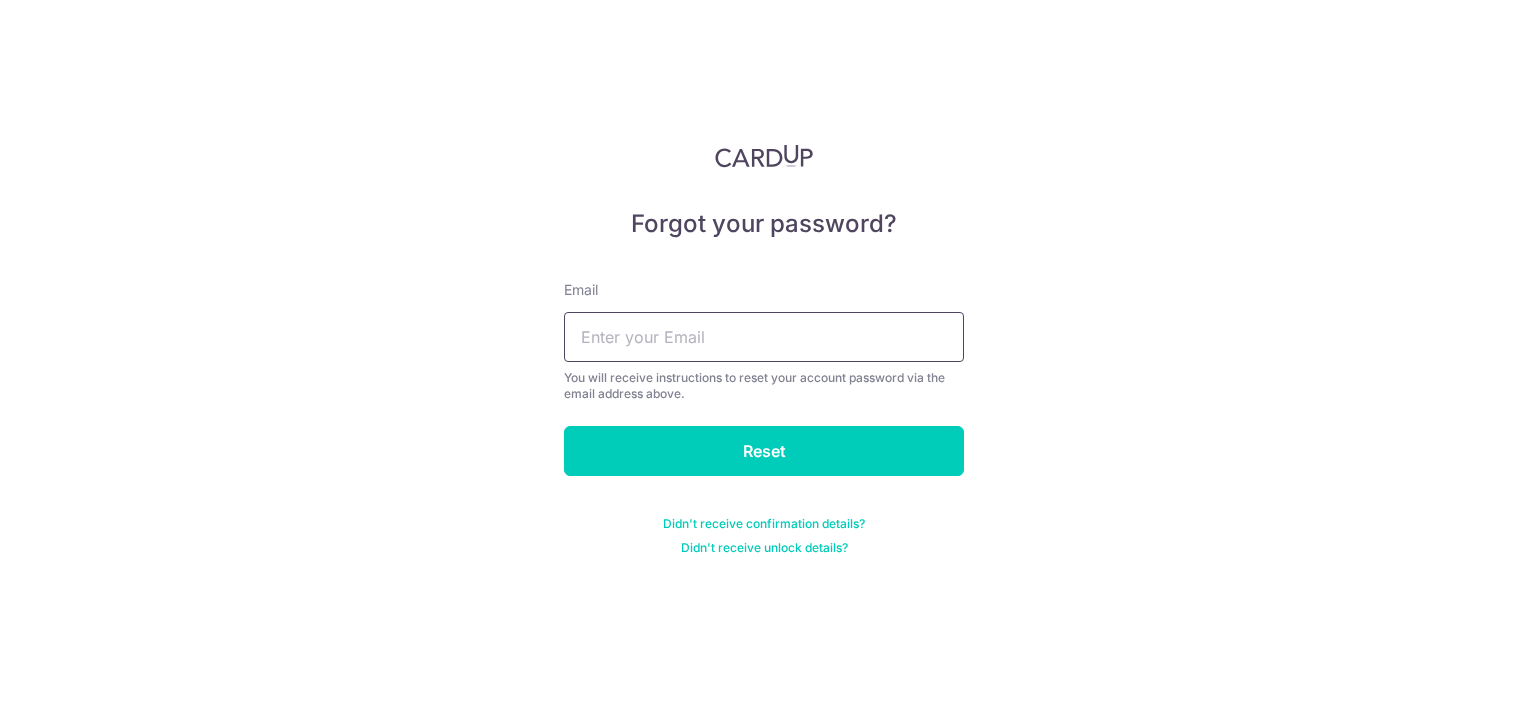 click at bounding box center [764, 337] 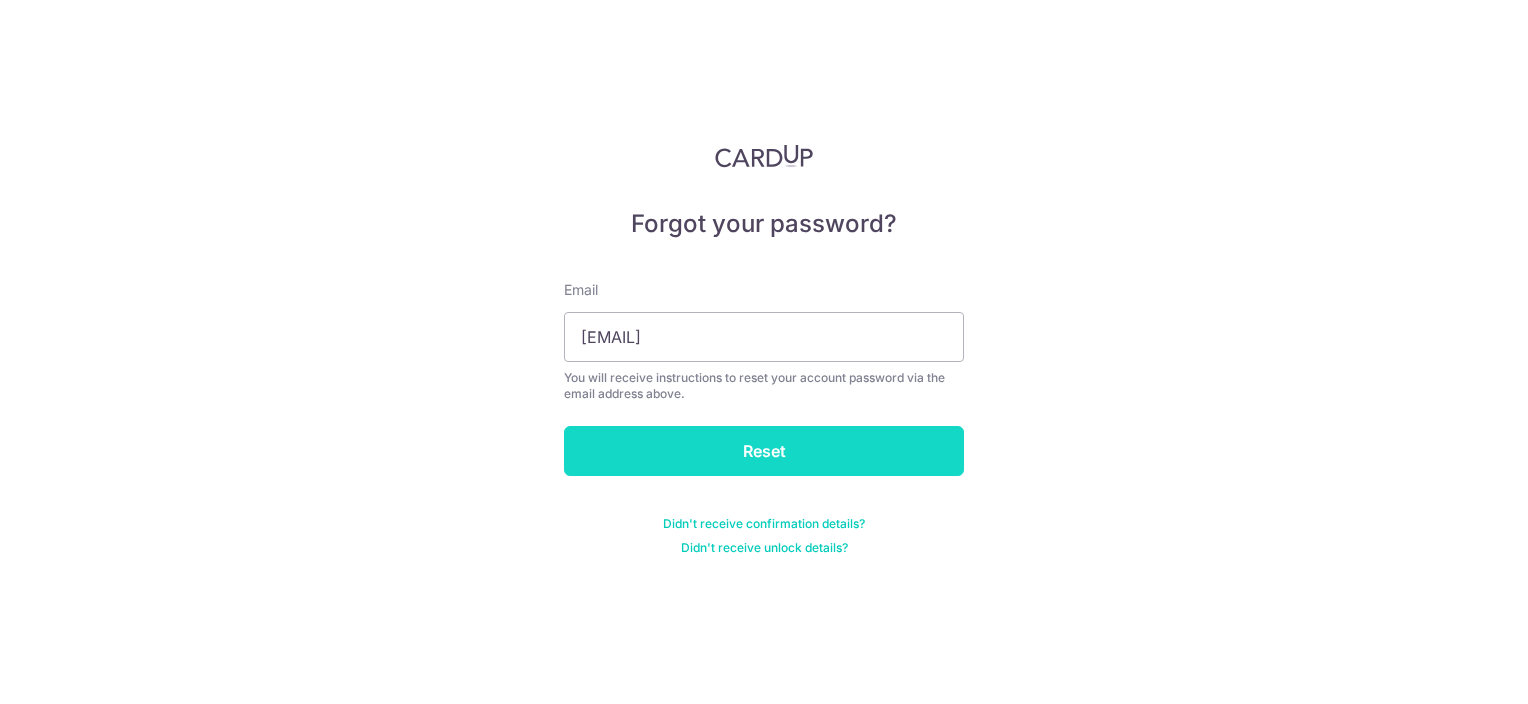 click on "Reset" at bounding box center [764, 451] 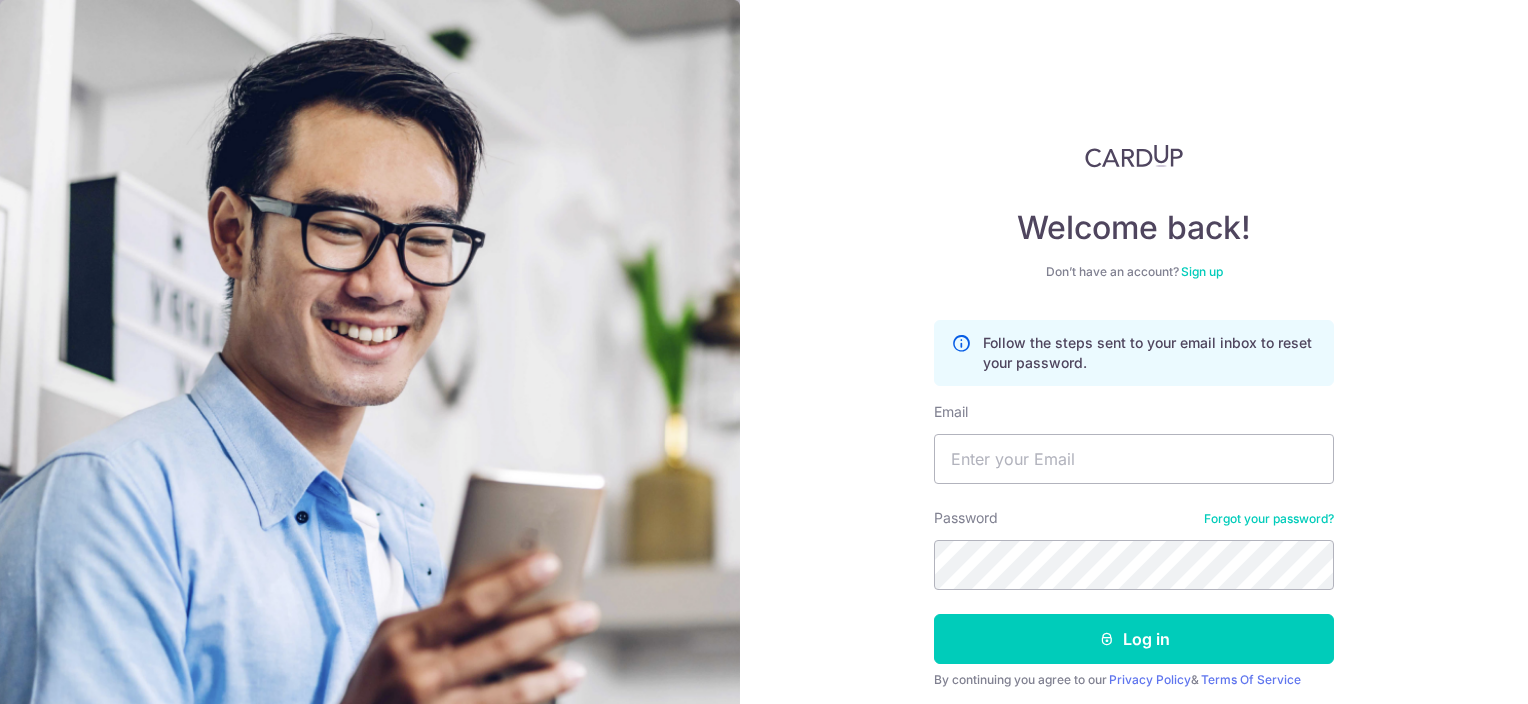 scroll, scrollTop: 0, scrollLeft: 0, axis: both 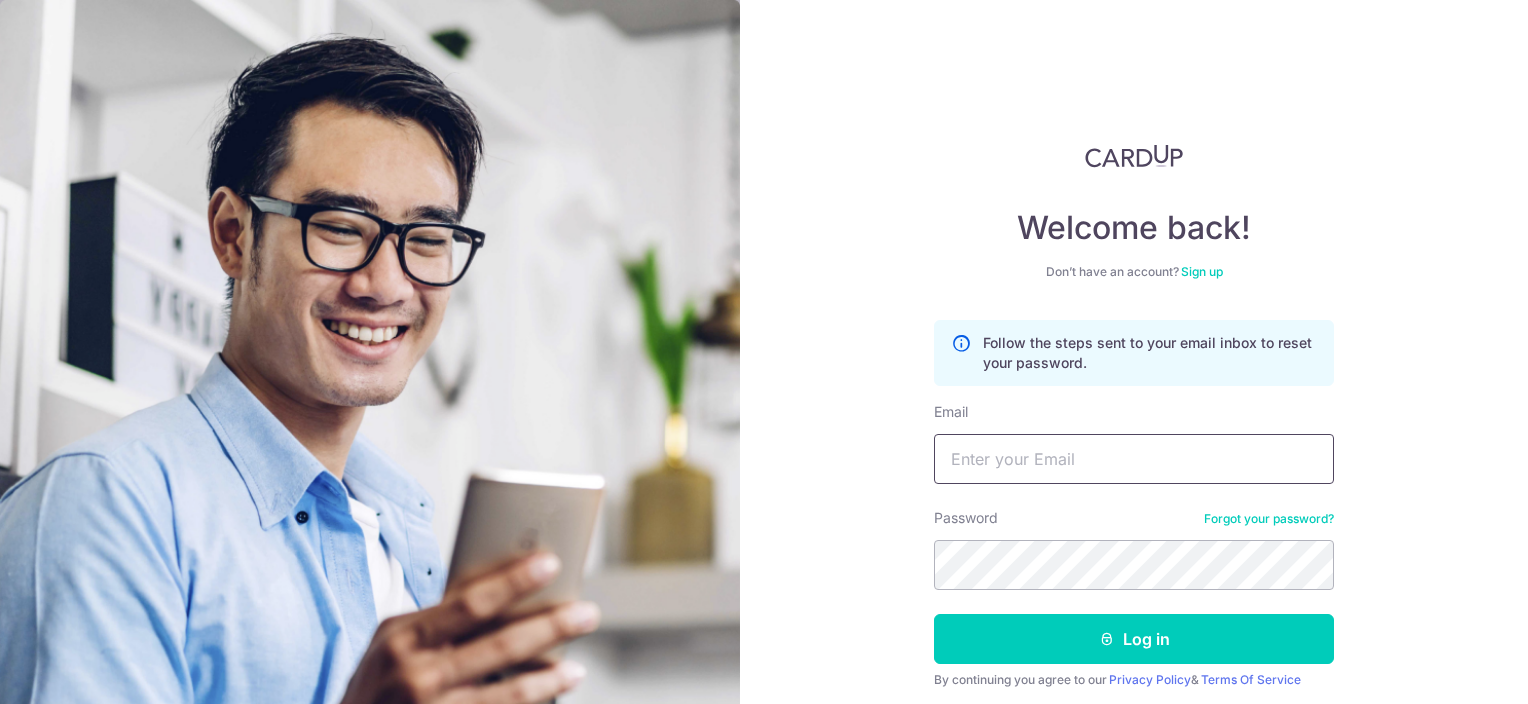 click on "Email" at bounding box center [1134, 459] 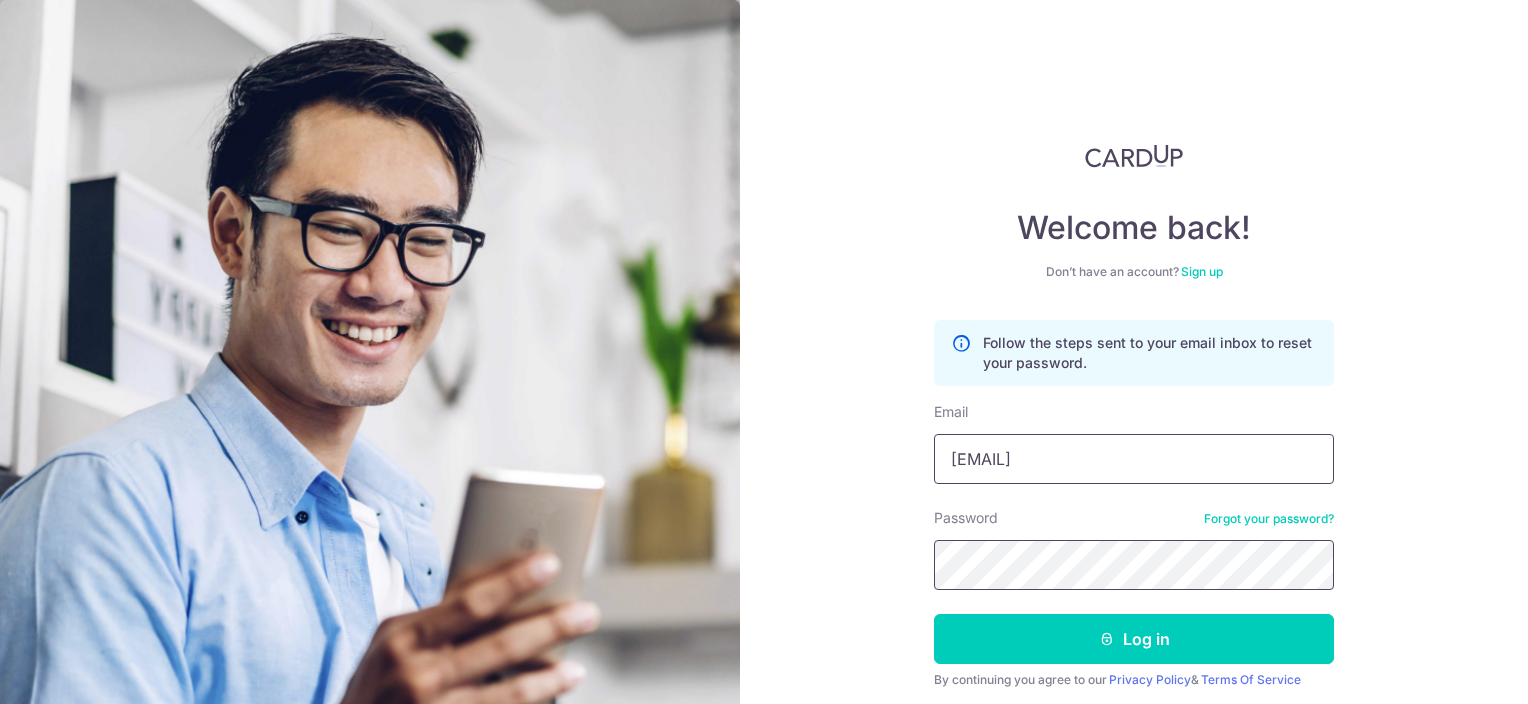 click on "Log in" at bounding box center [1134, 639] 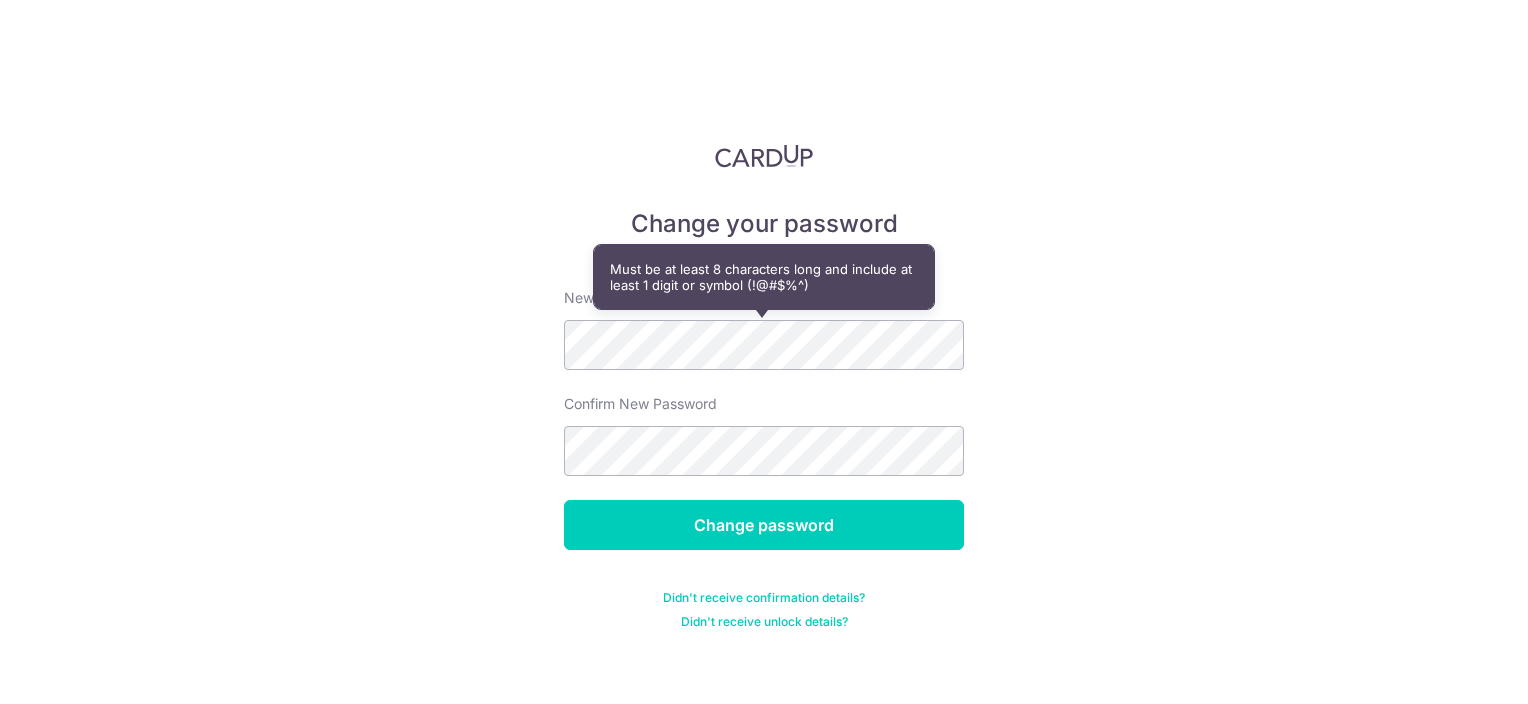 scroll, scrollTop: 0, scrollLeft: 0, axis: both 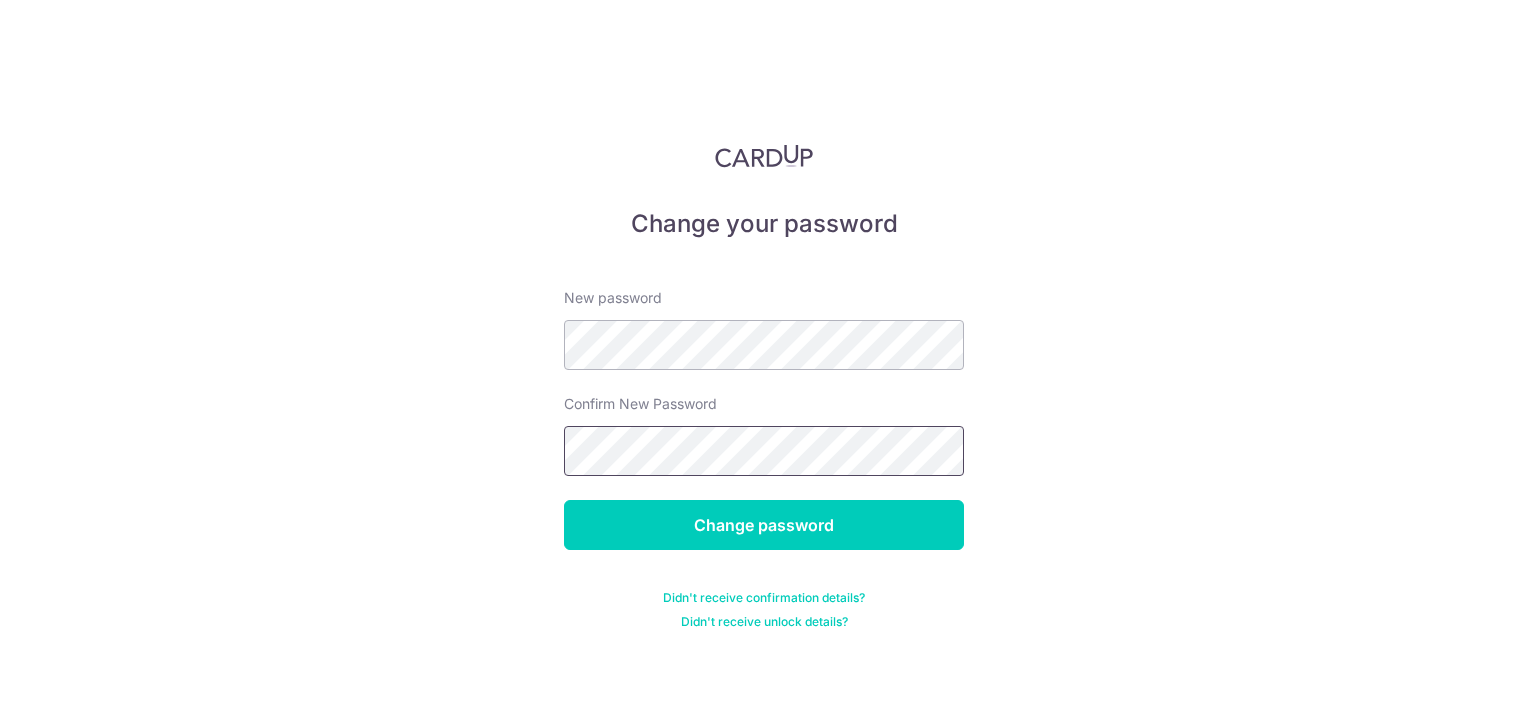 click on "Change password" at bounding box center [764, 525] 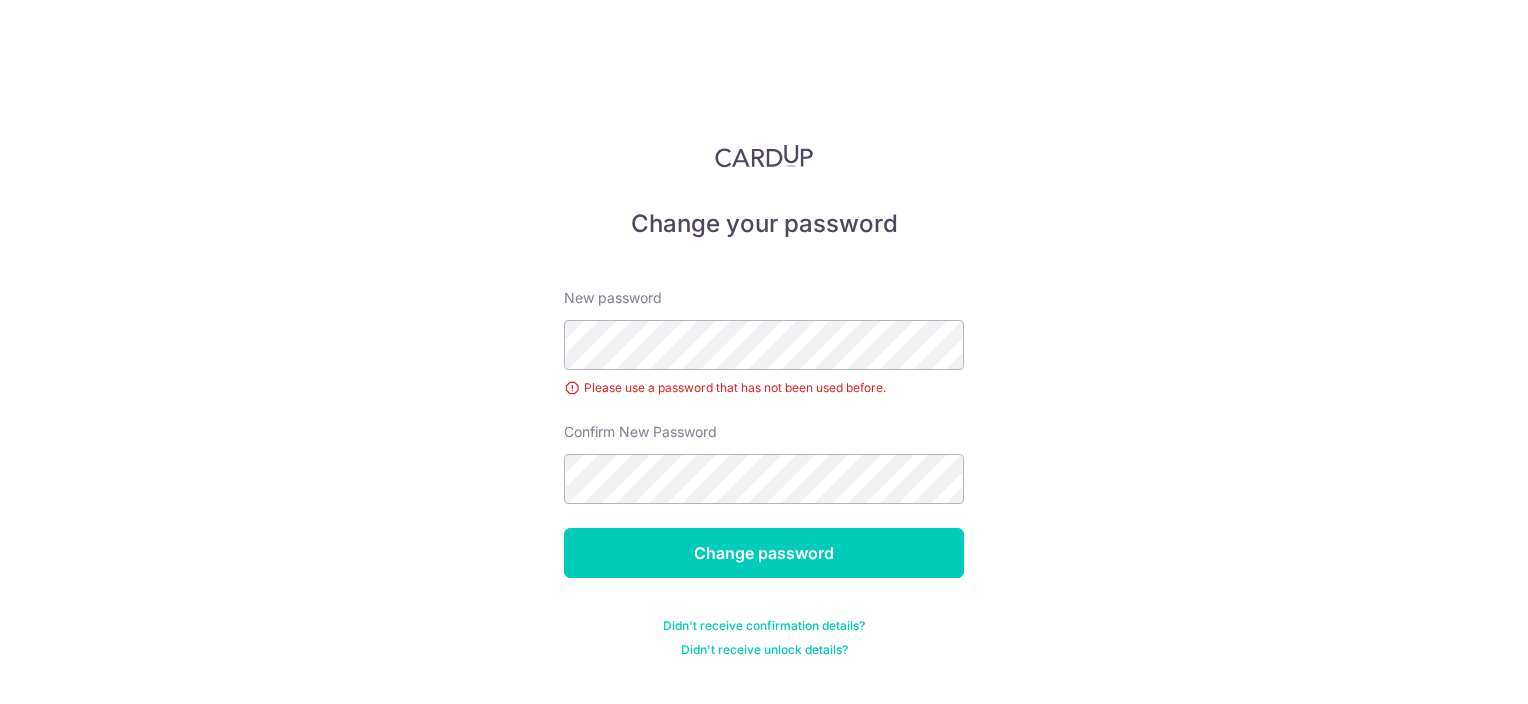 scroll, scrollTop: 0, scrollLeft: 0, axis: both 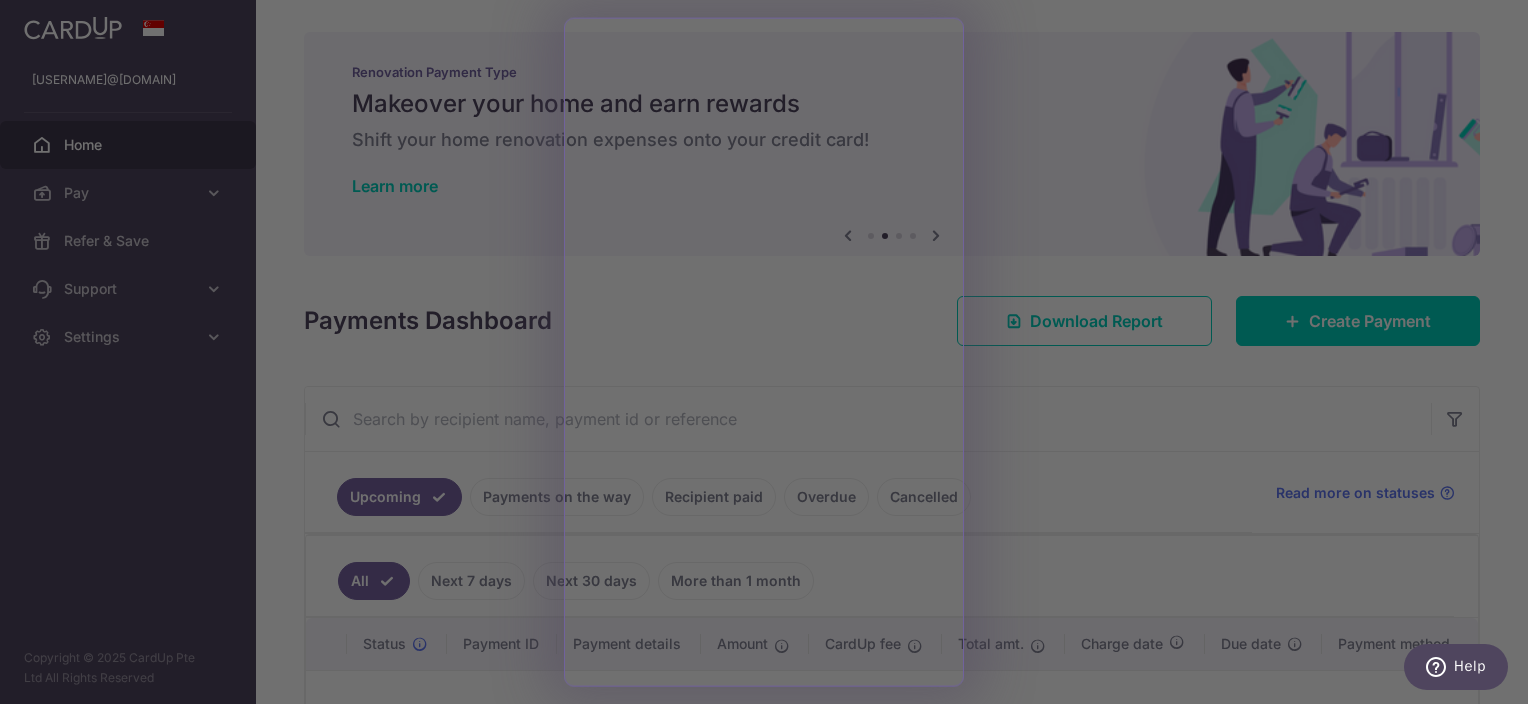 click at bounding box center [771, 355] 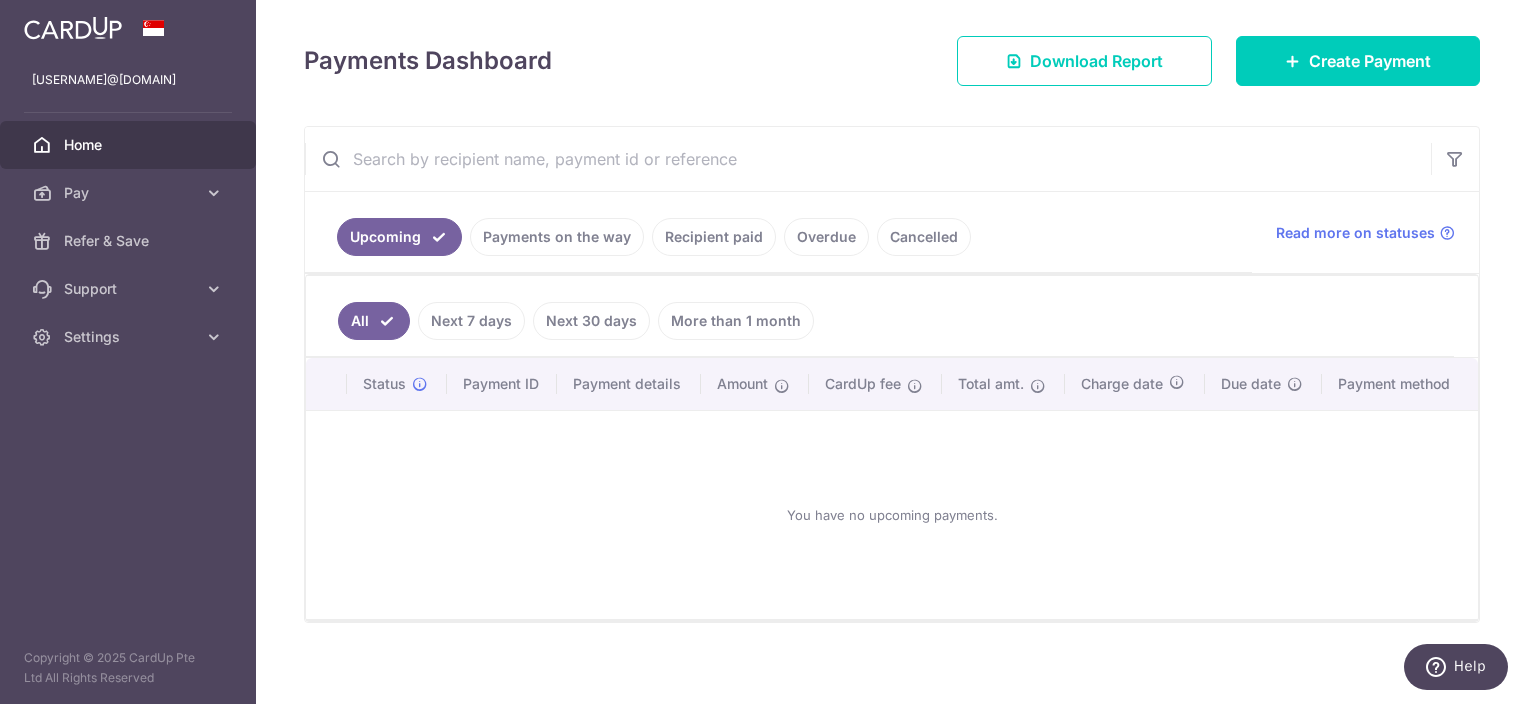 scroll, scrollTop: 269, scrollLeft: 0, axis: vertical 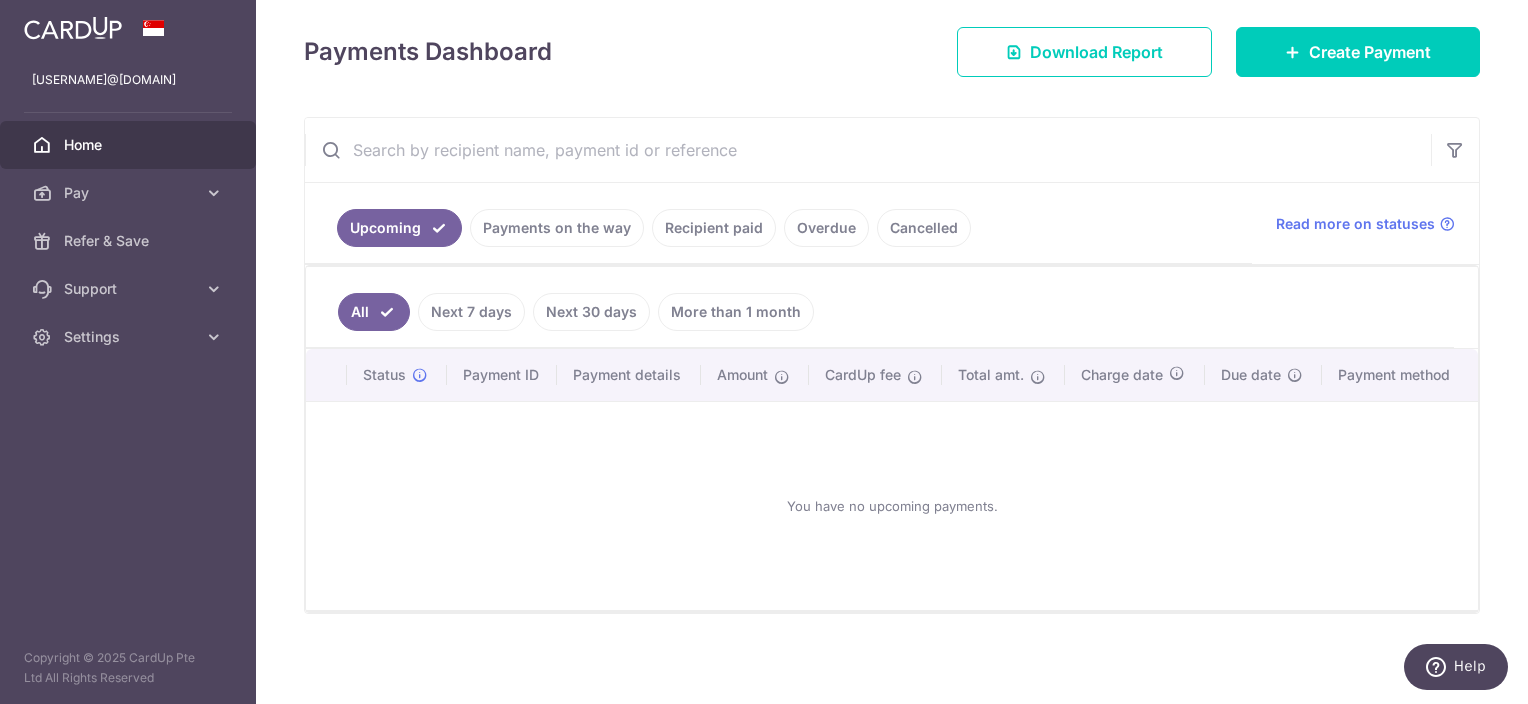 click on "Next 7 days" at bounding box center [471, 312] 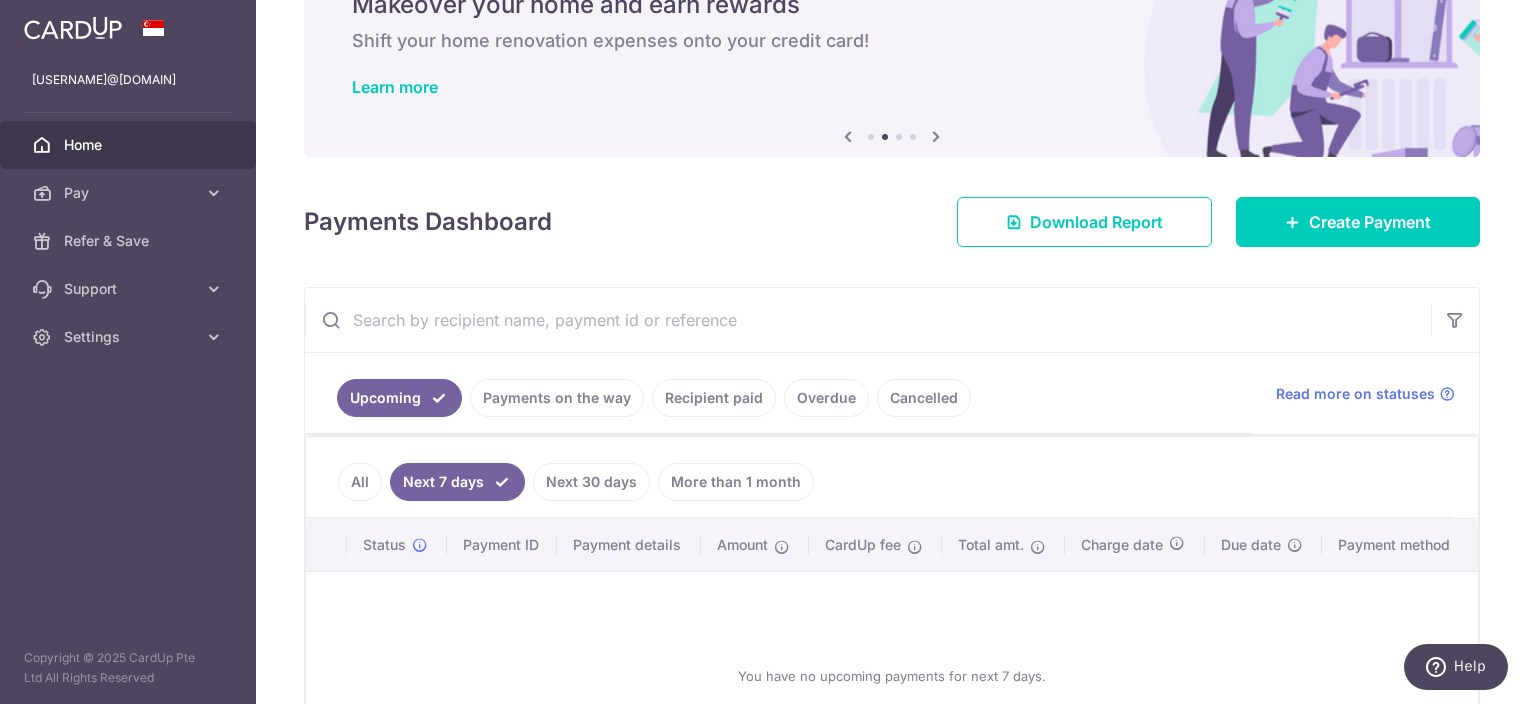 scroll, scrollTop: 269, scrollLeft: 0, axis: vertical 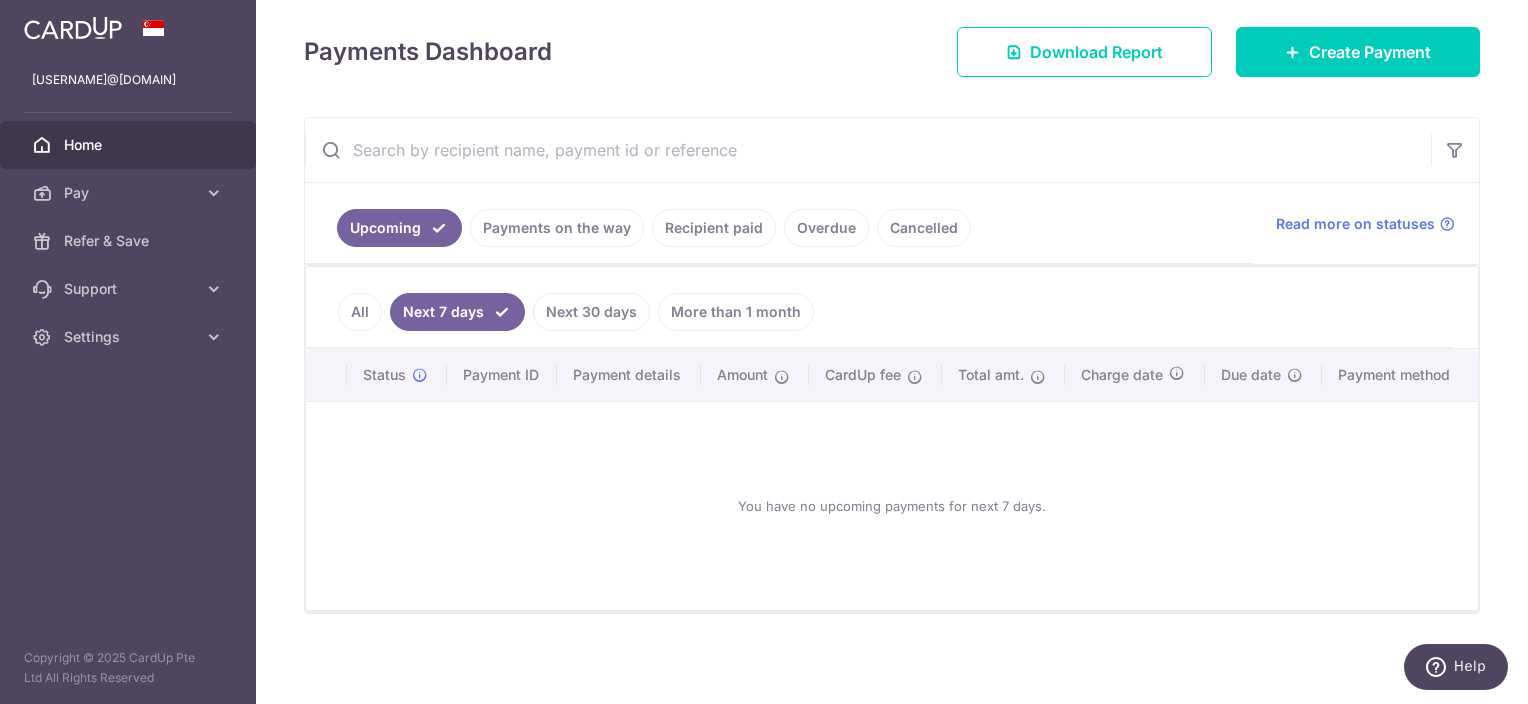 click on "All" at bounding box center (360, 312) 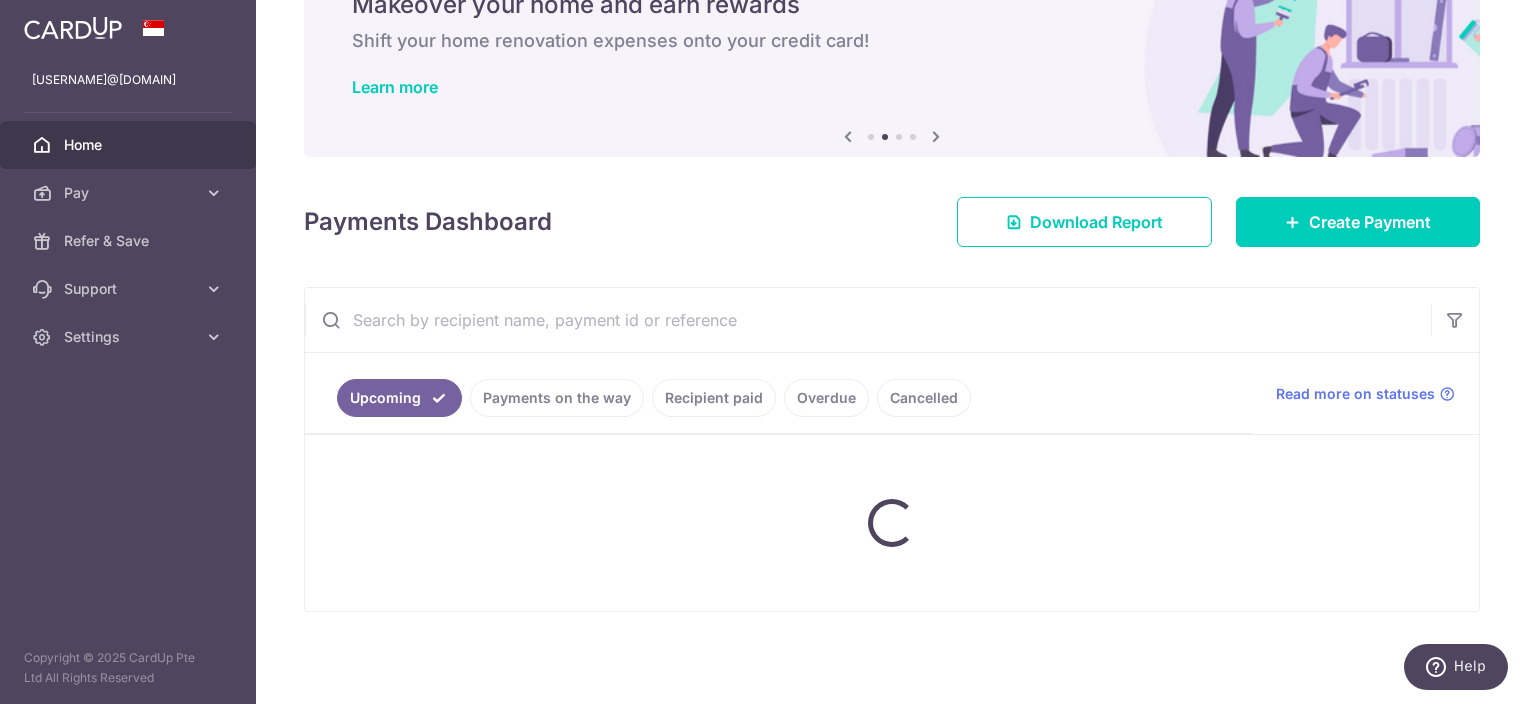 scroll, scrollTop: 269, scrollLeft: 0, axis: vertical 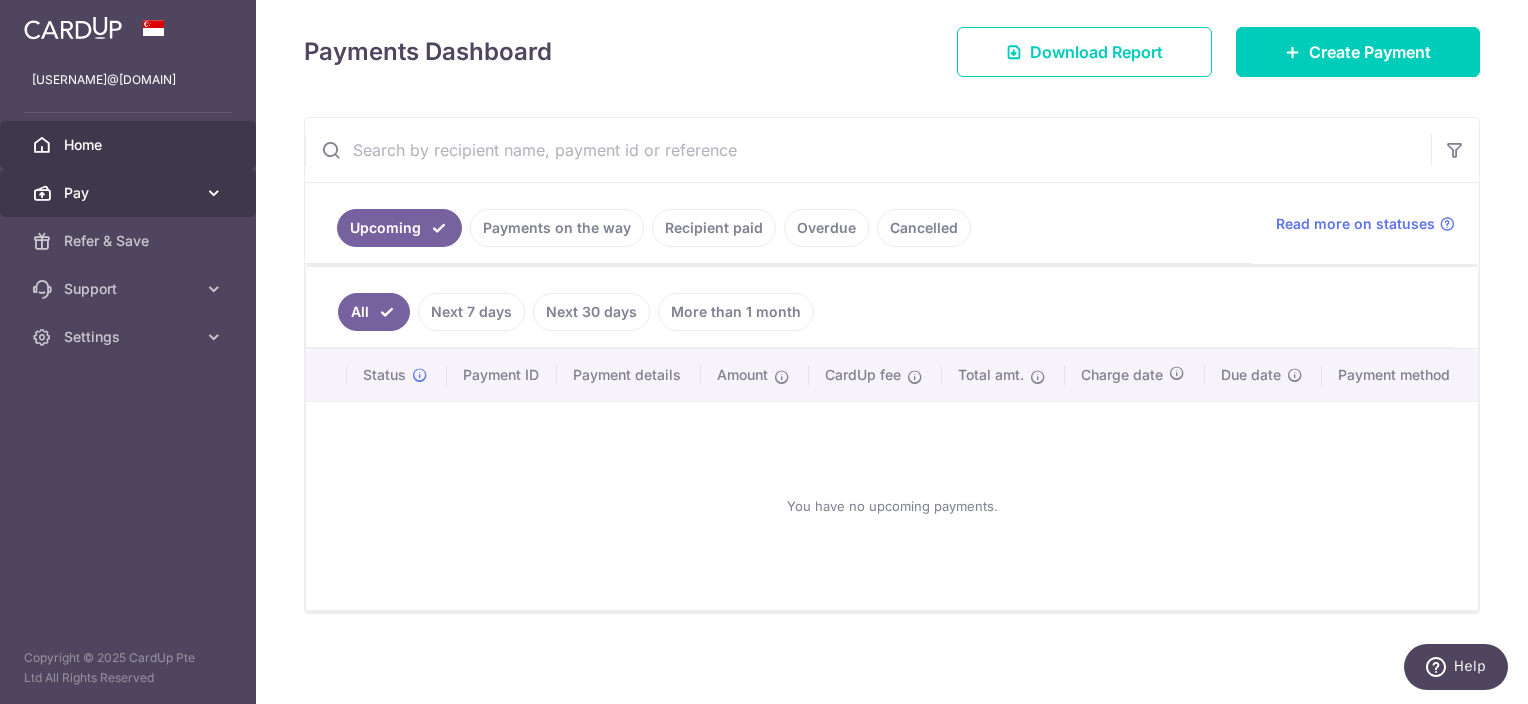 click on "Pay" at bounding box center [128, 193] 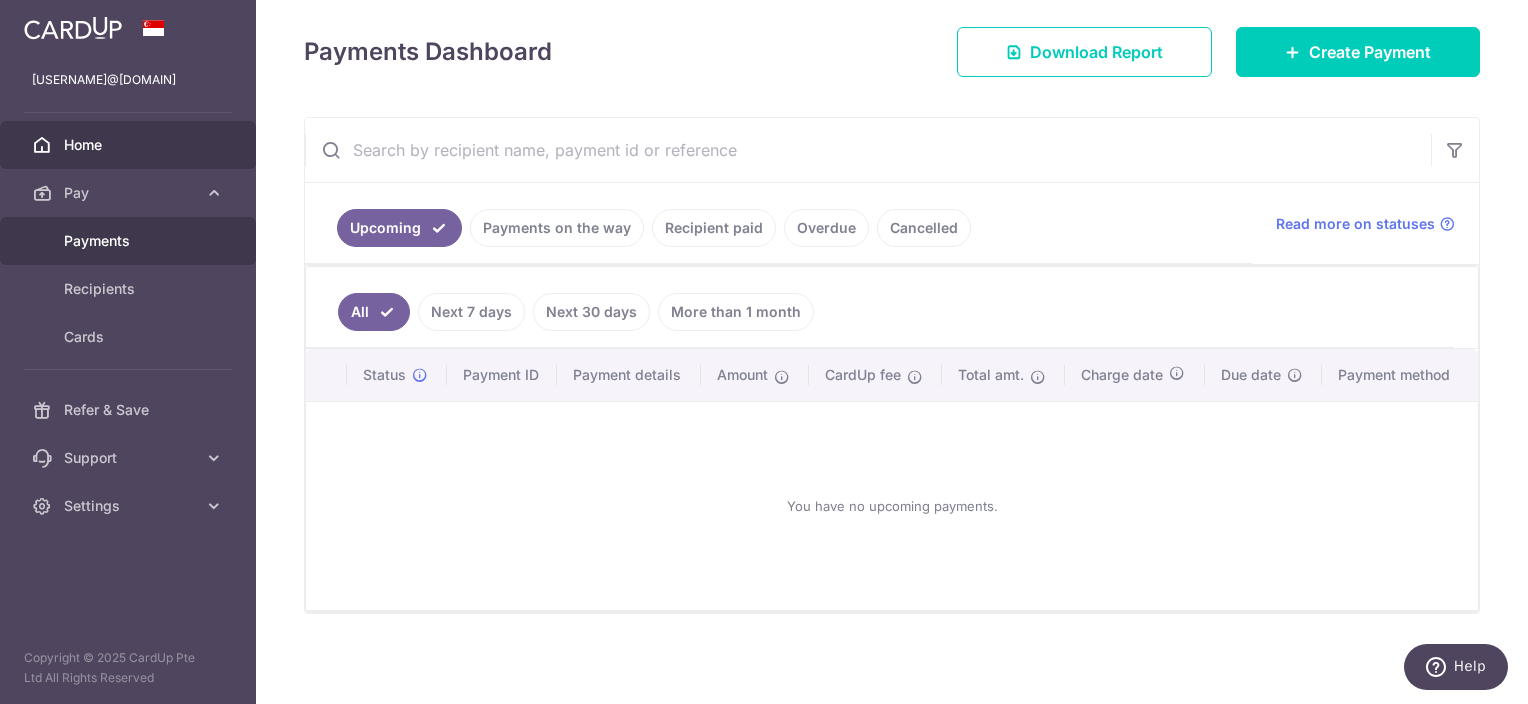 click on "Payments" at bounding box center [130, 241] 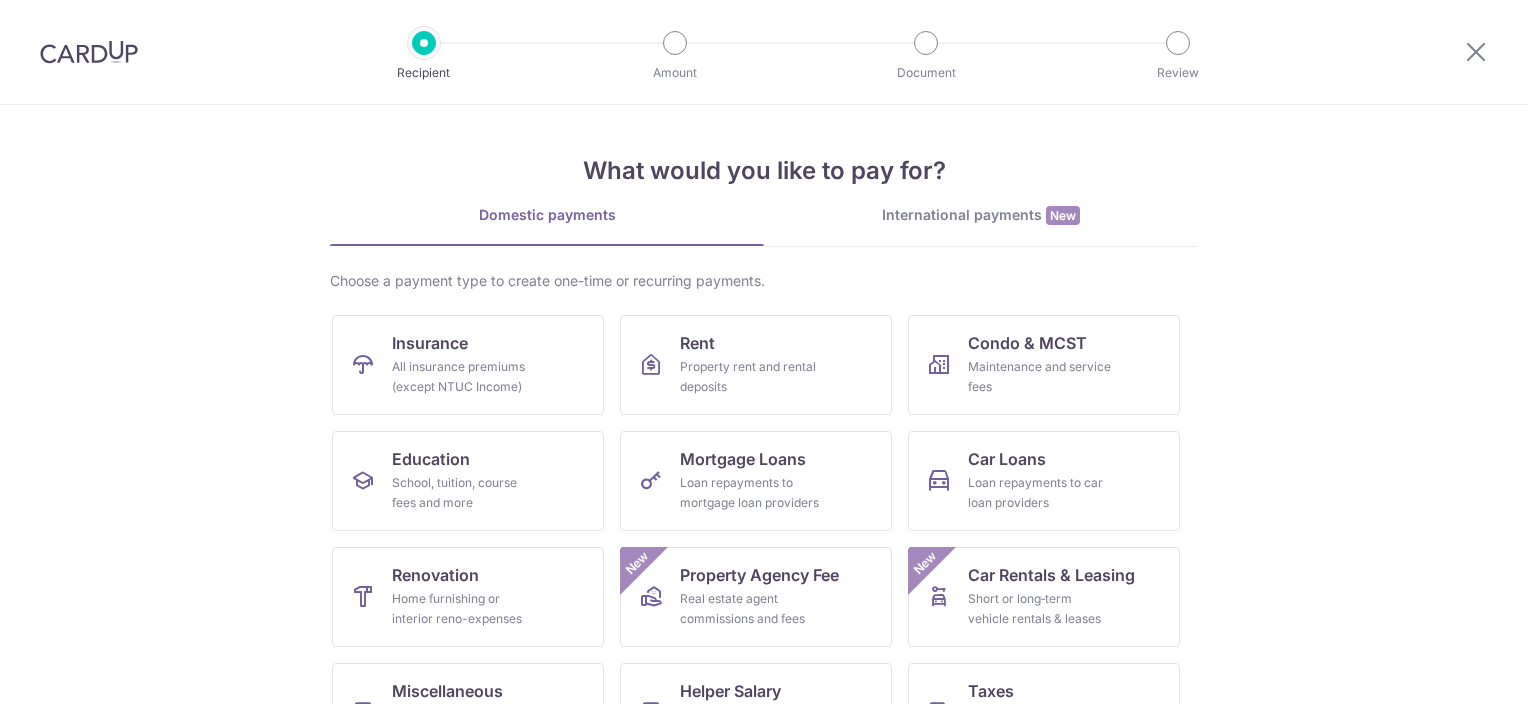 scroll, scrollTop: 0, scrollLeft: 0, axis: both 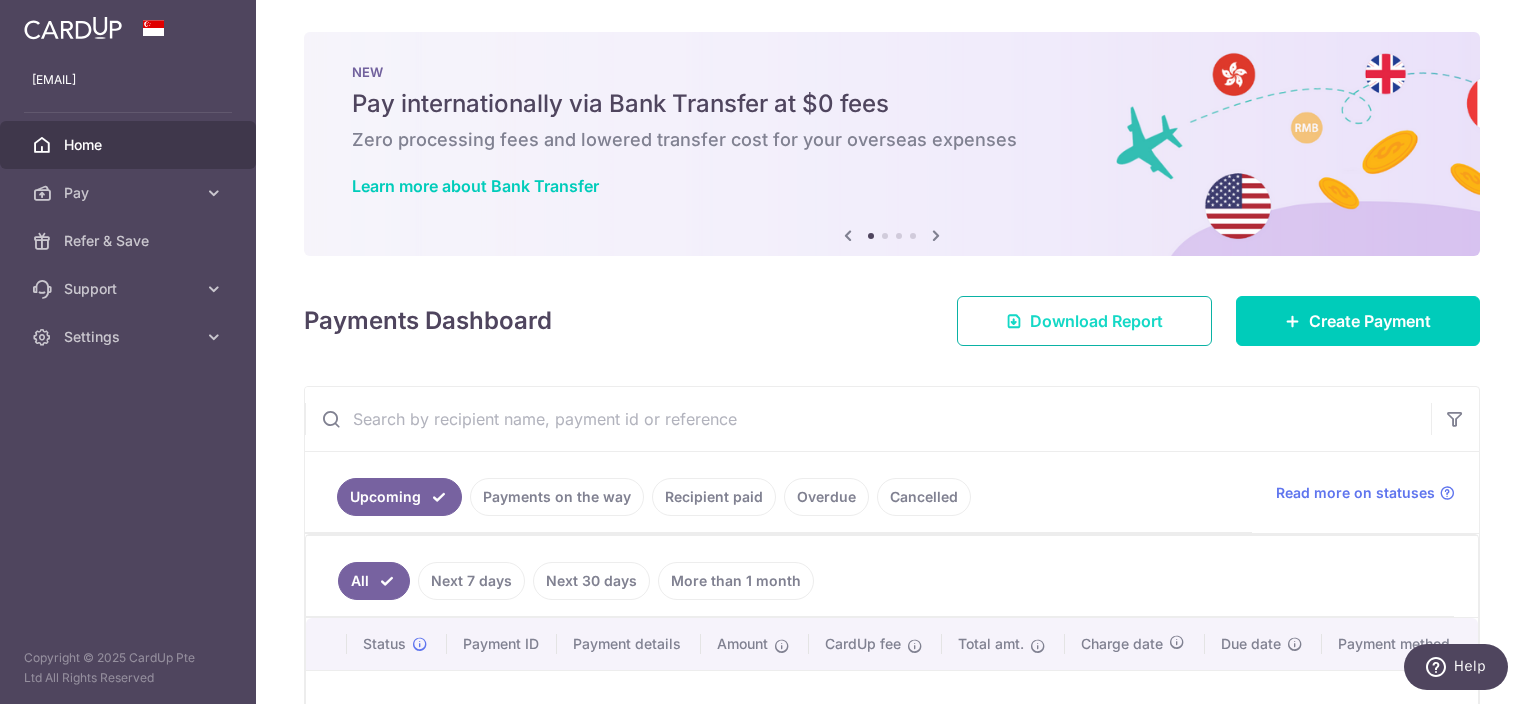 click on "Download Report" at bounding box center [1084, 321] 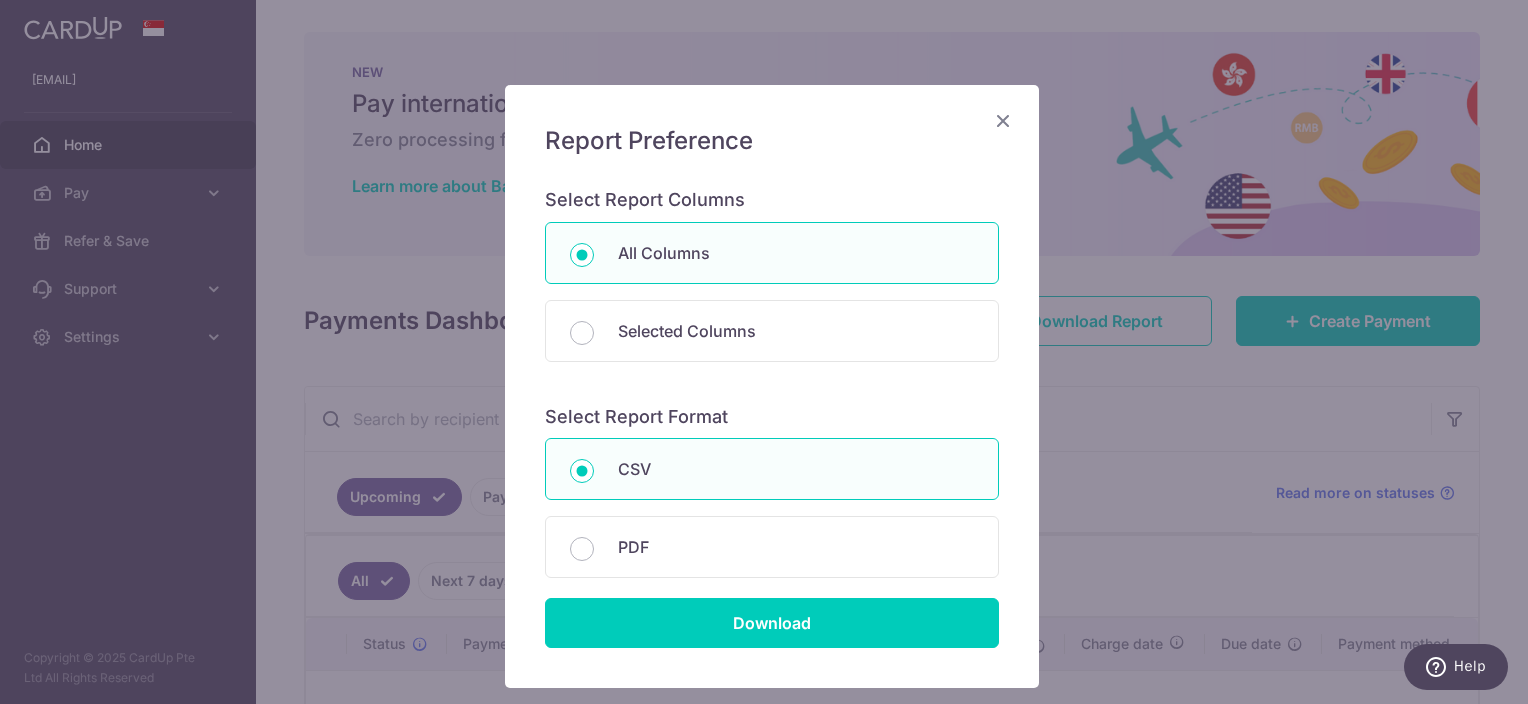 scroll, scrollTop: 186, scrollLeft: 0, axis: vertical 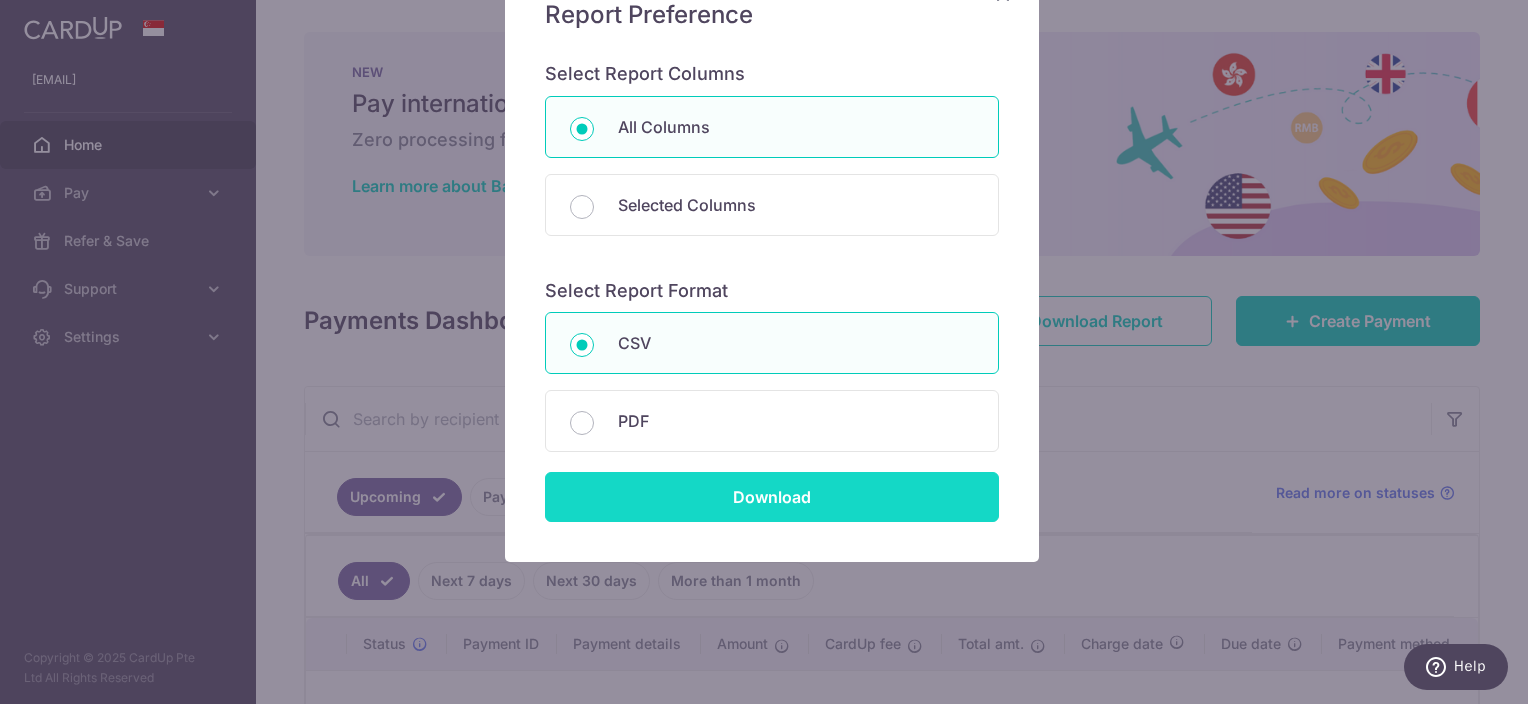 click on "Download" at bounding box center (772, 497) 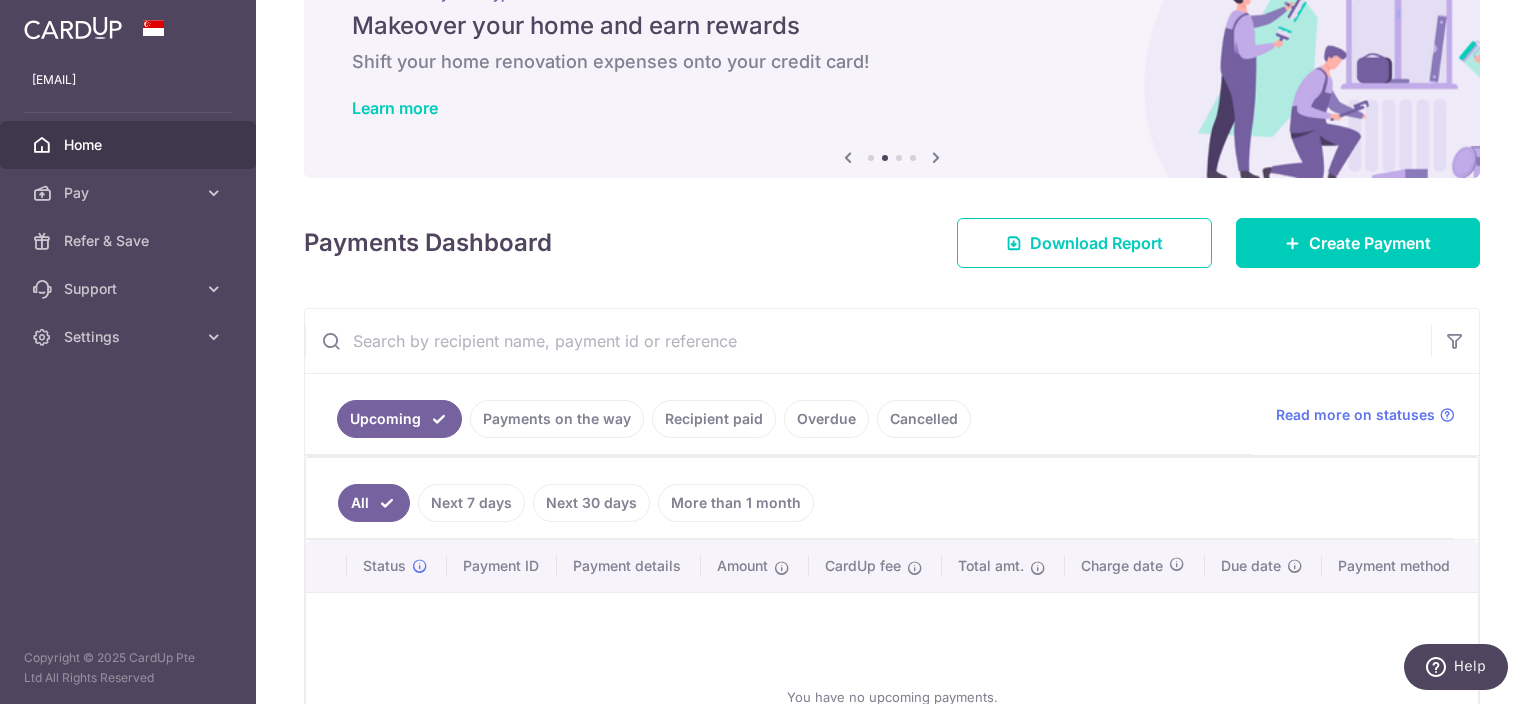 scroll, scrollTop: 269, scrollLeft: 0, axis: vertical 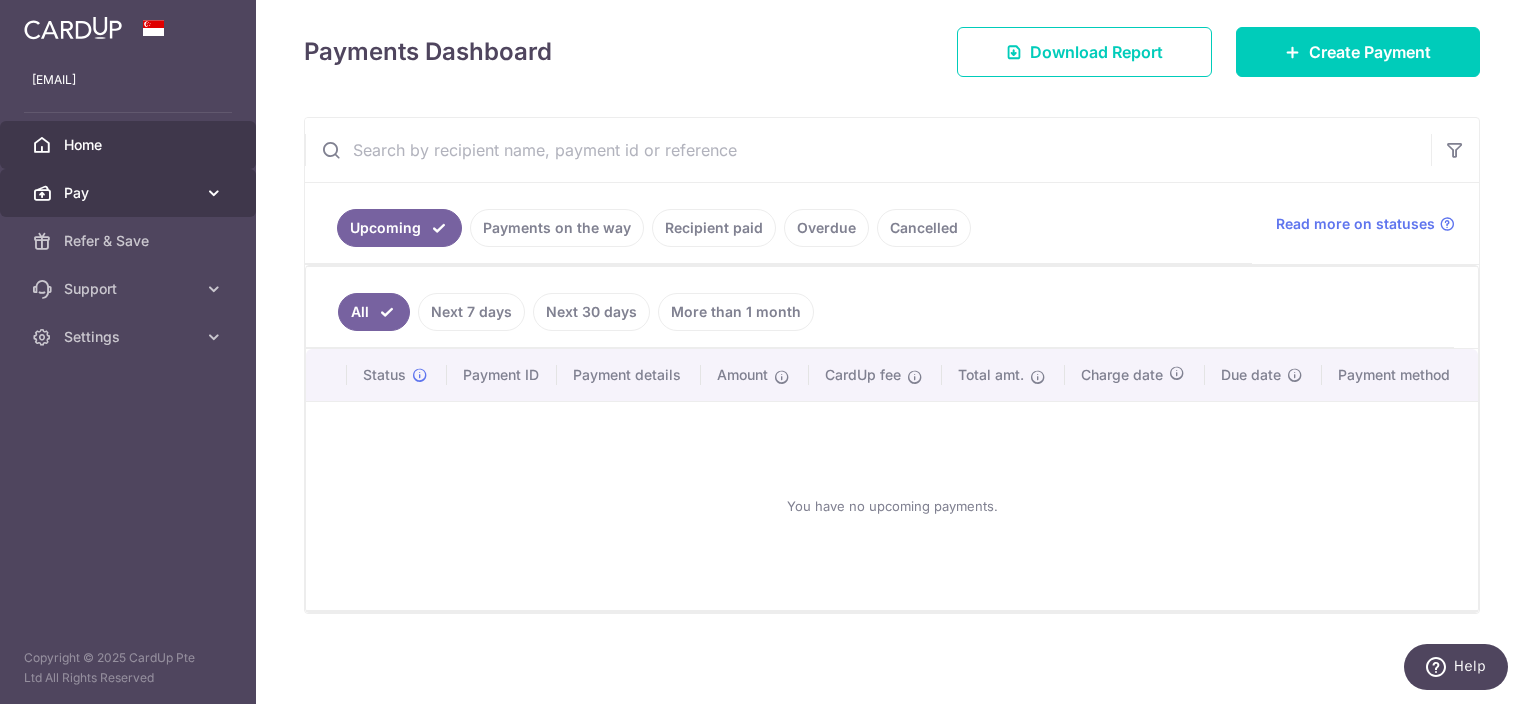 click at bounding box center (214, 193) 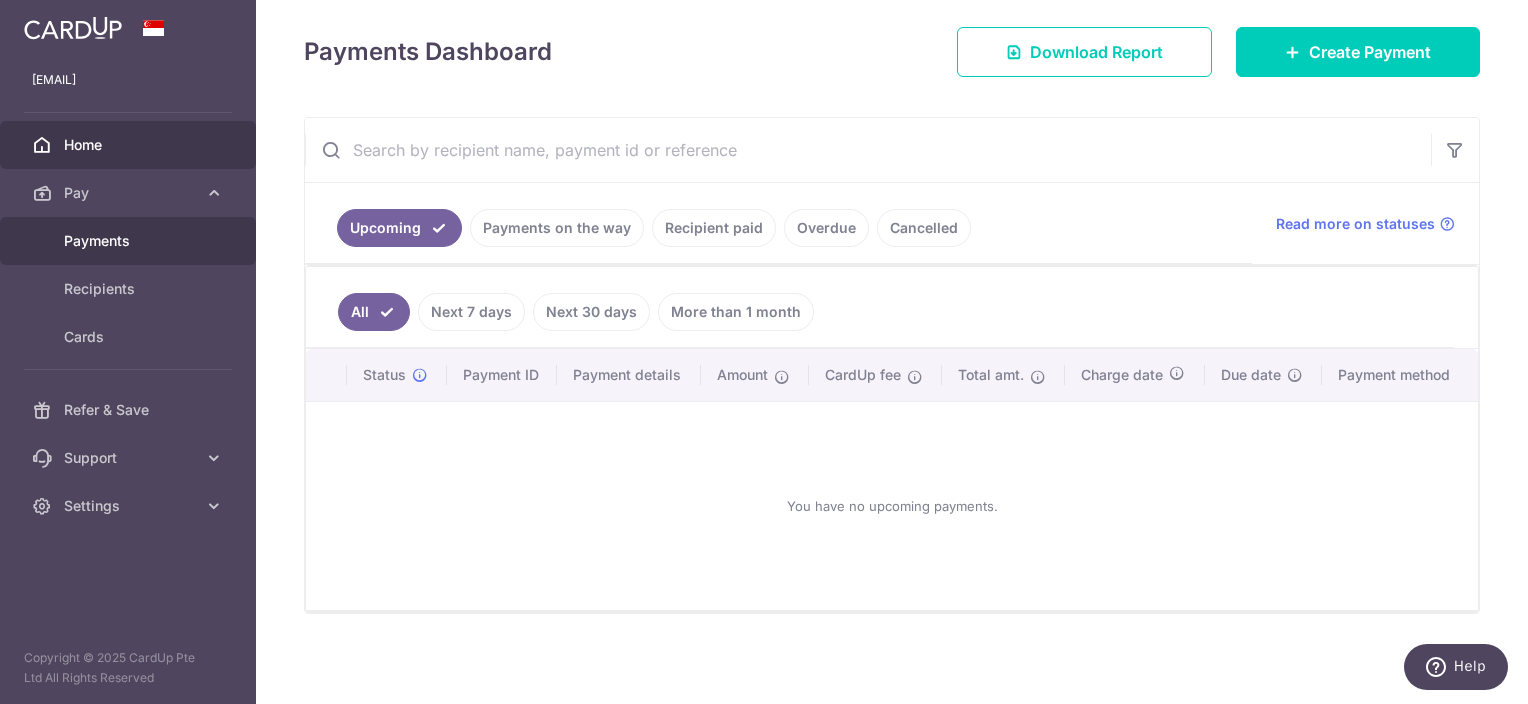 click on "Payments" at bounding box center (130, 241) 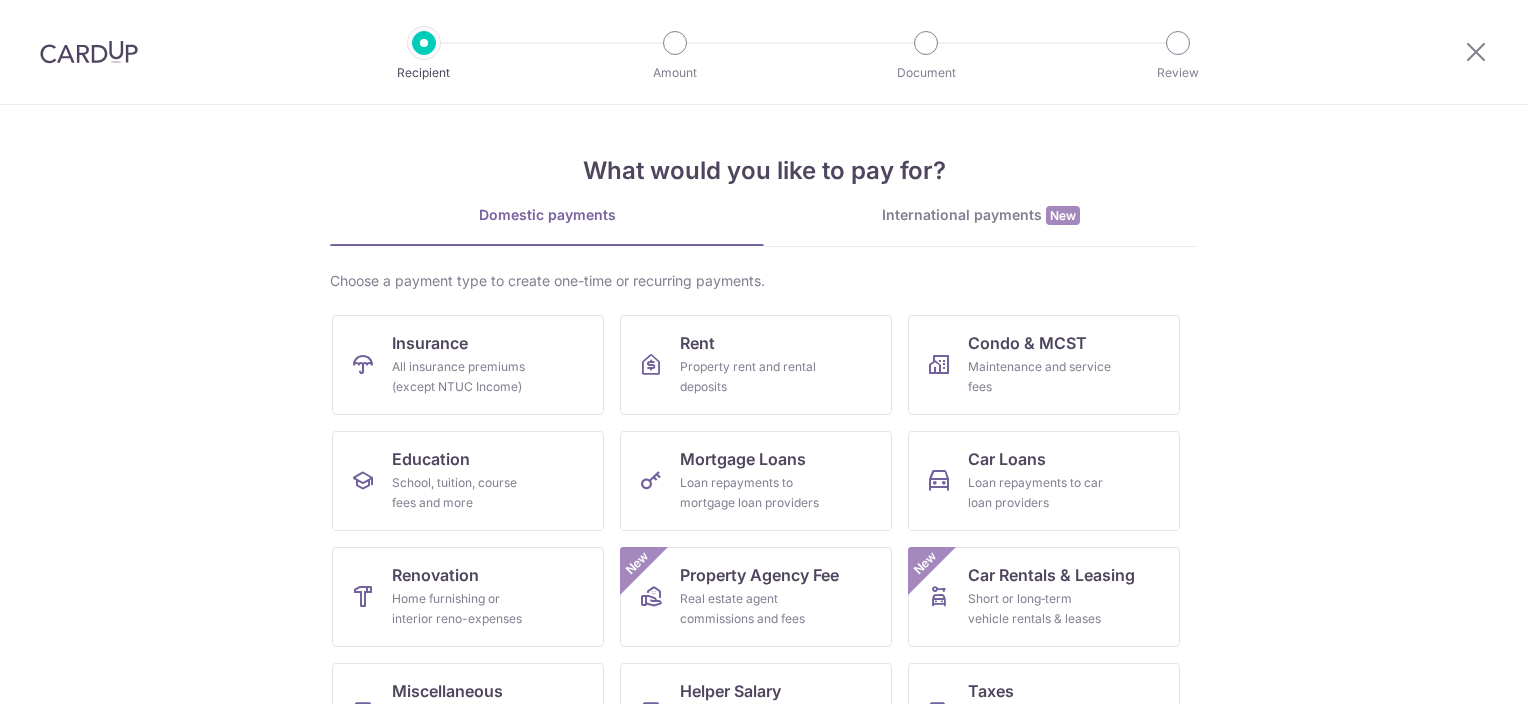 scroll, scrollTop: 0, scrollLeft: 0, axis: both 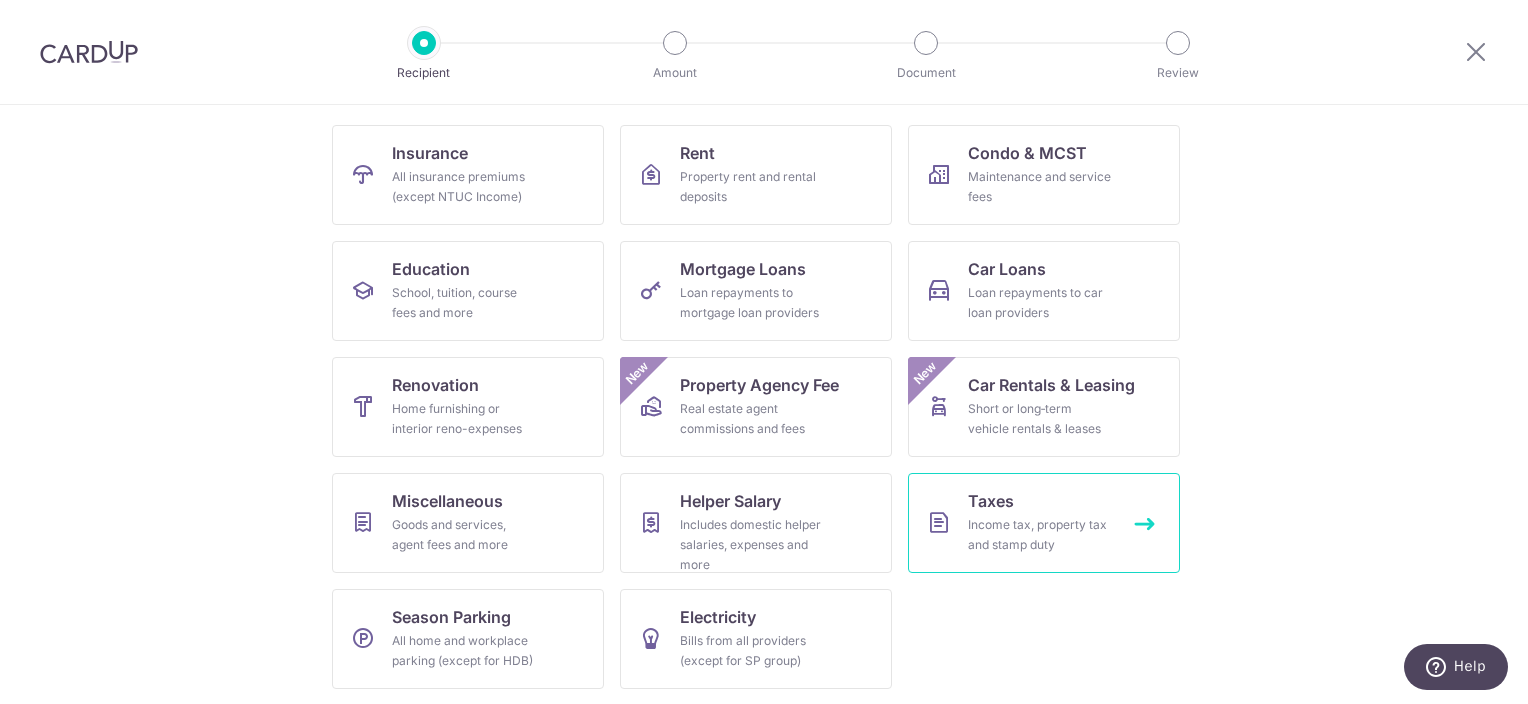 click on "Taxes" at bounding box center (991, 501) 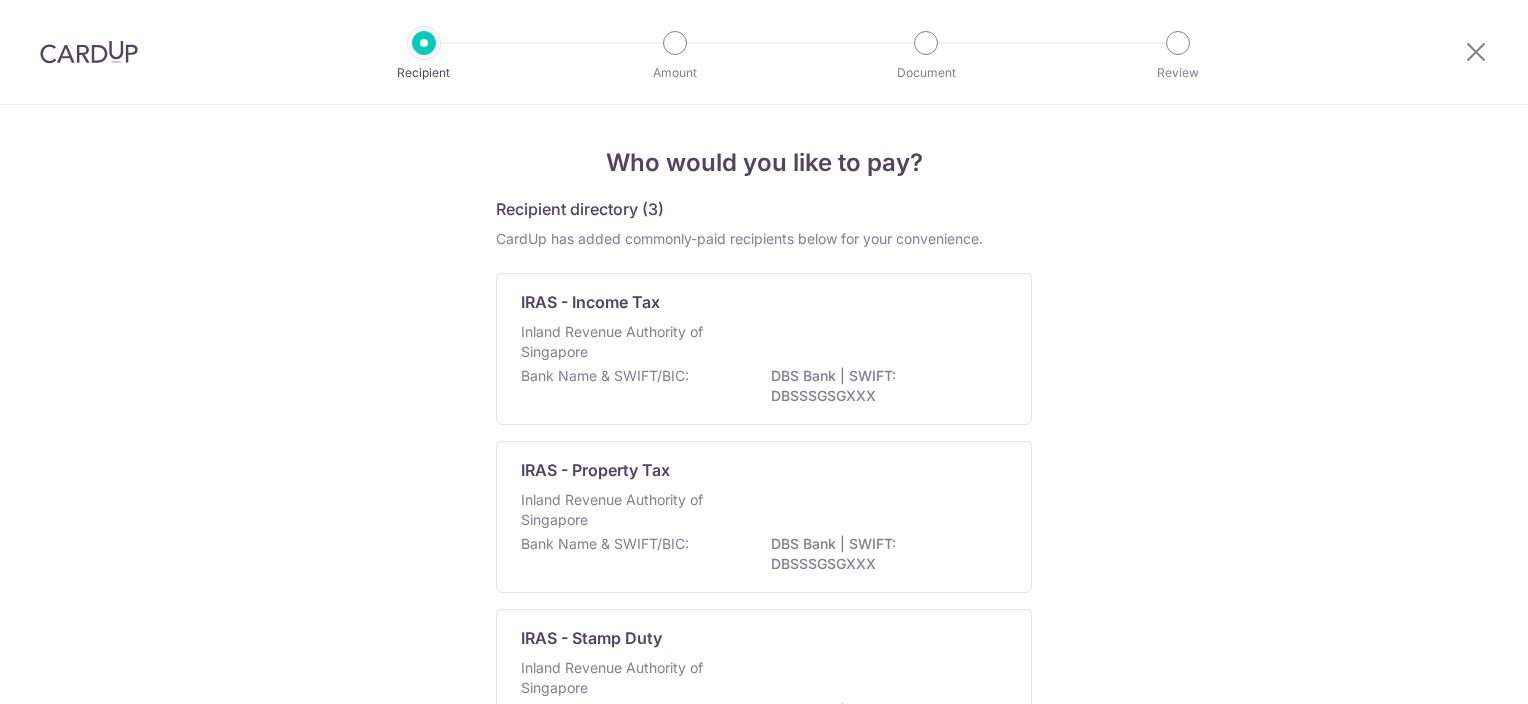 scroll, scrollTop: 0, scrollLeft: 0, axis: both 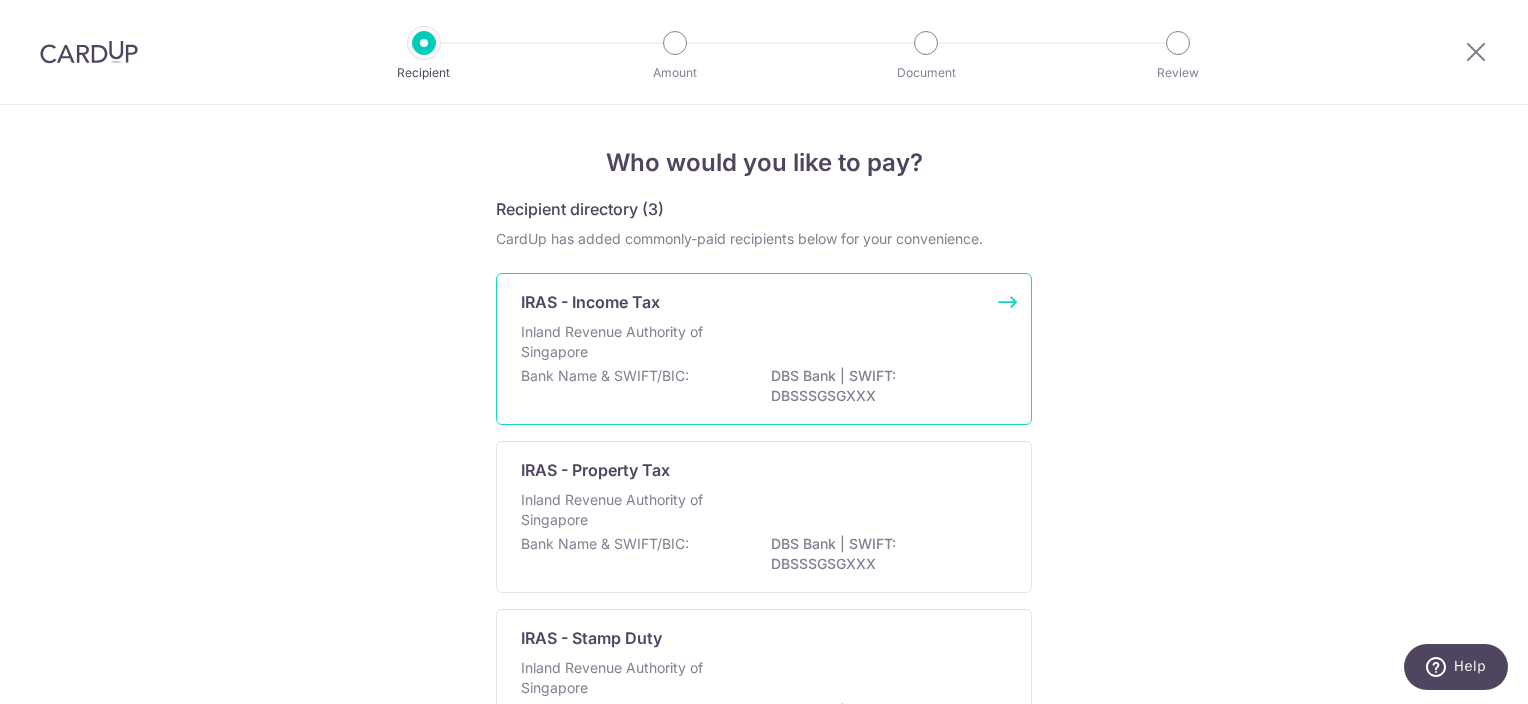 click on "IRAS - Income Tax
Inland Revenue Authority of Singapore
Bank Name & SWIFT/BIC:
DBS Bank | SWIFT: DBSSSGSGXXX" at bounding box center [764, 349] 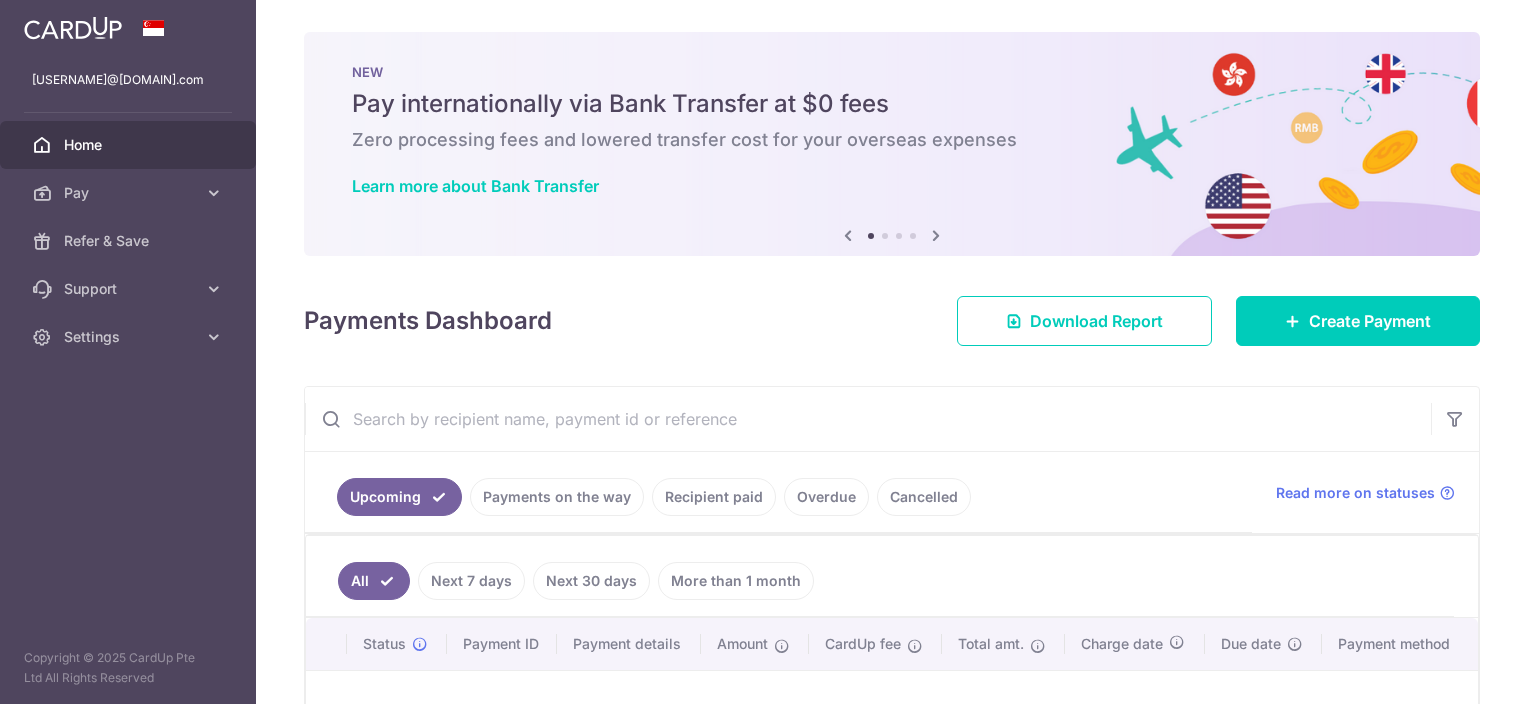 scroll, scrollTop: 0, scrollLeft: 0, axis: both 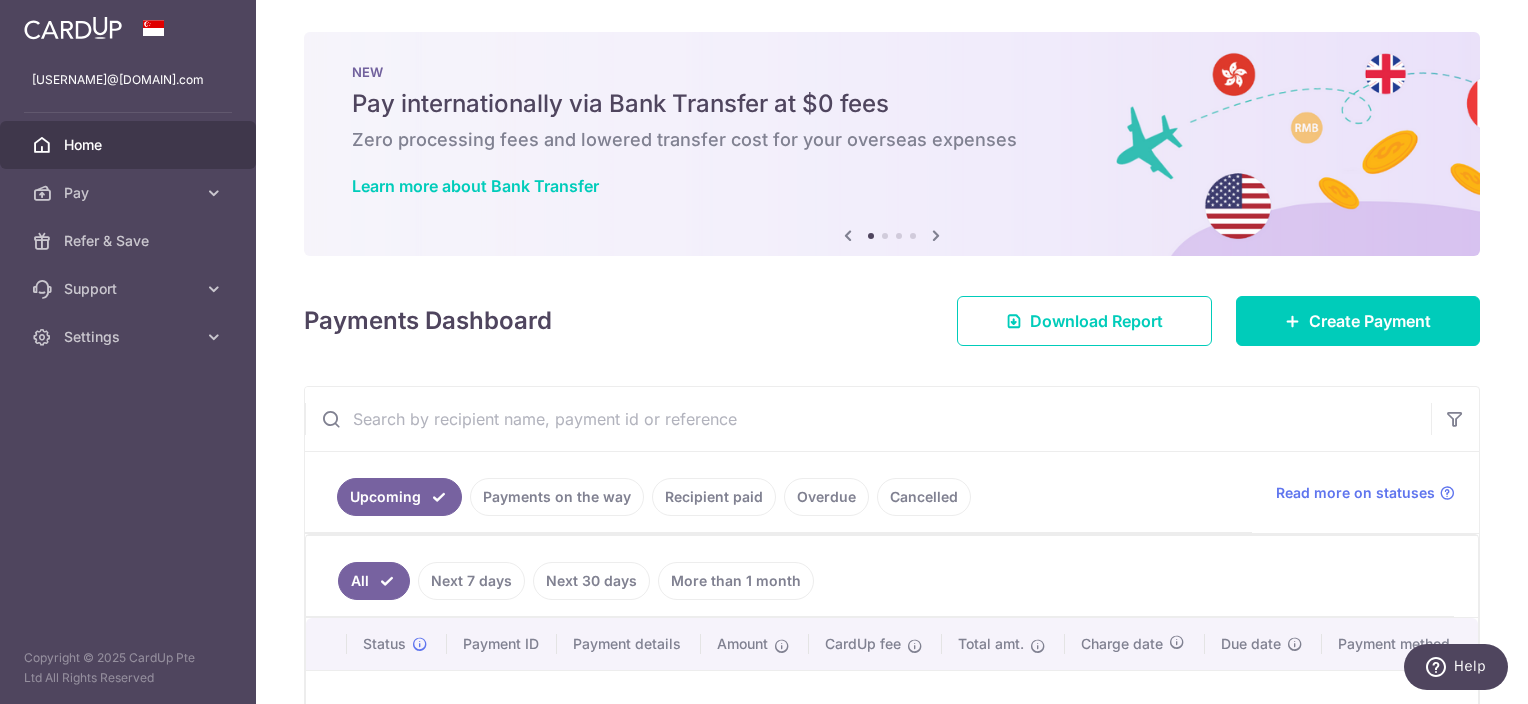 click at bounding box center (73, 28) 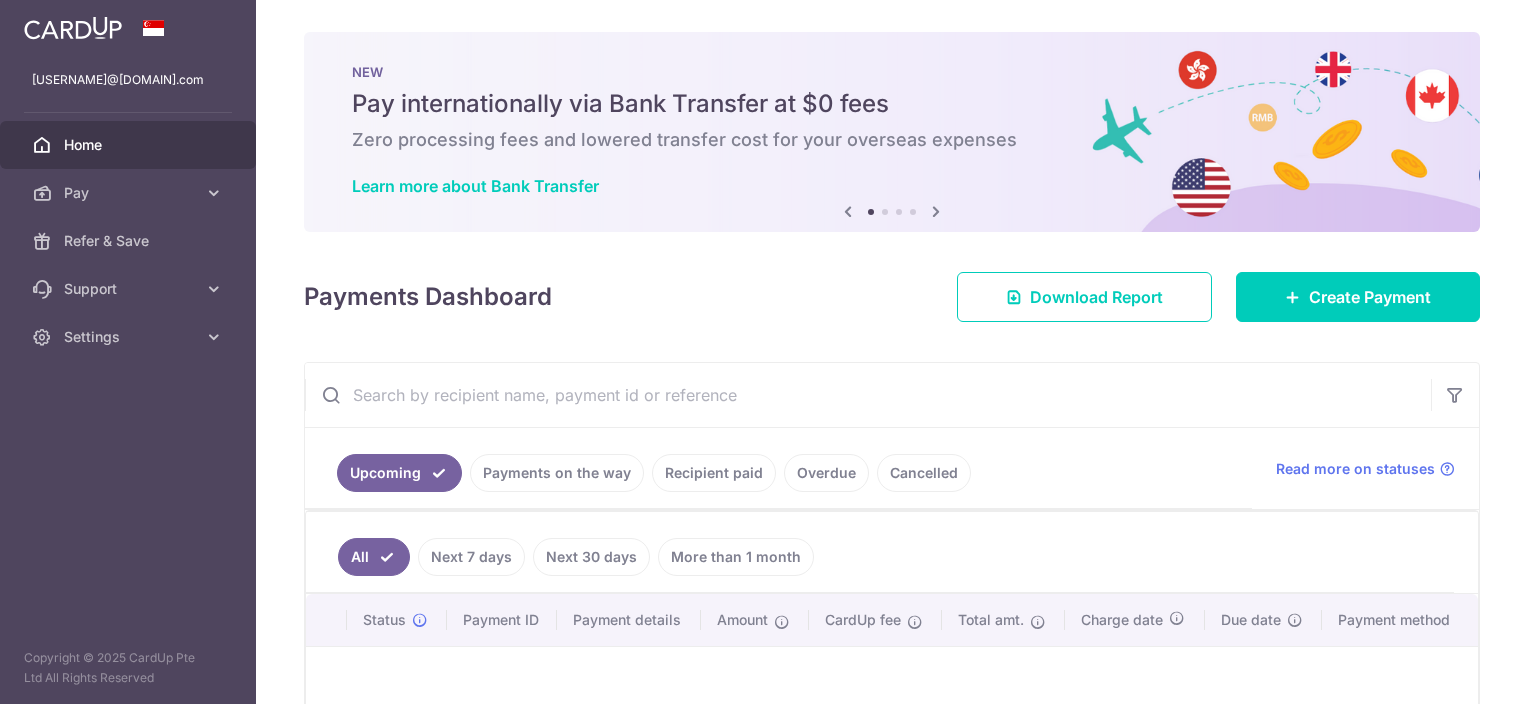 scroll, scrollTop: 0, scrollLeft: 0, axis: both 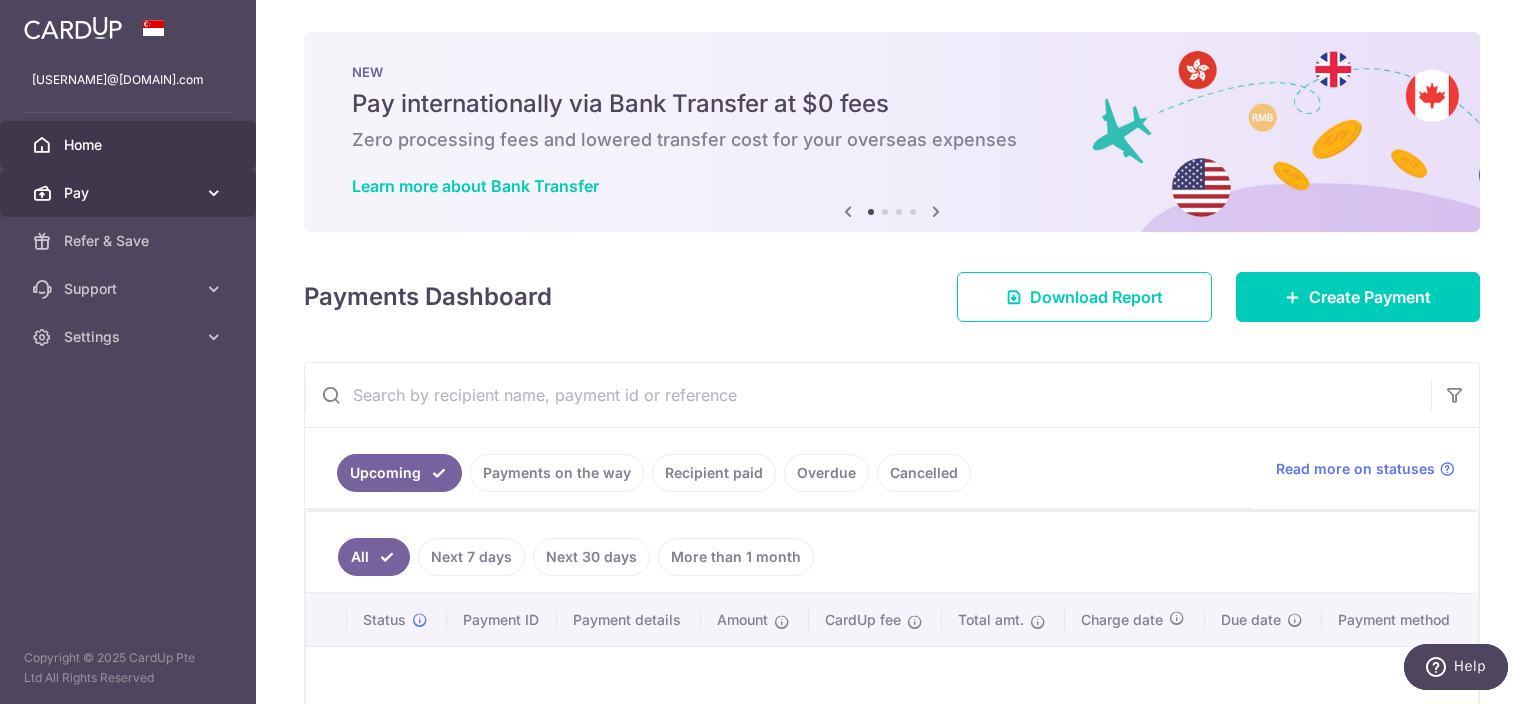 click on "Pay" at bounding box center (130, 193) 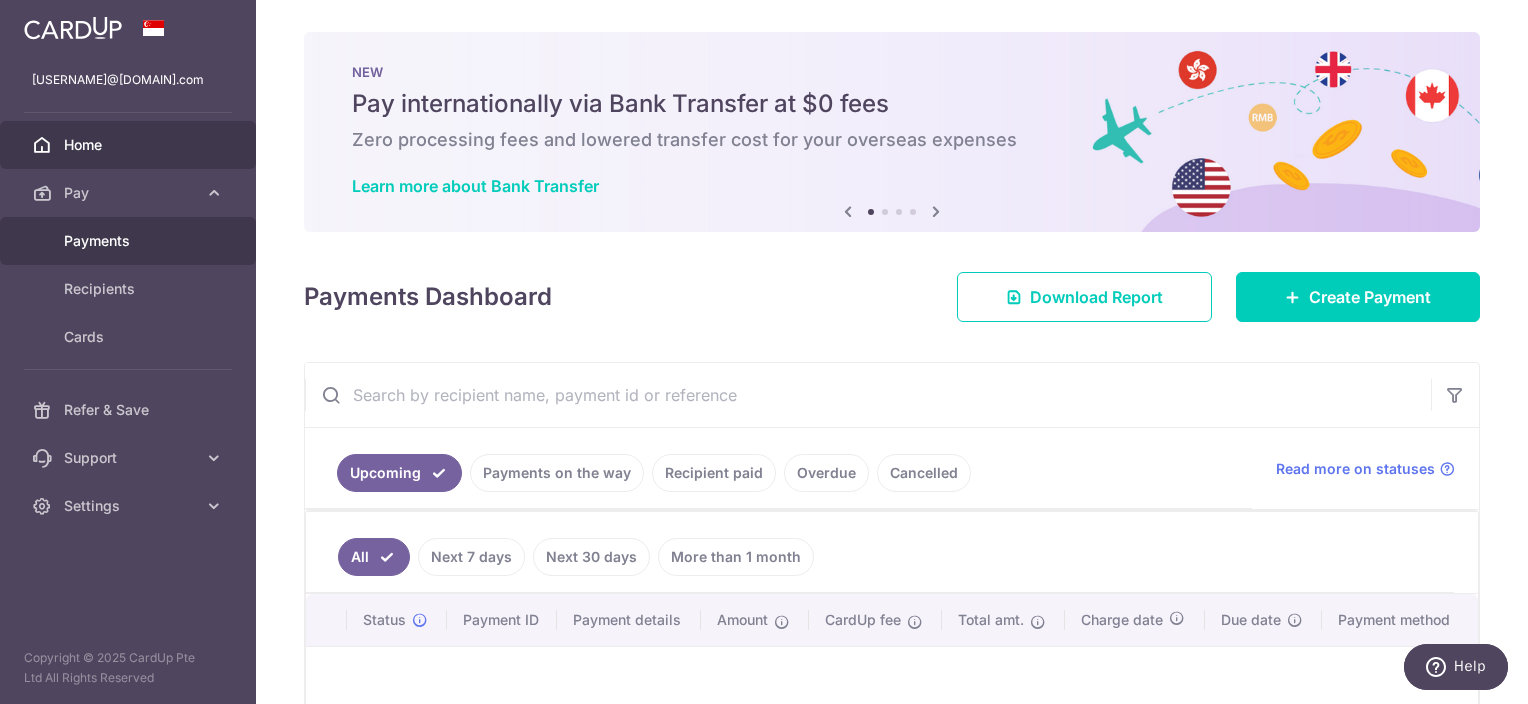 click on "Payments" at bounding box center [130, 241] 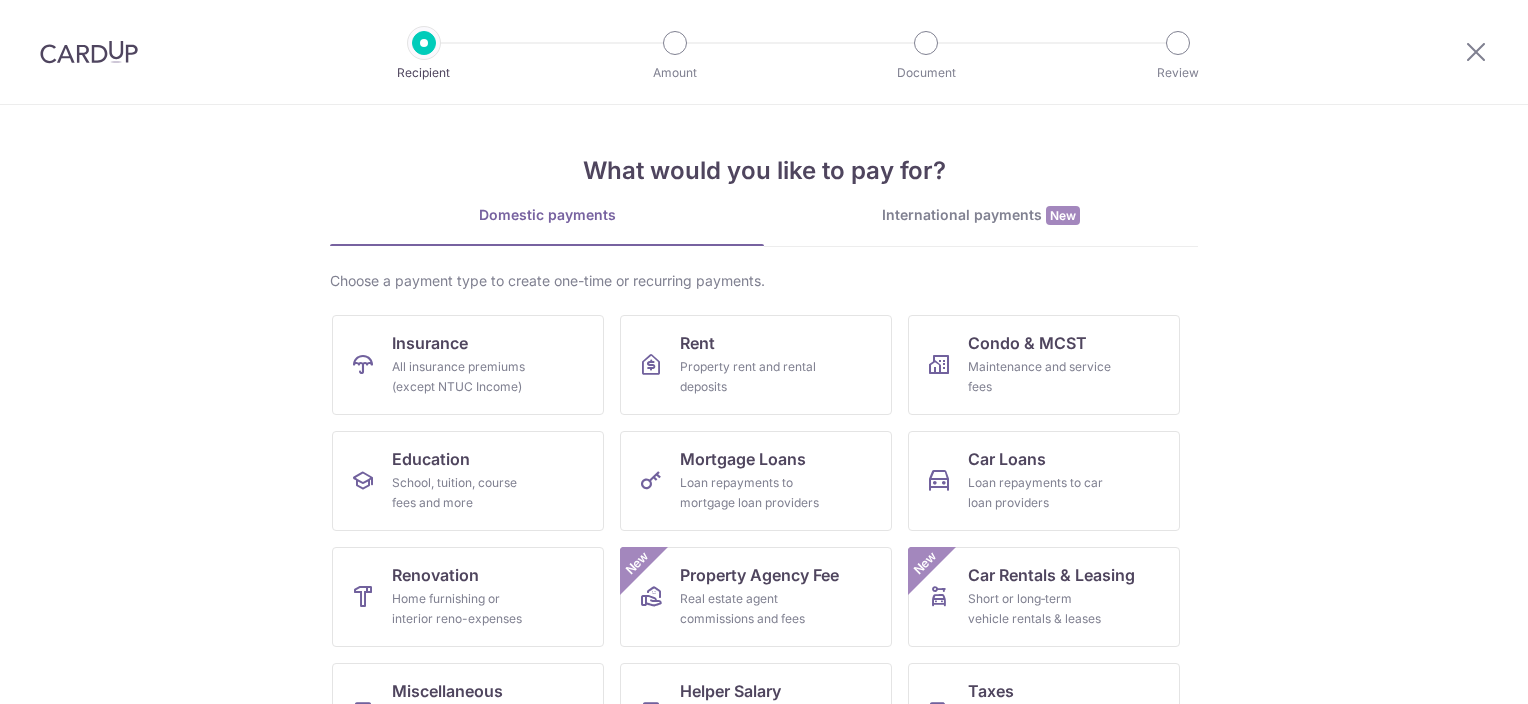 scroll, scrollTop: 0, scrollLeft: 0, axis: both 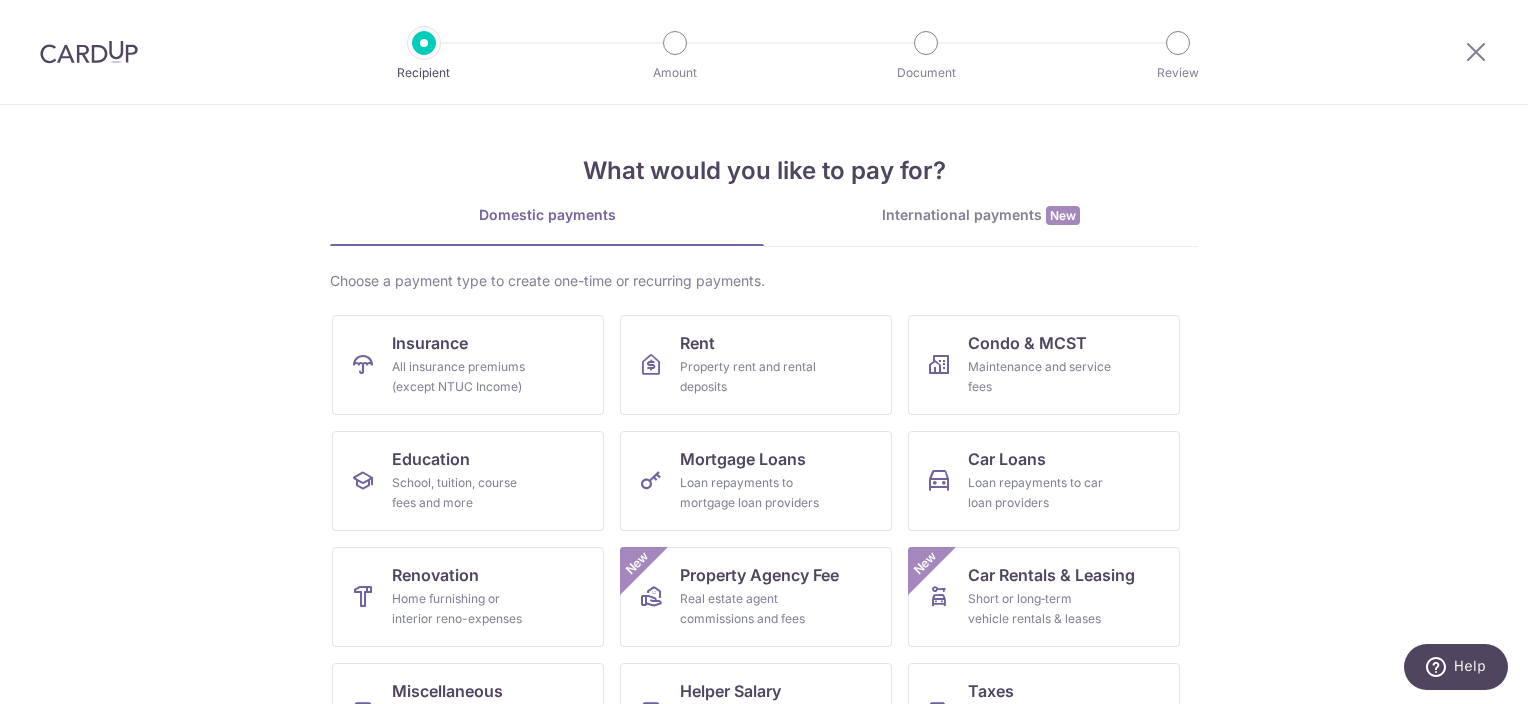 click at bounding box center [89, 52] 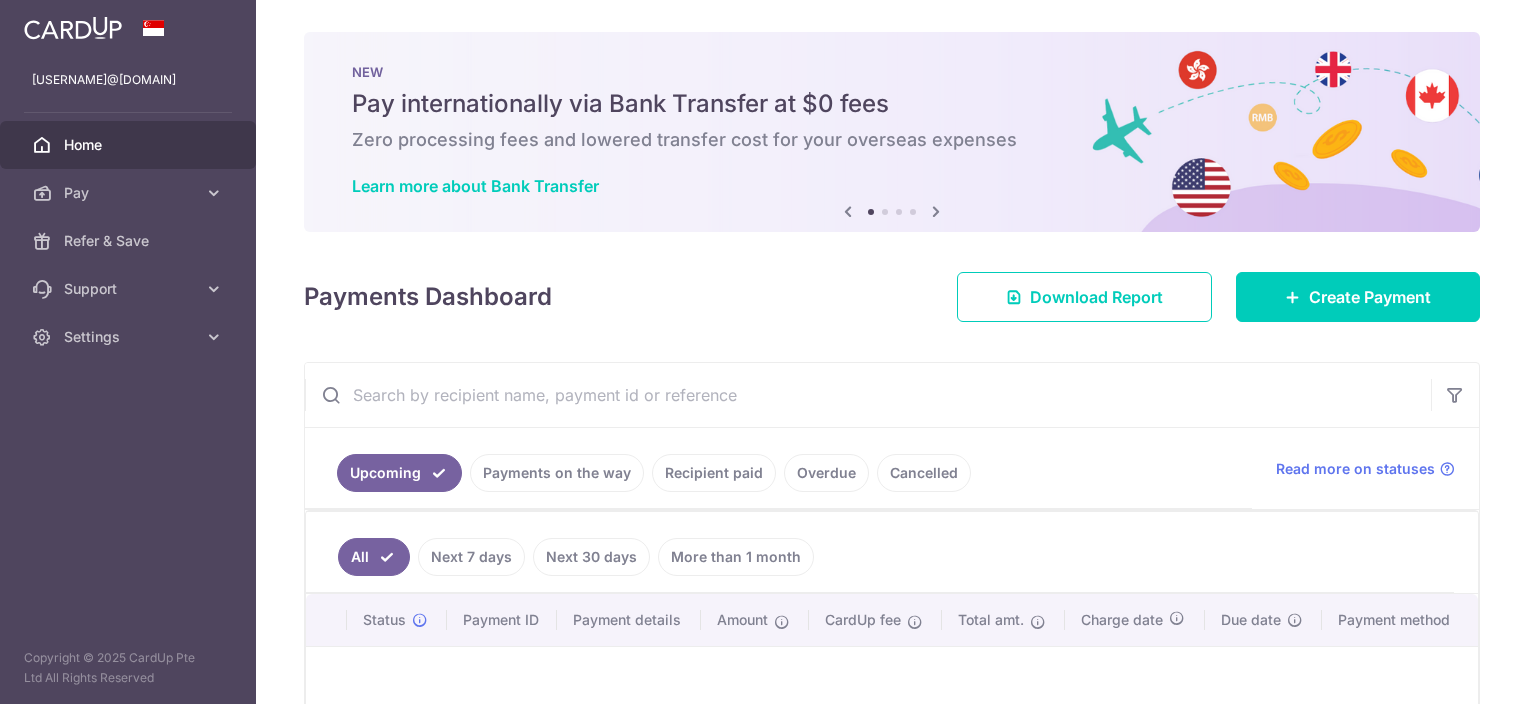 scroll, scrollTop: 0, scrollLeft: 0, axis: both 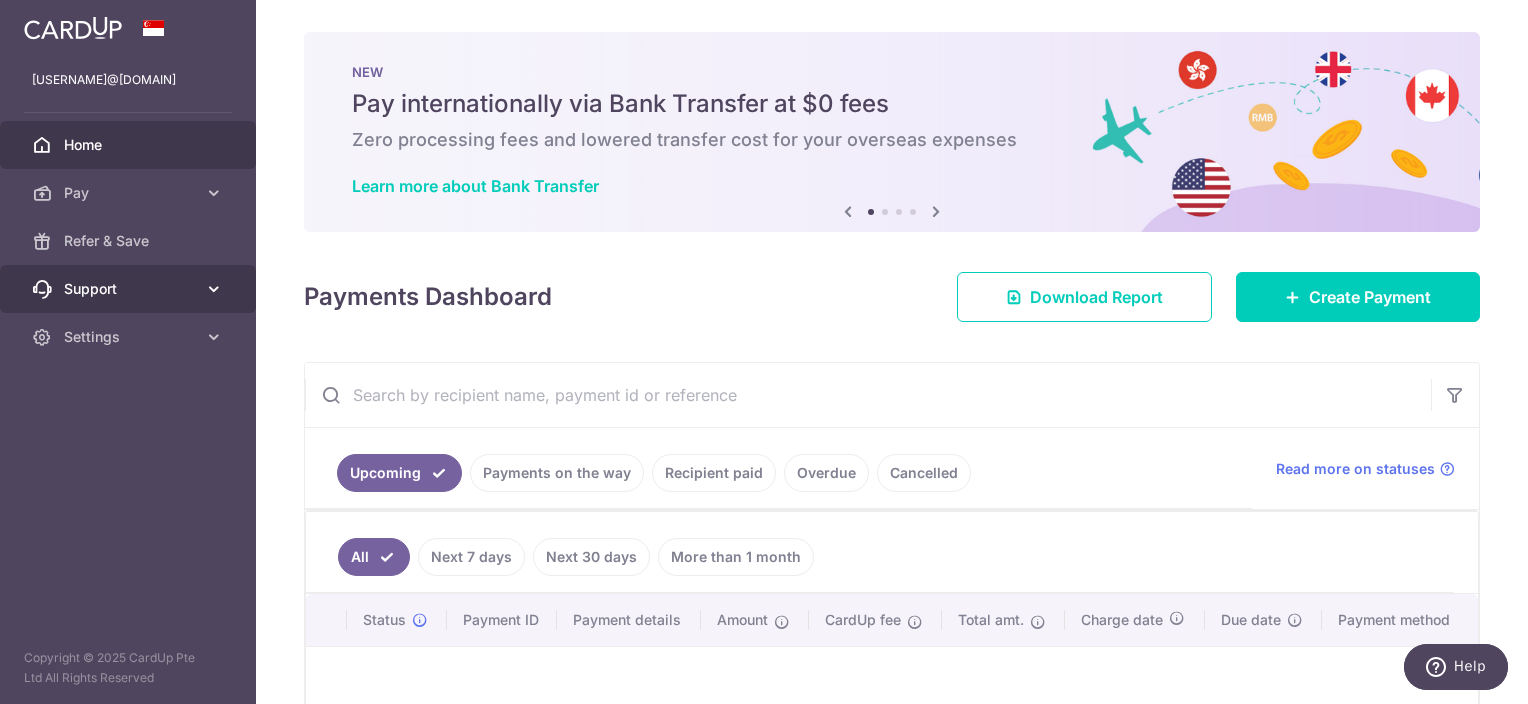 click at bounding box center (214, 289) 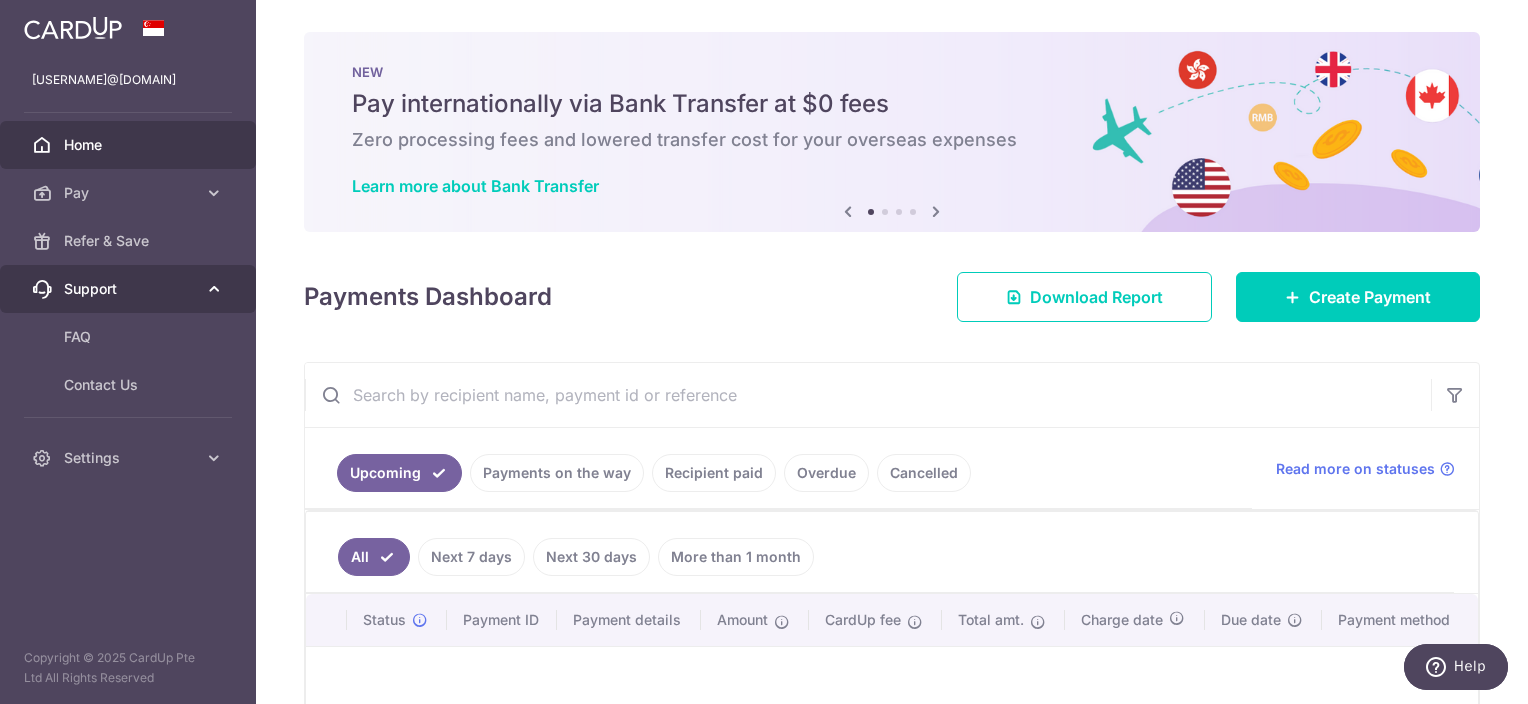click at bounding box center (214, 289) 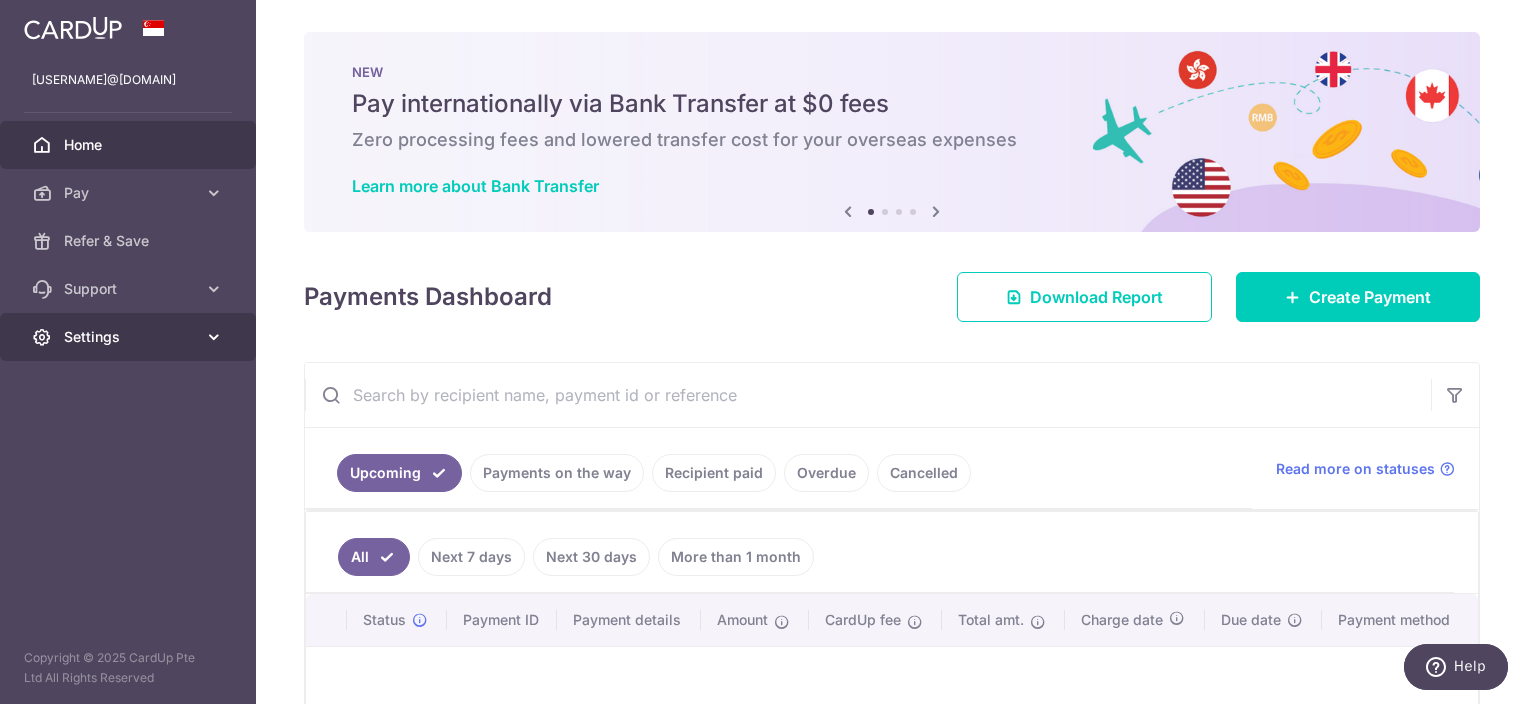 click at bounding box center (214, 337) 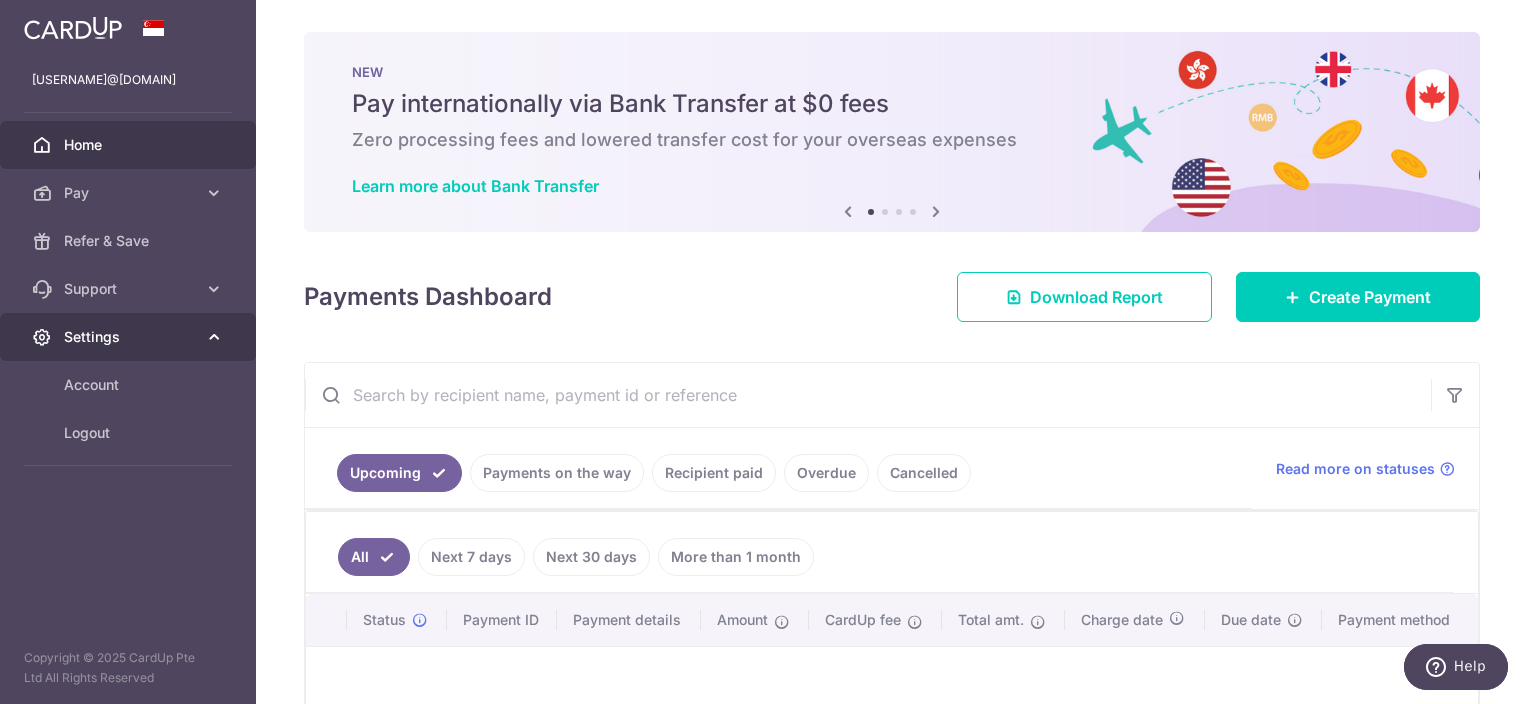 click at bounding box center [214, 337] 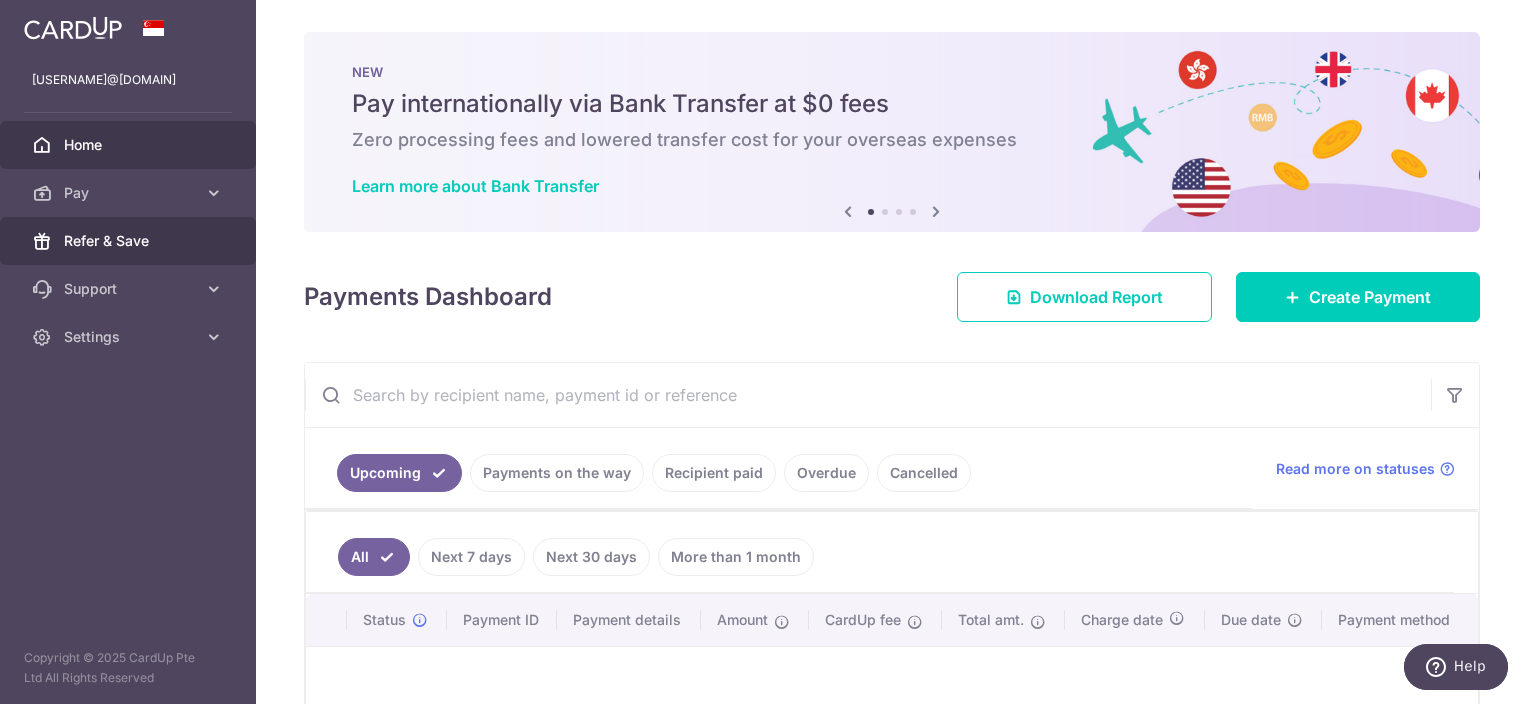 click on "Refer & Save" at bounding box center (128, 241) 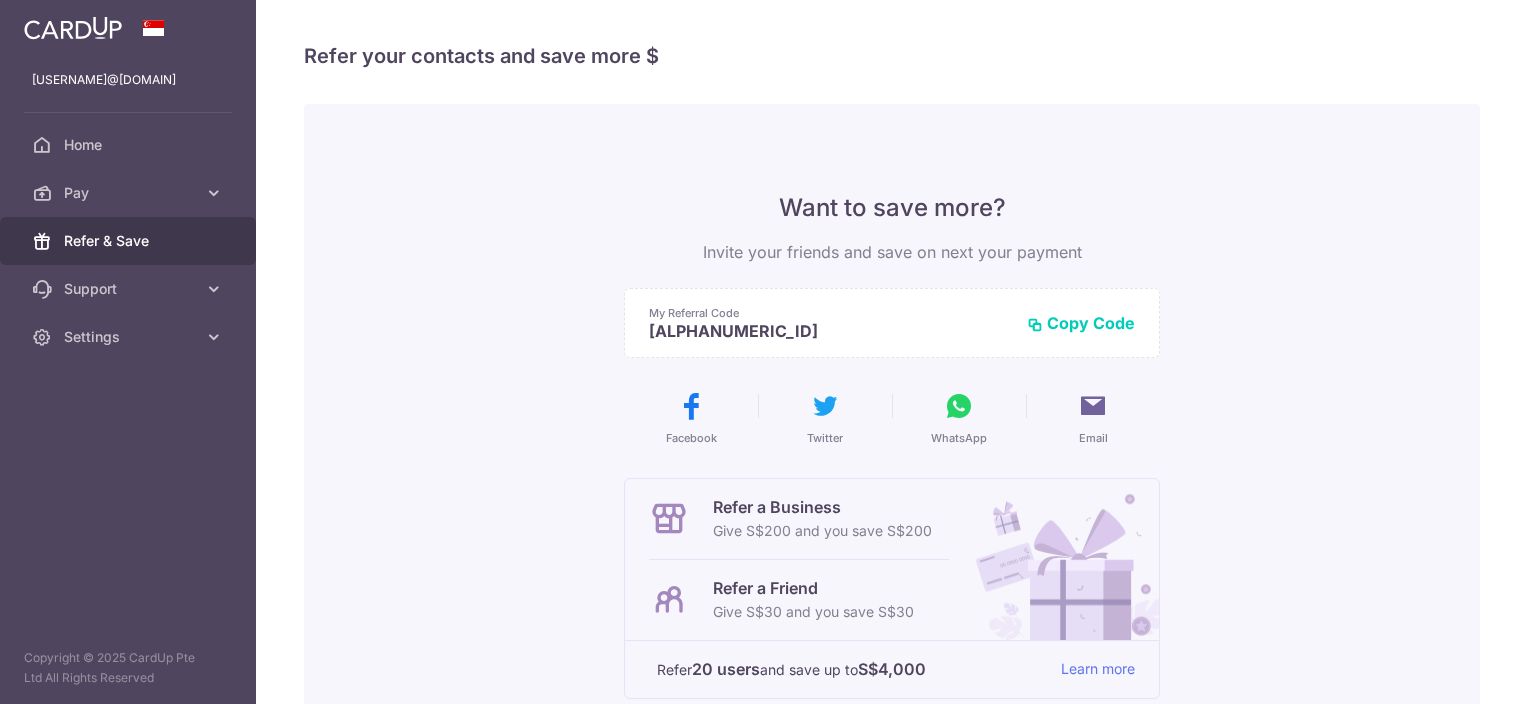 scroll, scrollTop: 0, scrollLeft: 0, axis: both 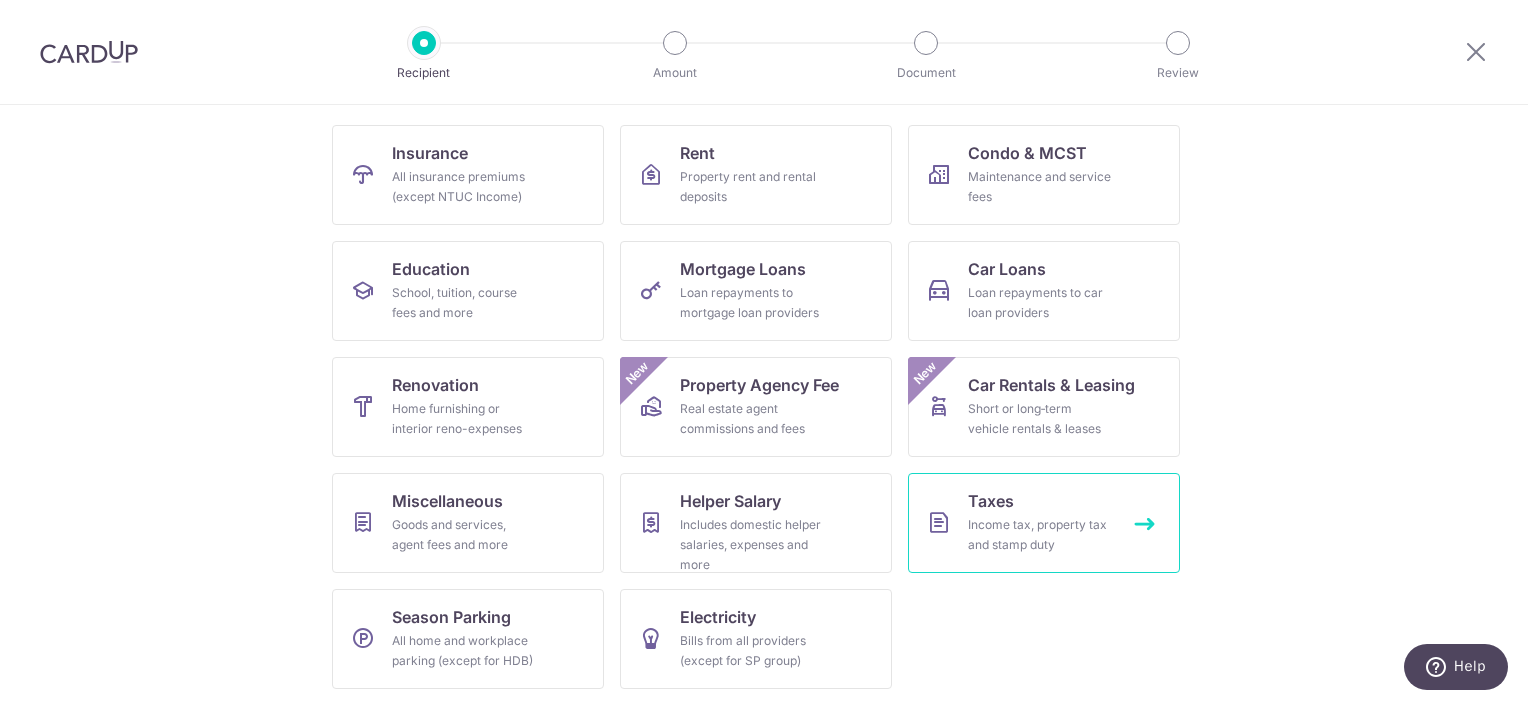 click on "Taxes Income tax, property tax and stamp duty" at bounding box center (1044, 523) 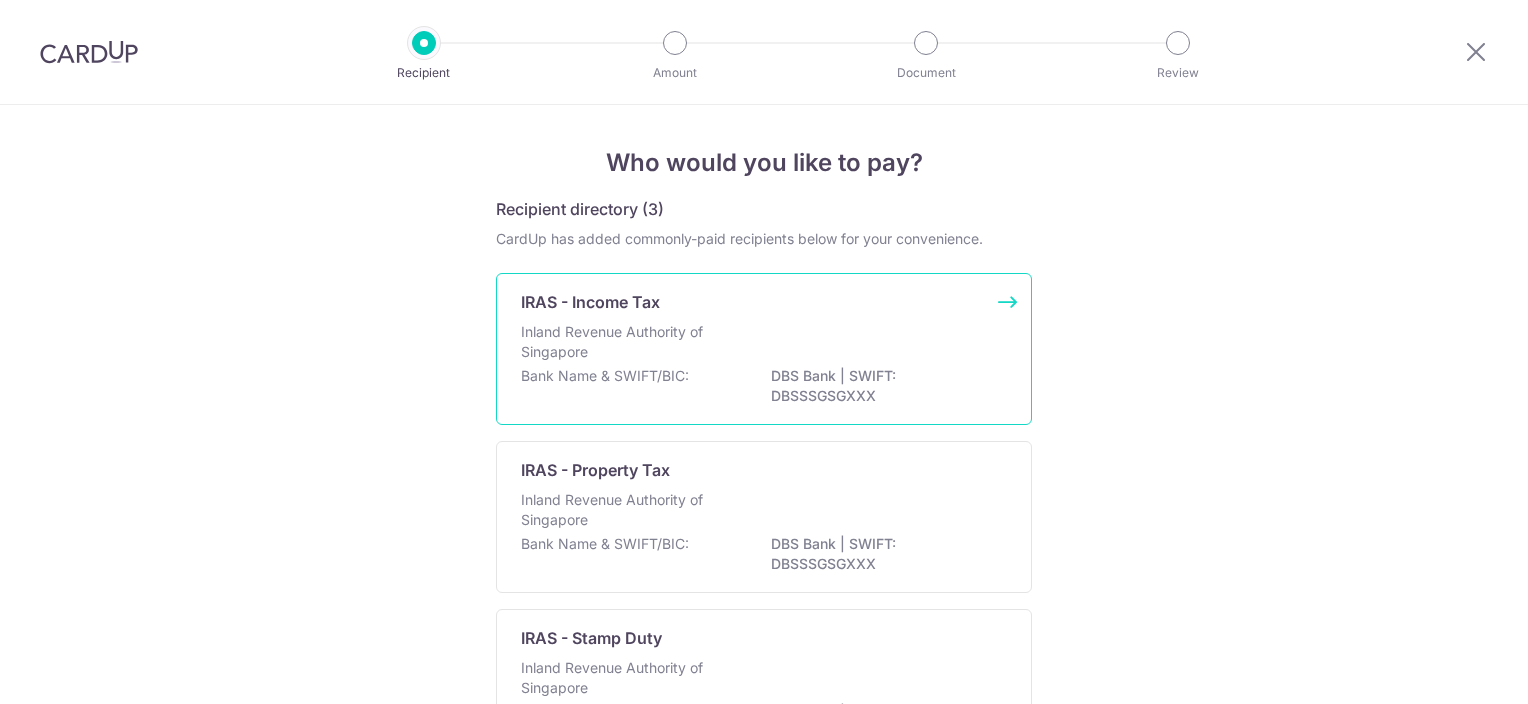 scroll, scrollTop: 0, scrollLeft: 0, axis: both 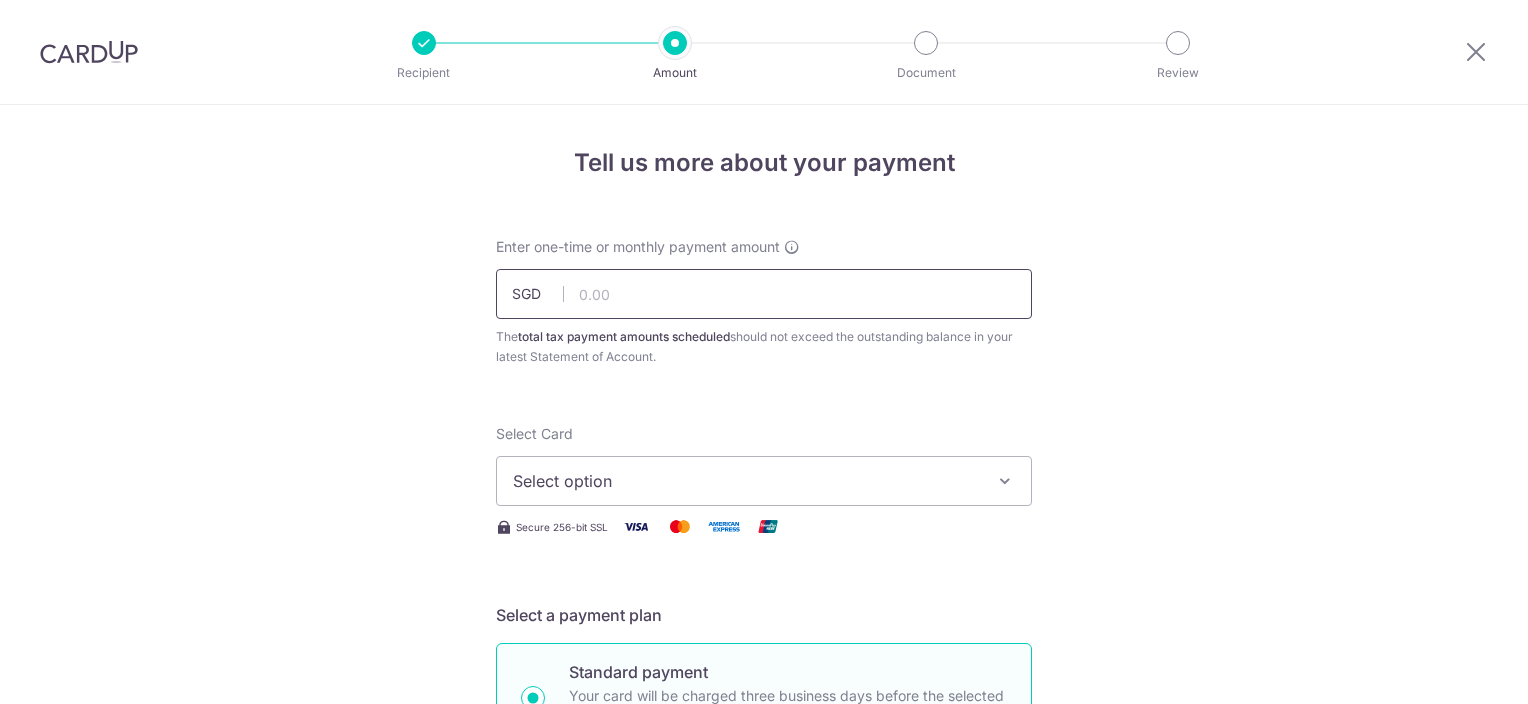 click at bounding box center (764, 294) 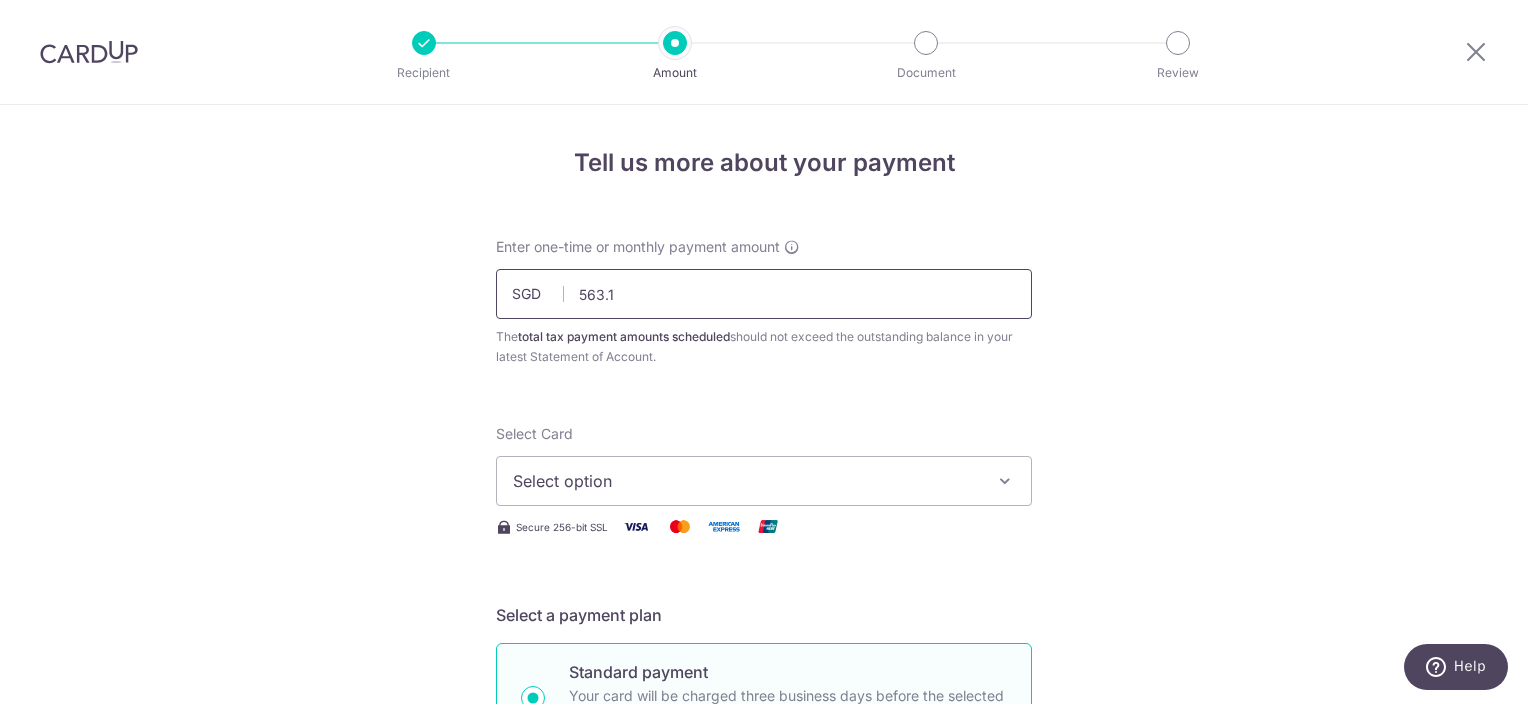 type on "563.12" 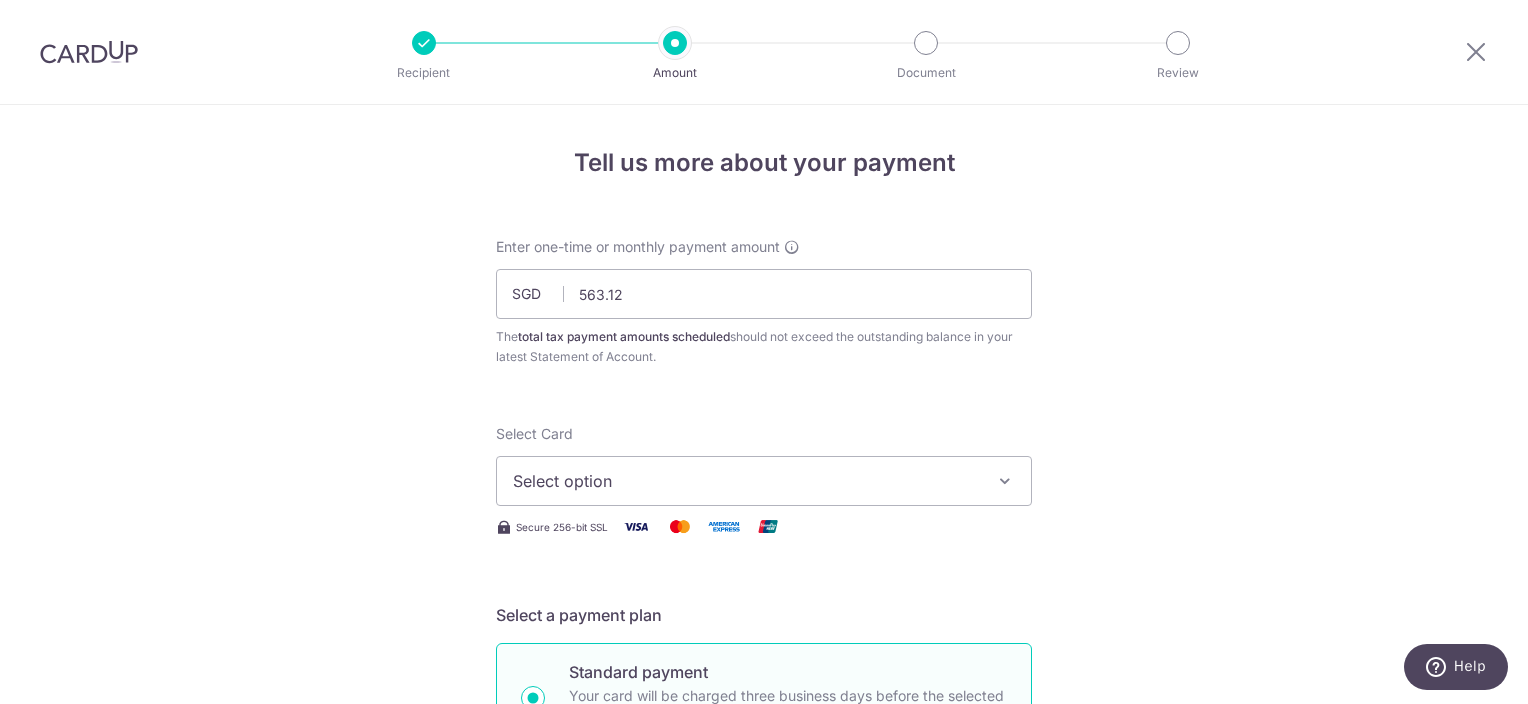 click on "Tell us more about your payment
Enter one-time or monthly payment amount
SGD
563.12
563.12
The  total tax payment amounts scheduled  should not exceed the outstanding balance in your latest Statement of Account.
Select Card
Select option
Add credit card
Your Cards
**** 7020
Secure 256-bit SSL
Text" at bounding box center (764, 1033) 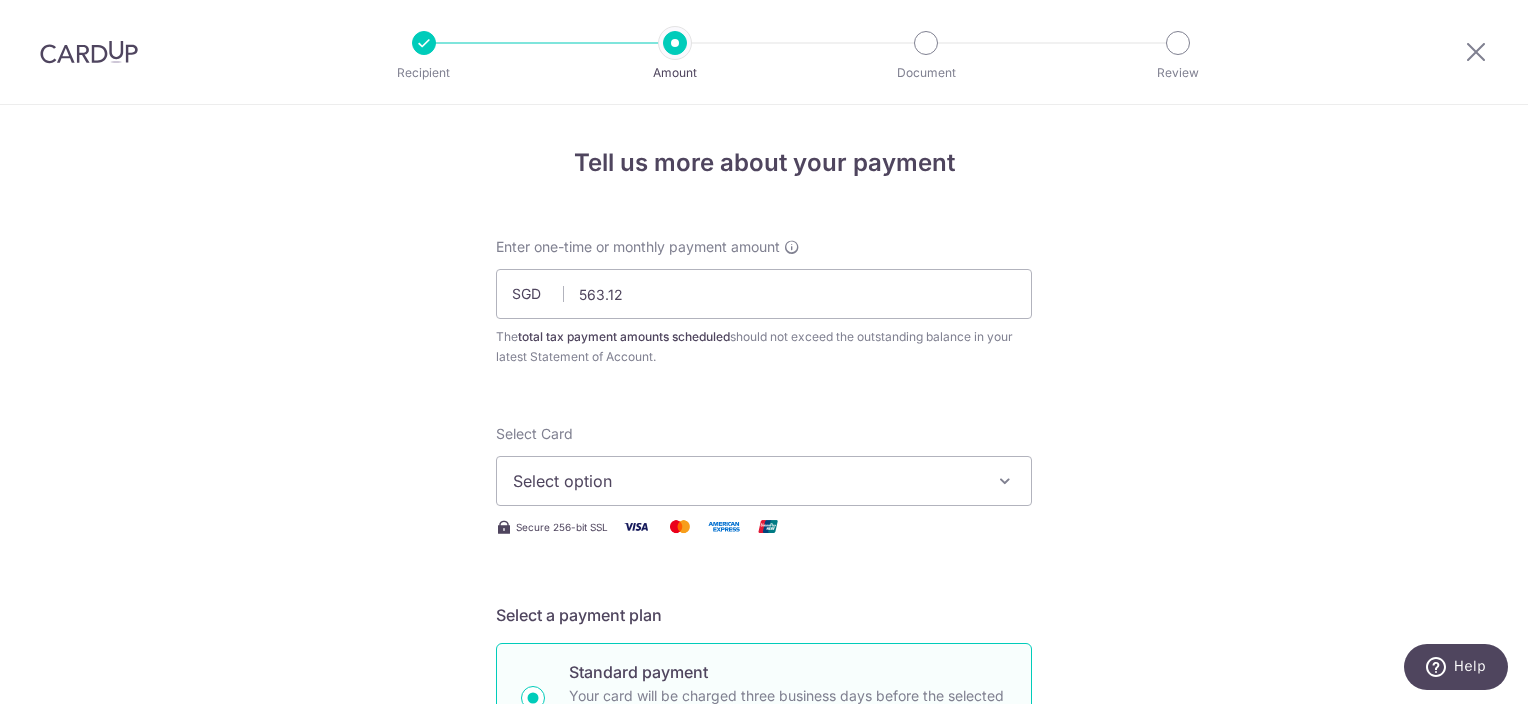 click on "Select option" at bounding box center [764, 481] 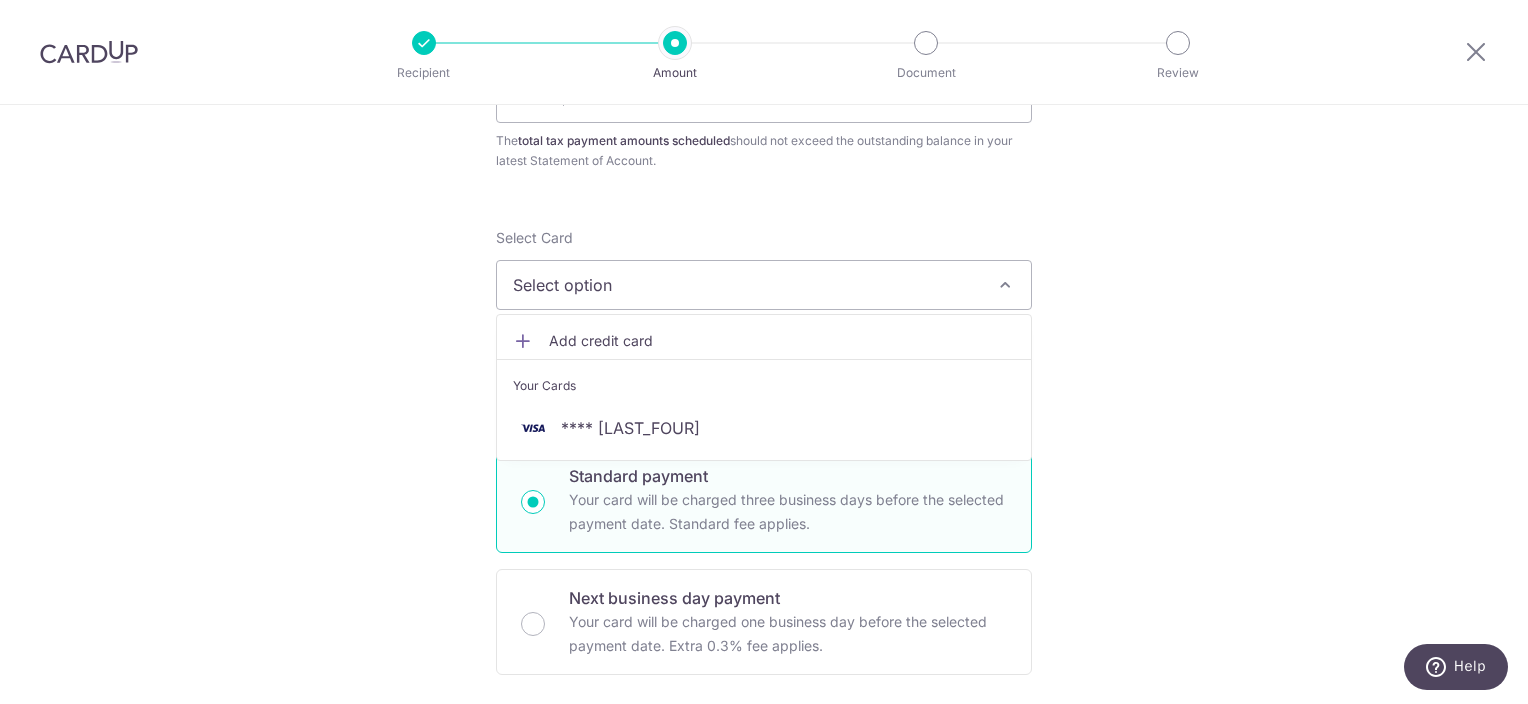 scroll, scrollTop: 200, scrollLeft: 0, axis: vertical 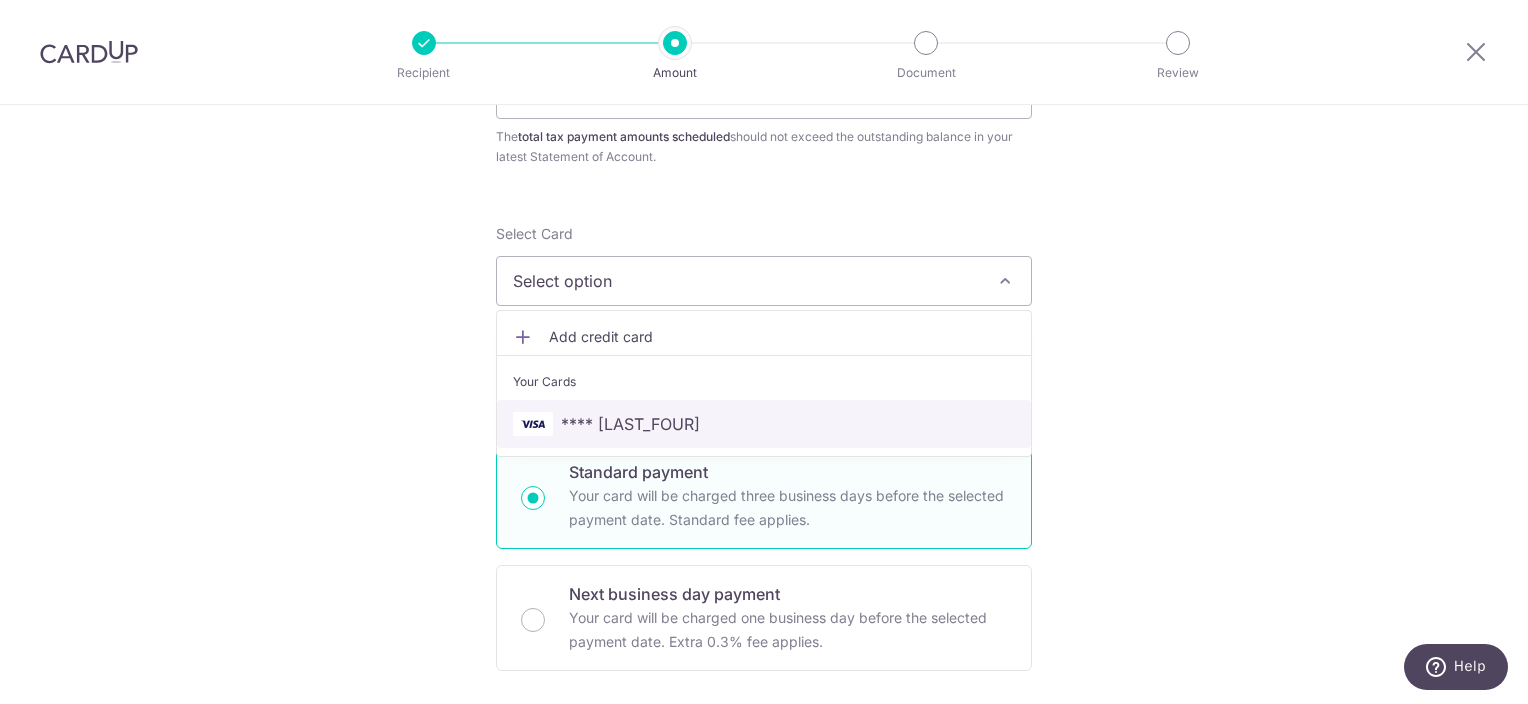 click on "**** 7020" at bounding box center (630, 424) 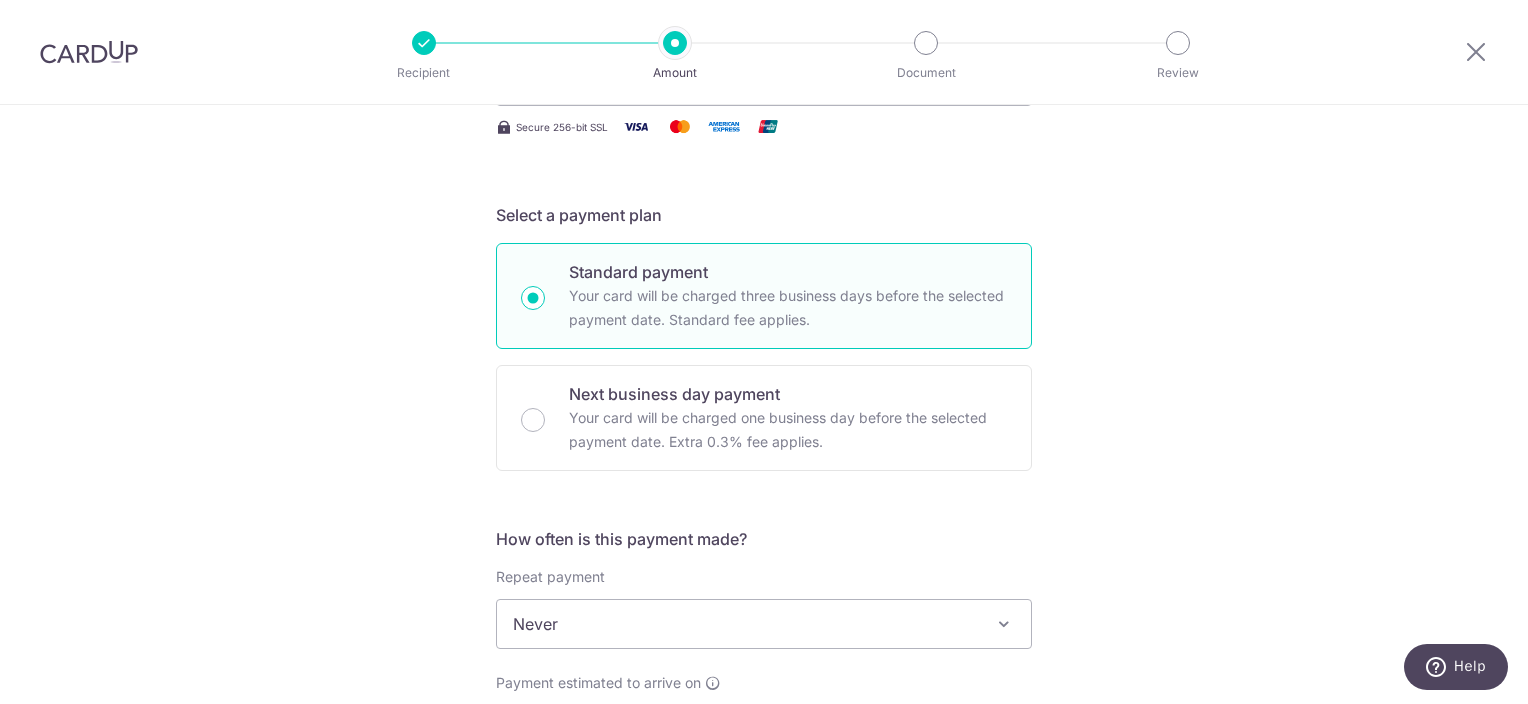 scroll, scrollTop: 500, scrollLeft: 0, axis: vertical 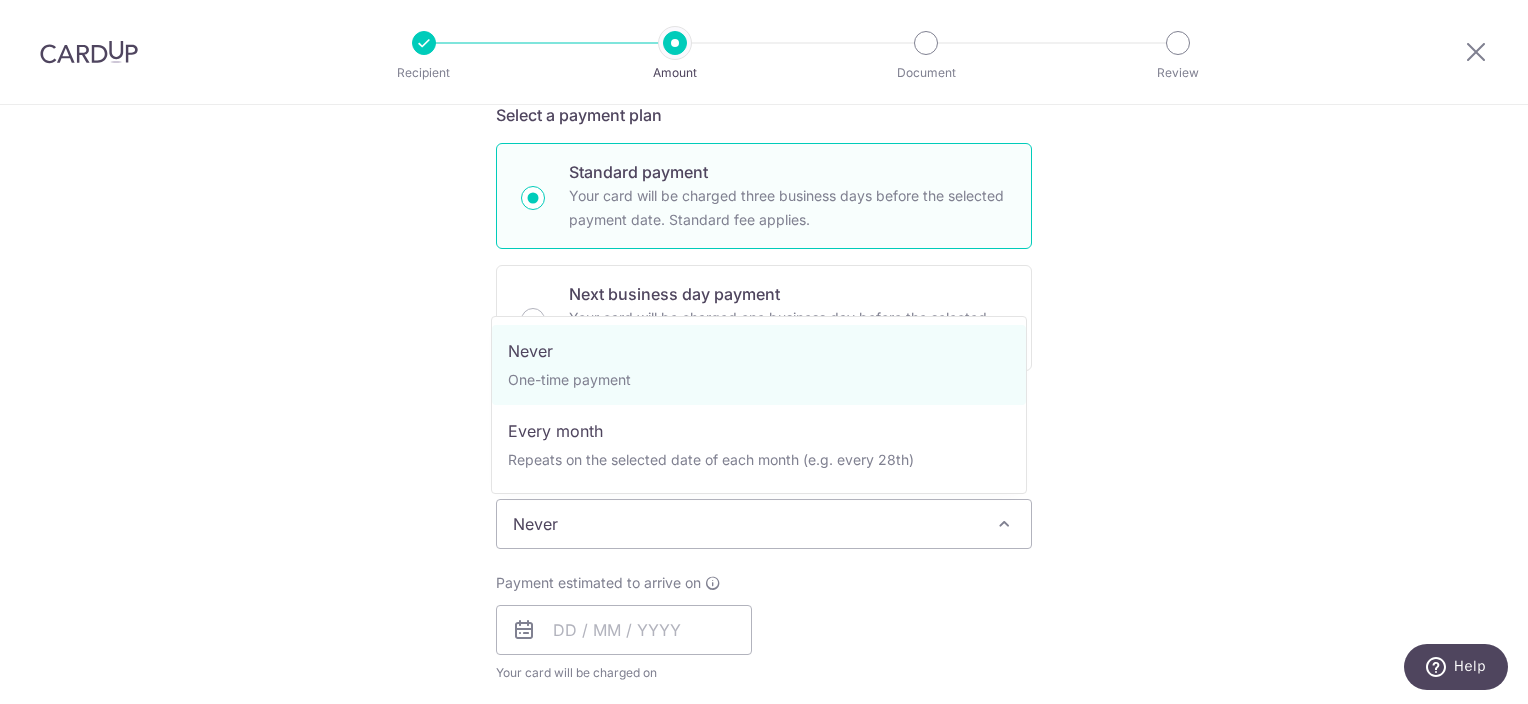 click on "Never" at bounding box center (764, 524) 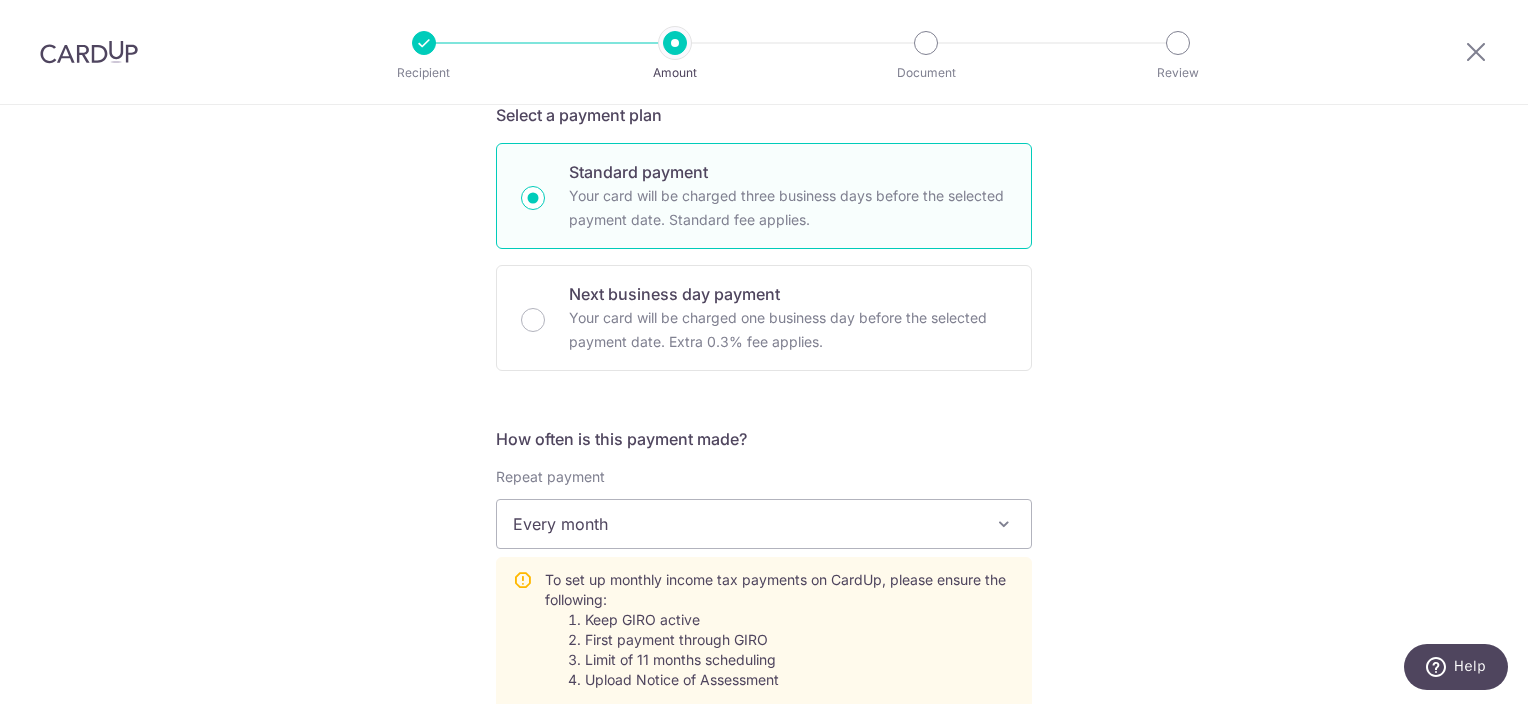 select on "3" 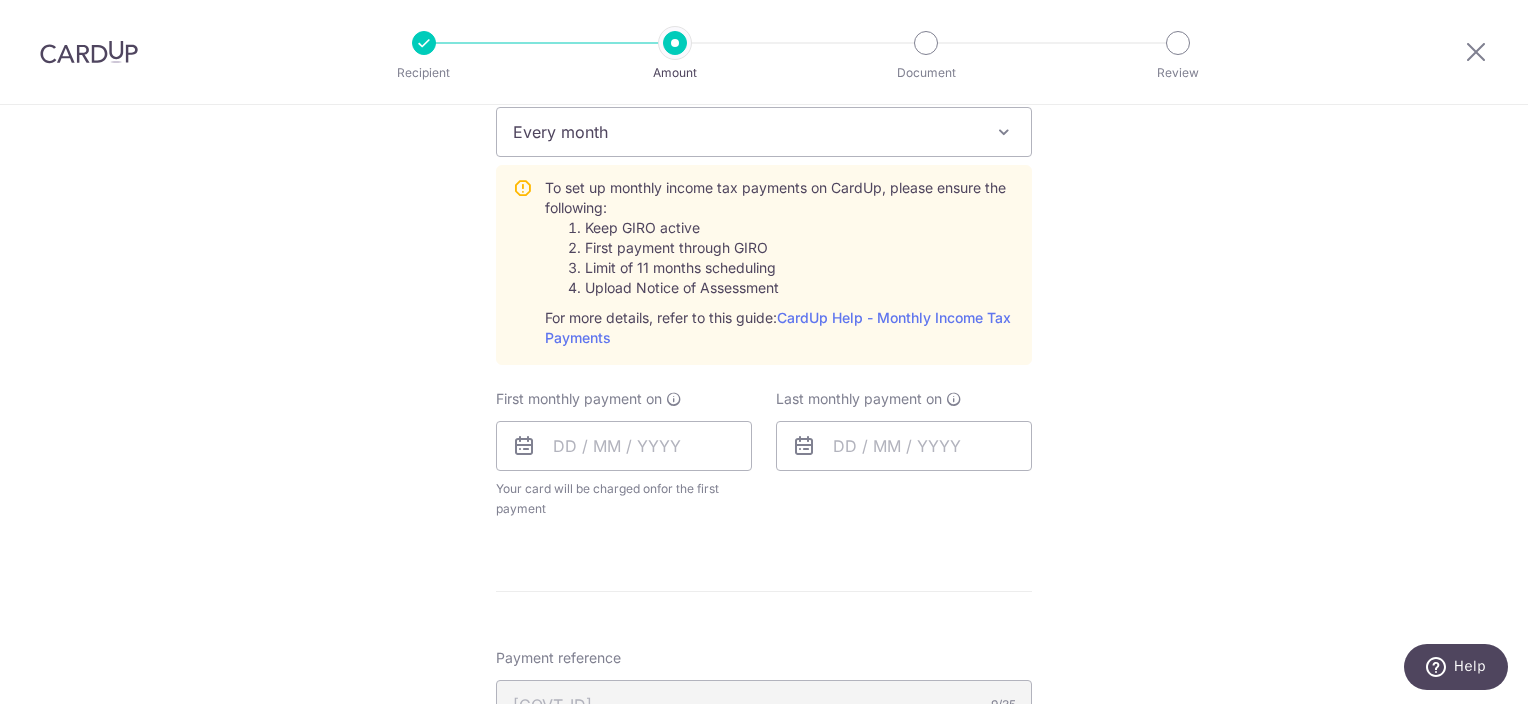 scroll, scrollTop: 1000, scrollLeft: 0, axis: vertical 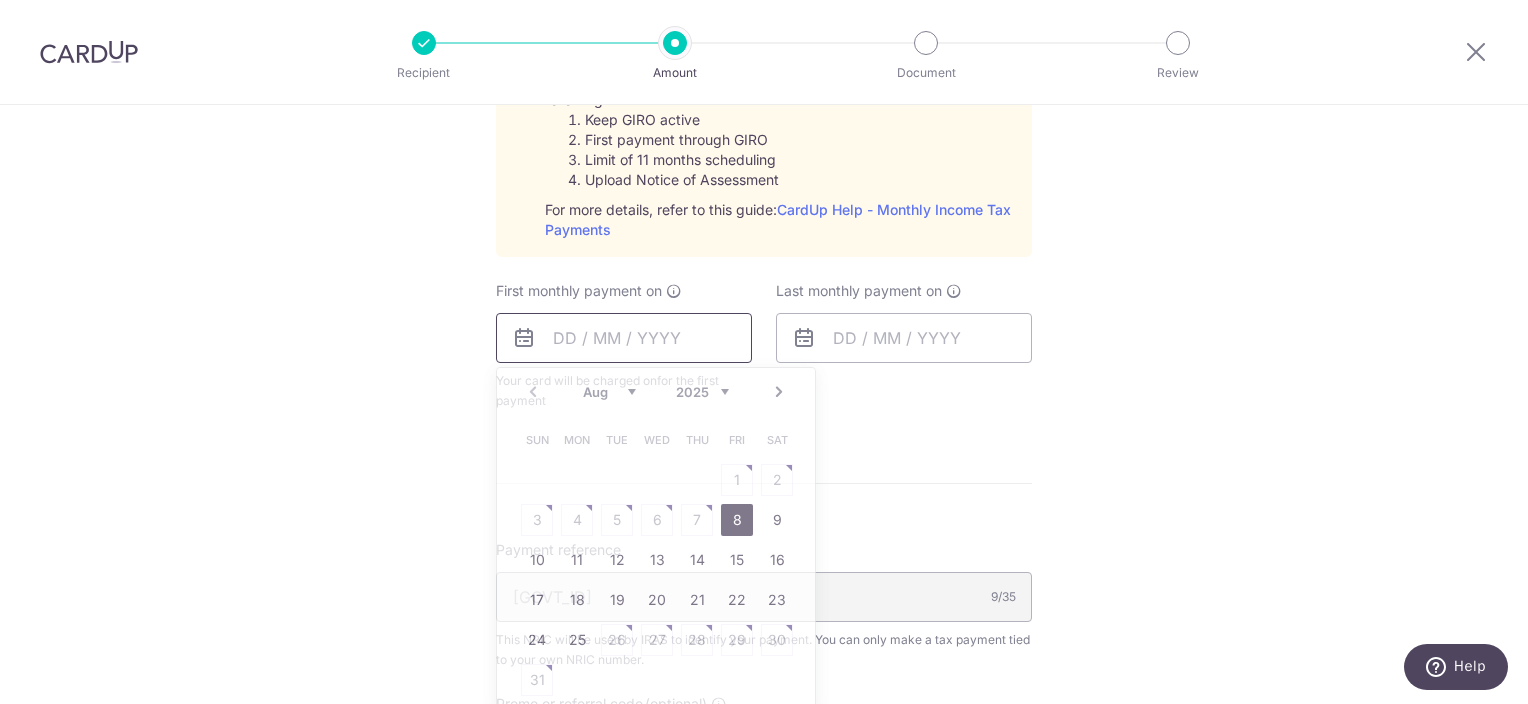 click at bounding box center (624, 338) 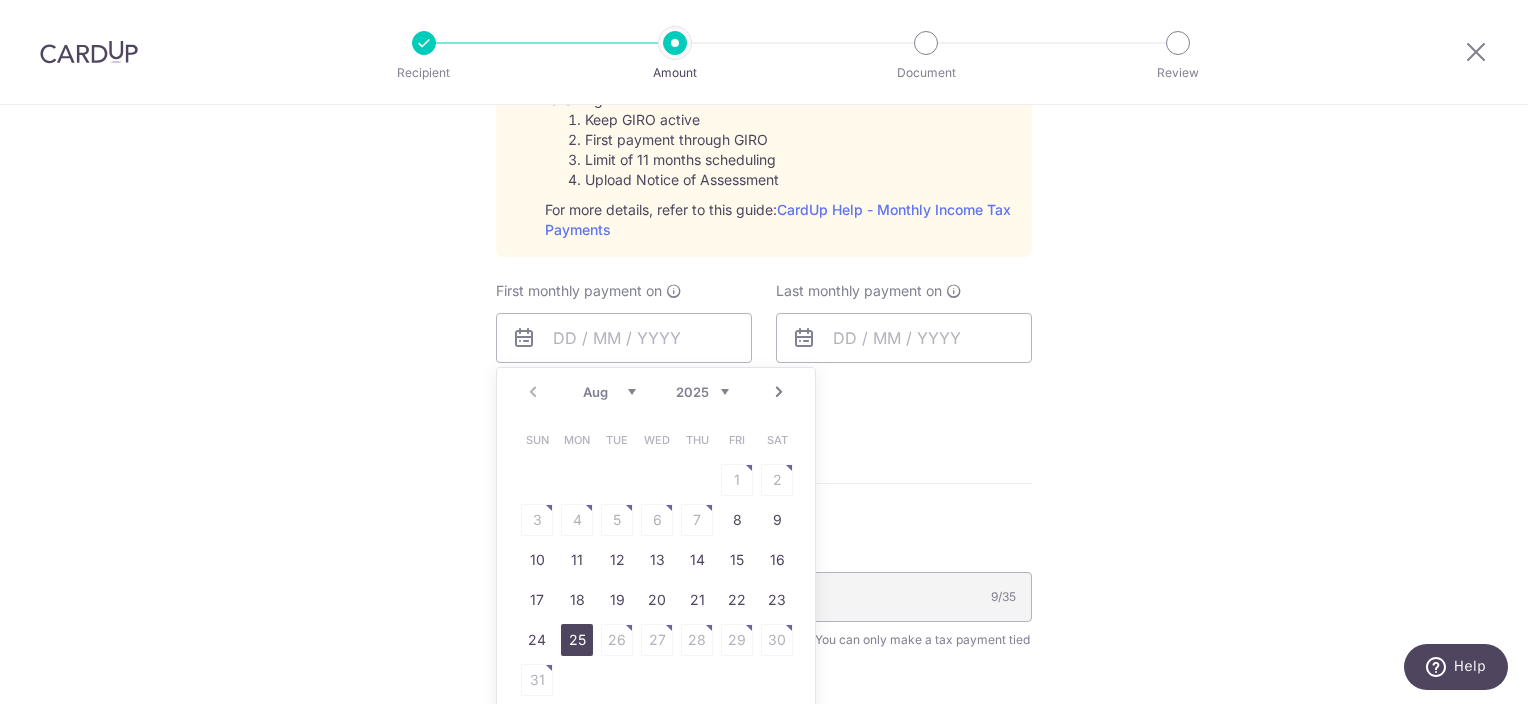 click on "25" at bounding box center [577, 640] 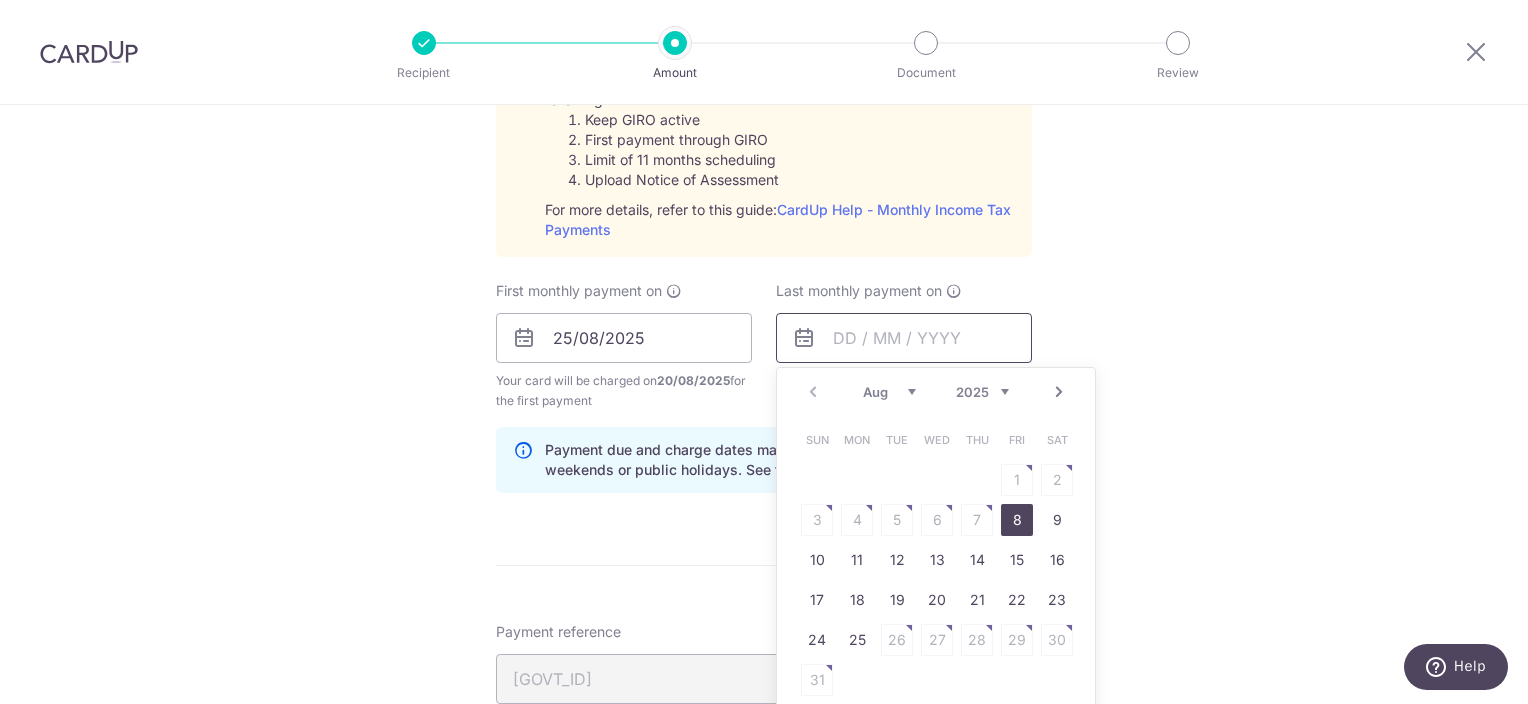 click at bounding box center (904, 338) 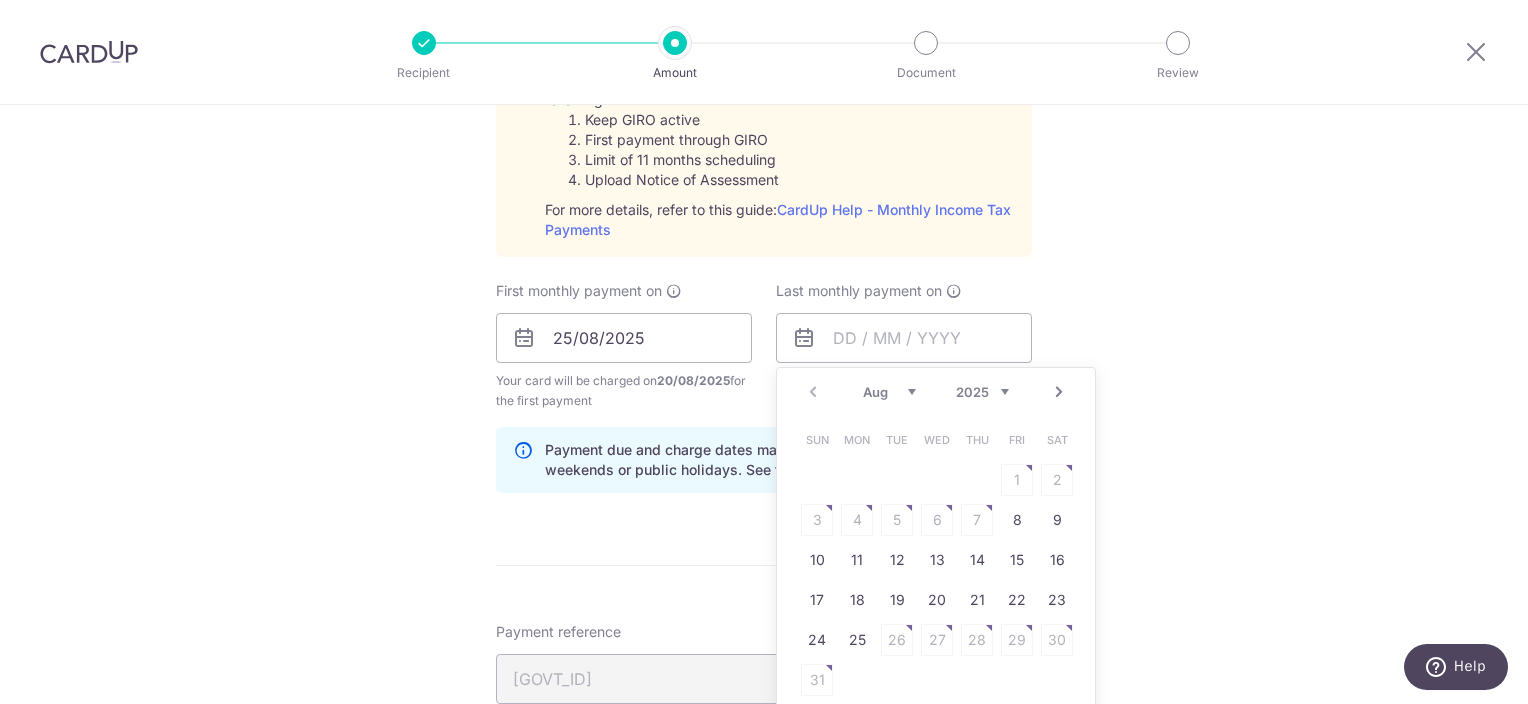click on "2025 2026" at bounding box center [982, 392] 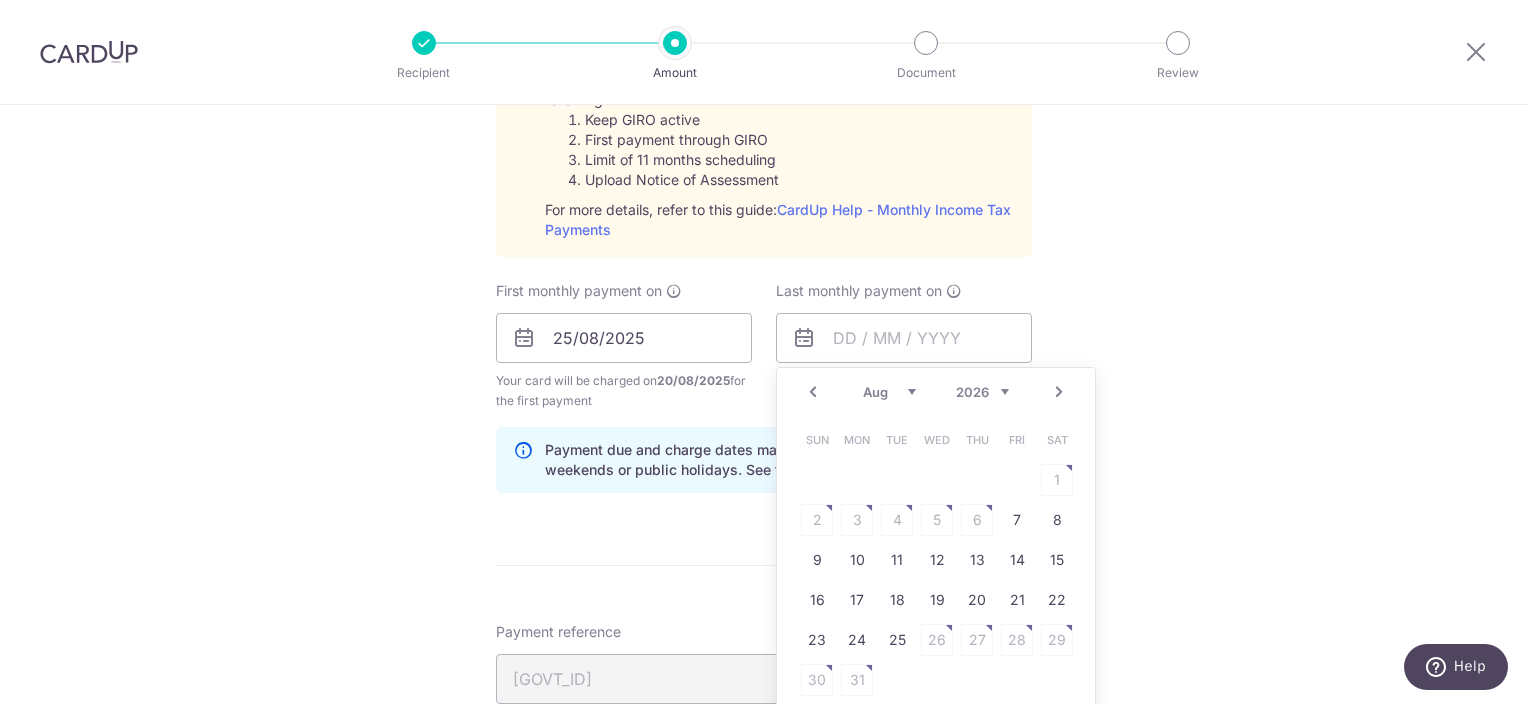 click on "Jan Feb Mar Apr May Jun Jul Aug Sep" at bounding box center [889, 392] 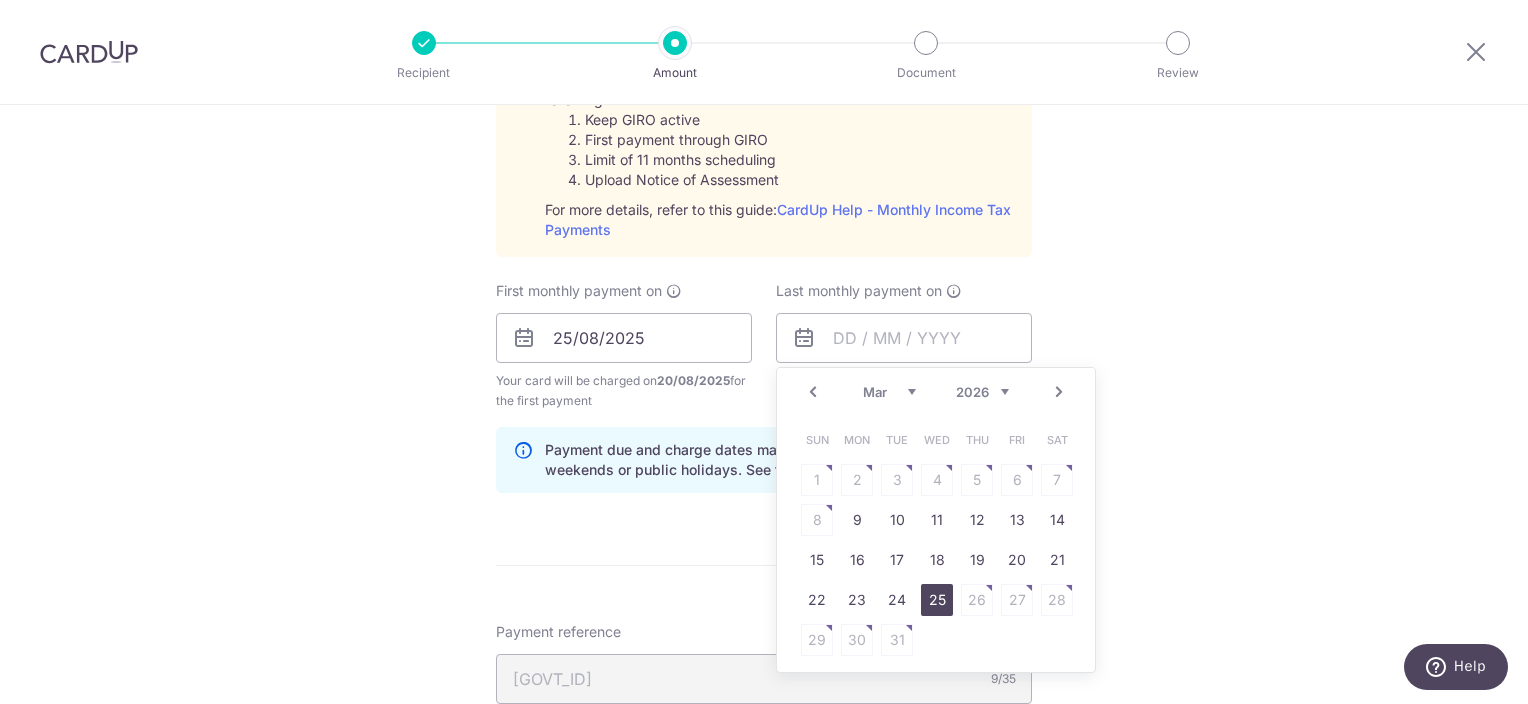 click on "25" at bounding box center (937, 600) 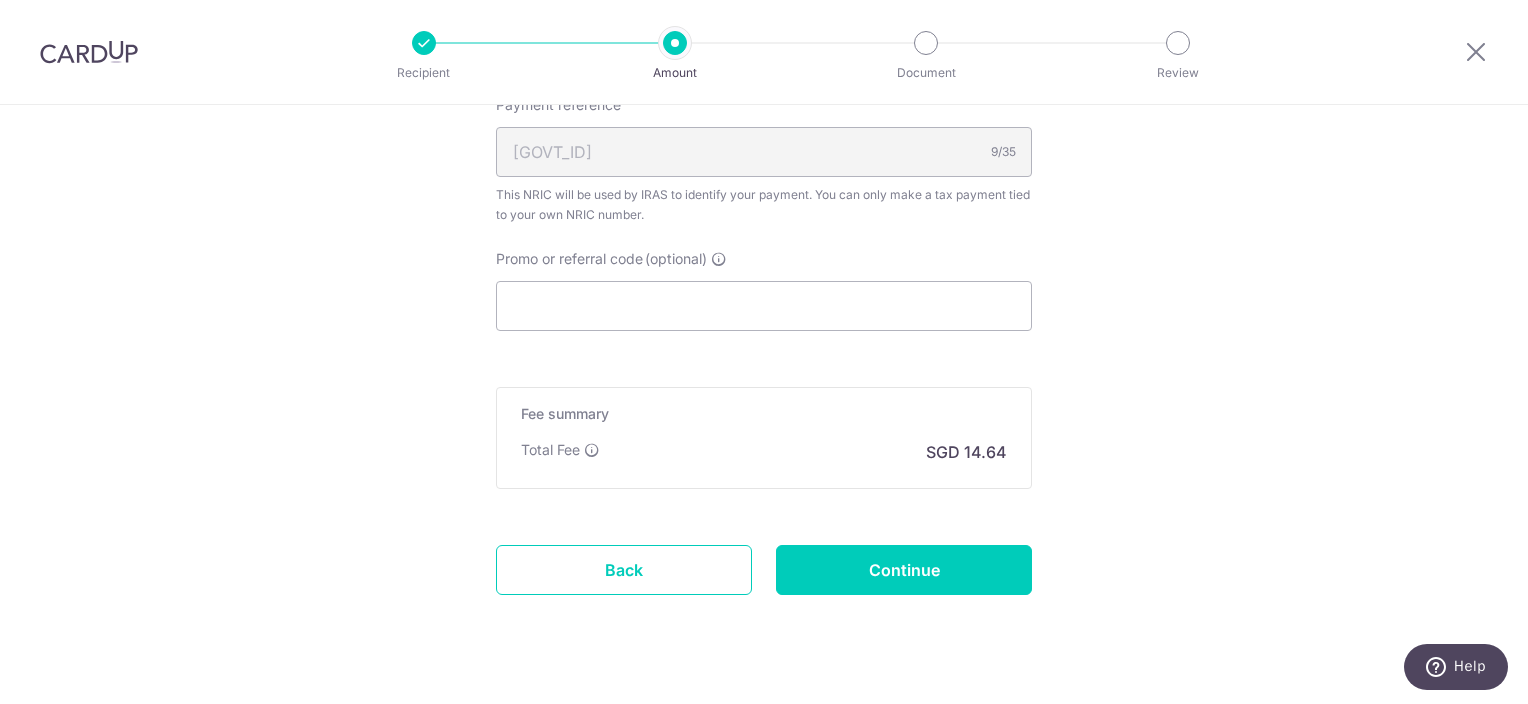 scroll, scrollTop: 1564, scrollLeft: 0, axis: vertical 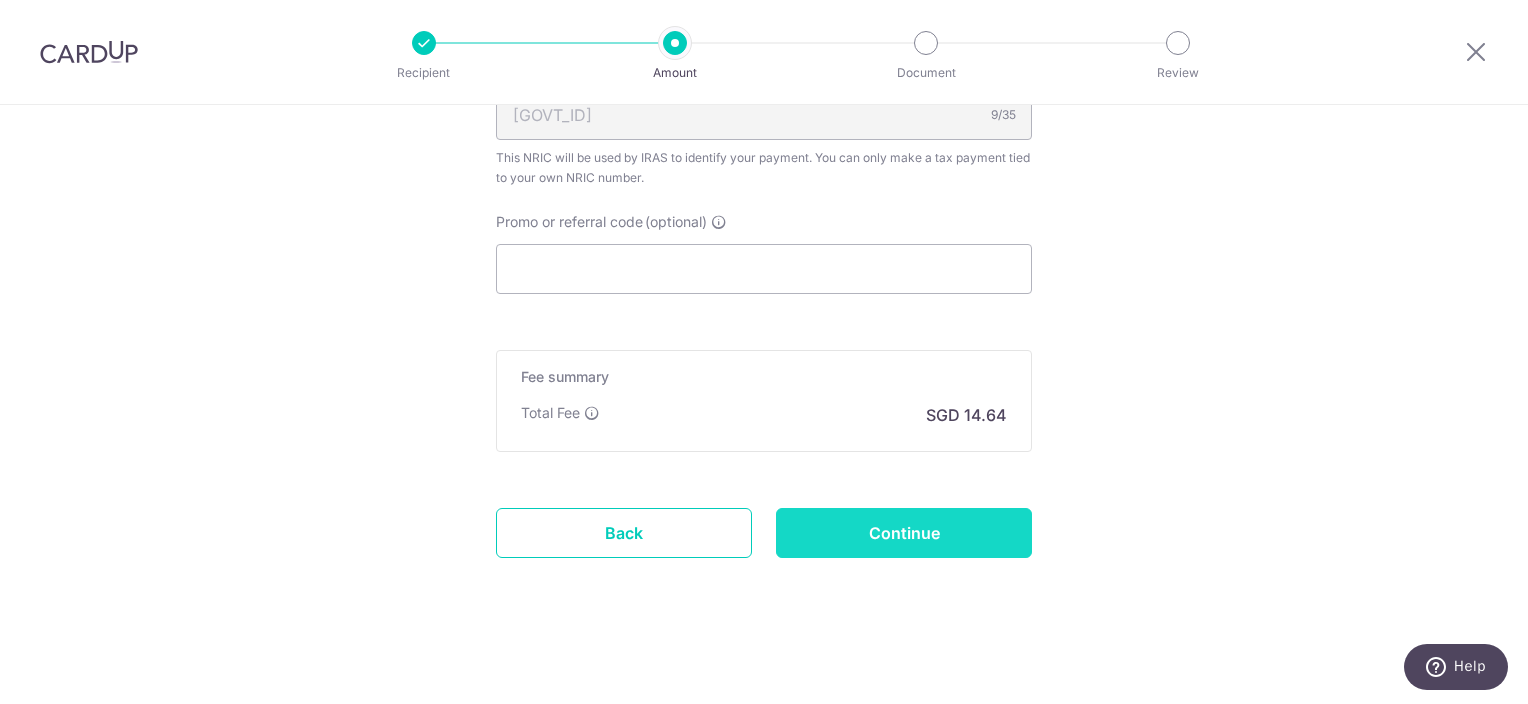 click on "Continue" at bounding box center [904, 533] 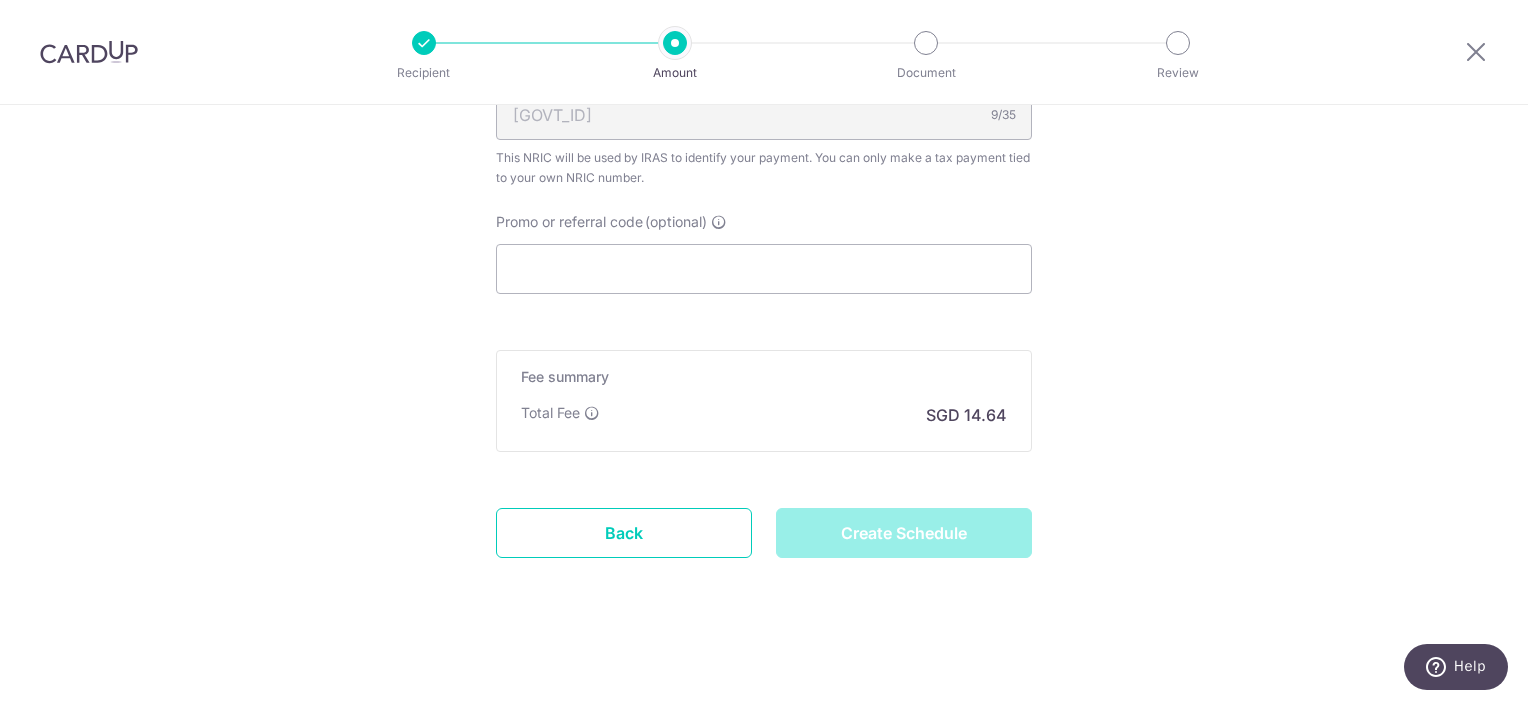 type on "Create Schedule" 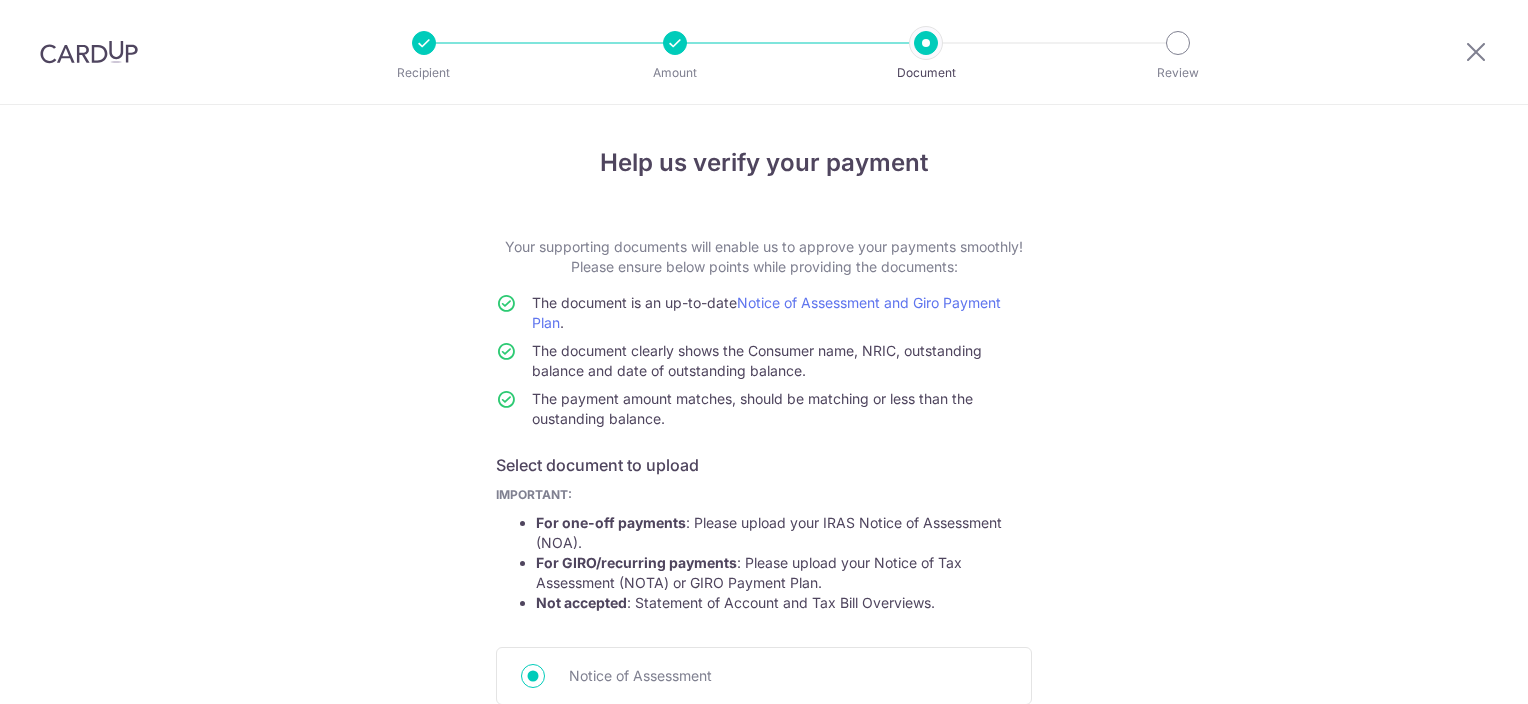 scroll, scrollTop: 0, scrollLeft: 0, axis: both 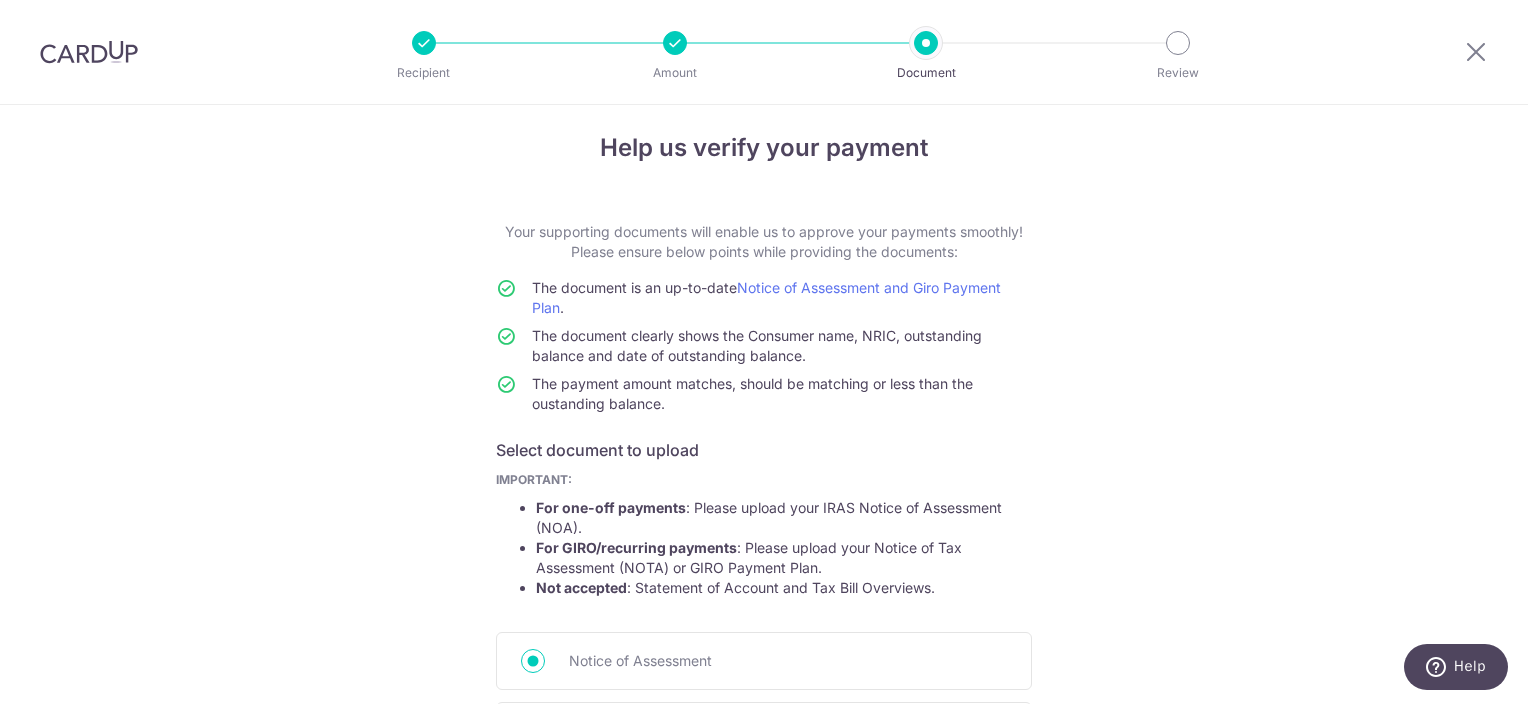 click at bounding box center (675, 43) 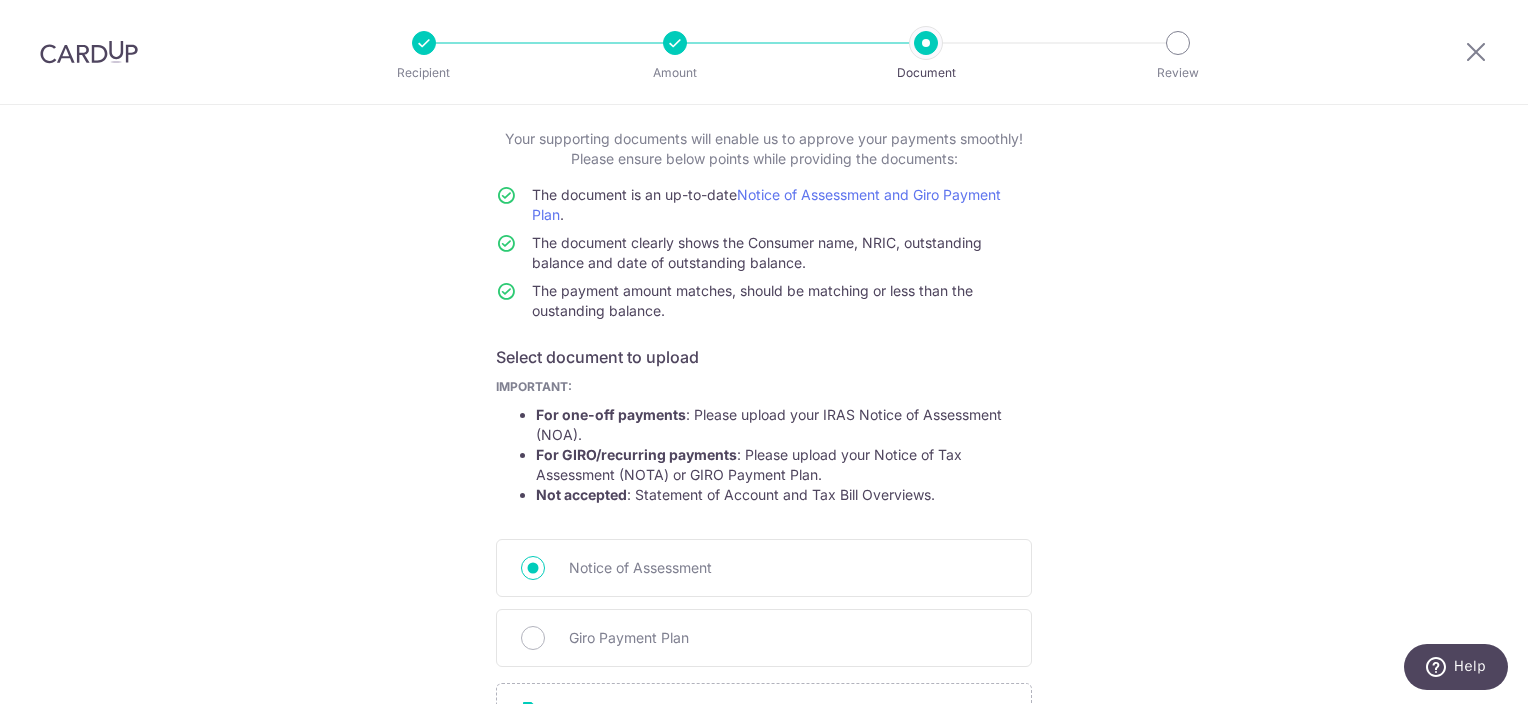 scroll, scrollTop: 315, scrollLeft: 0, axis: vertical 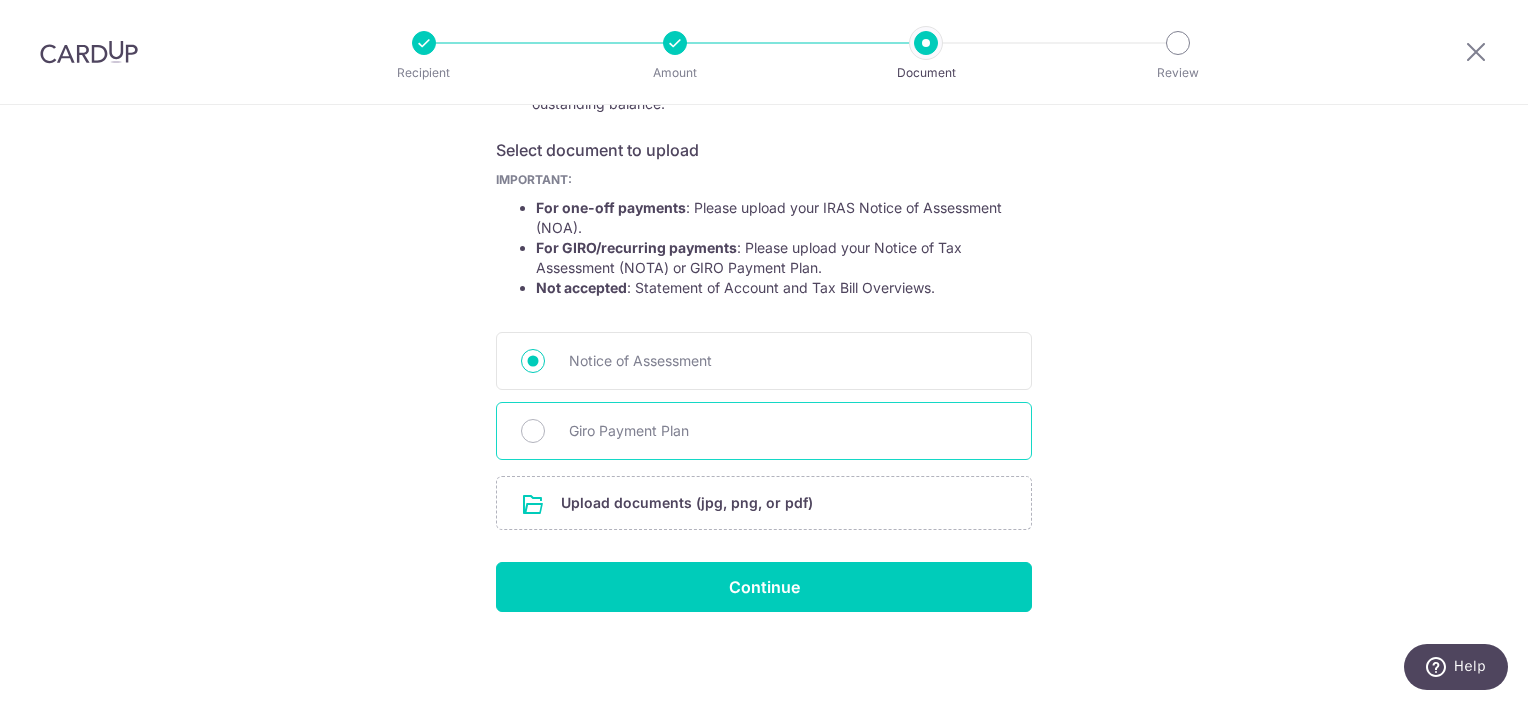 click on "Giro Payment Plan" at bounding box center [788, 431] 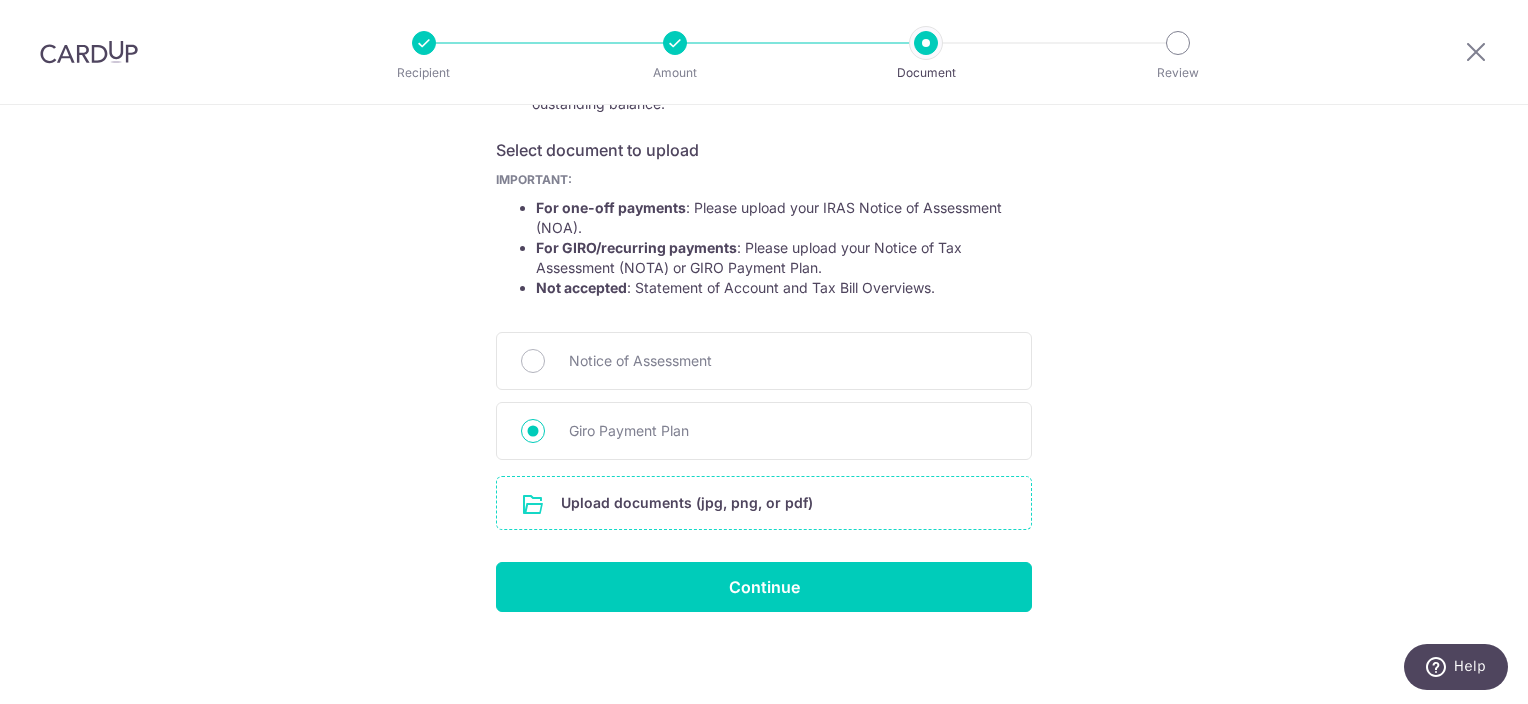 click at bounding box center [764, 503] 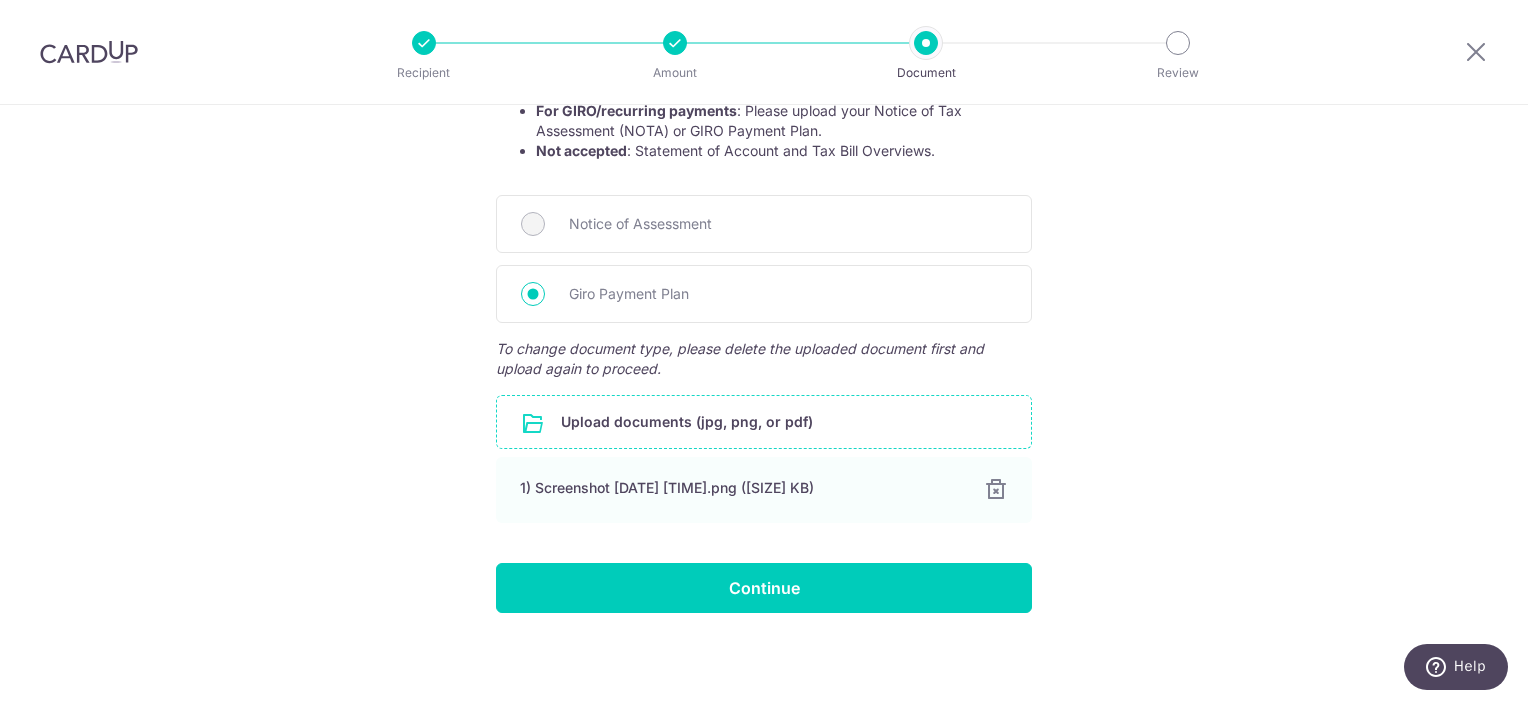 scroll, scrollTop: 453, scrollLeft: 0, axis: vertical 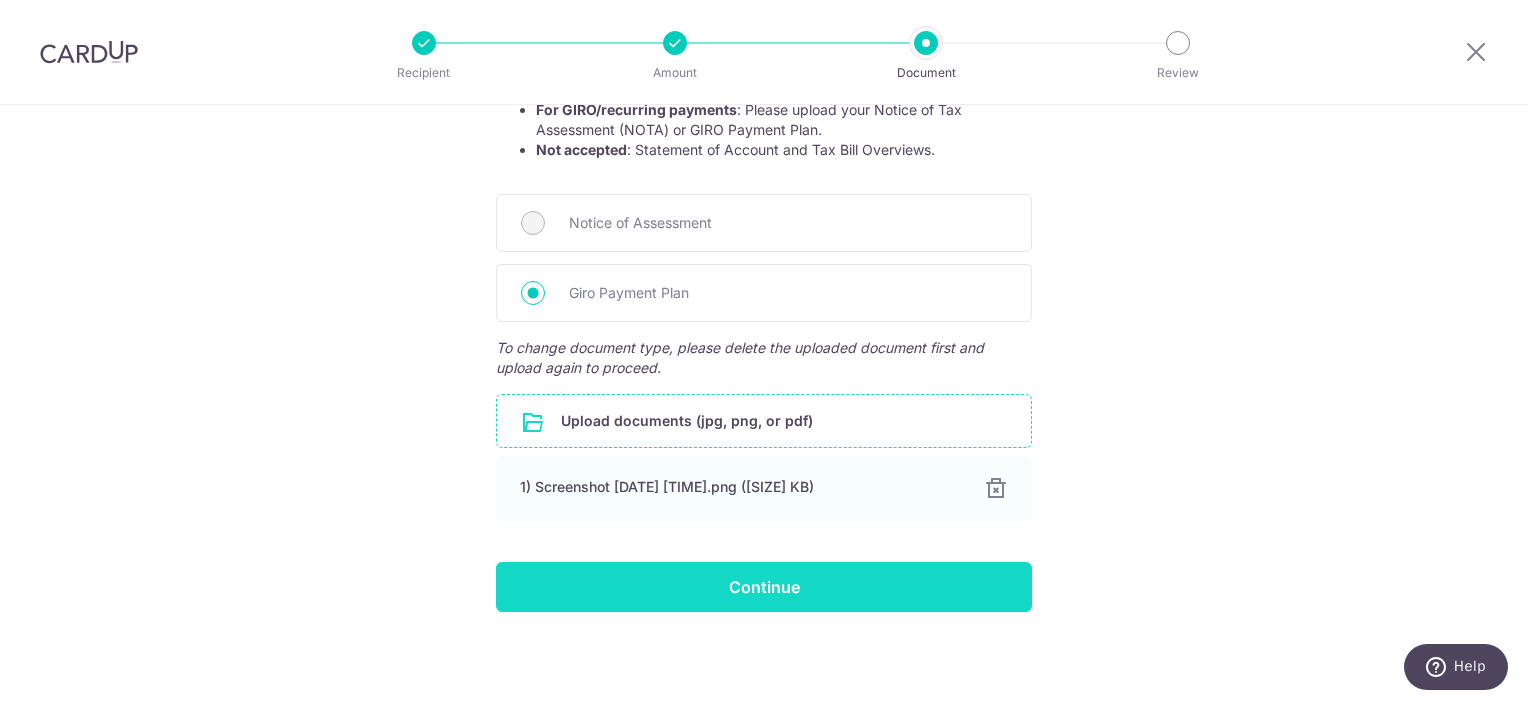 click on "Continue" at bounding box center (764, 587) 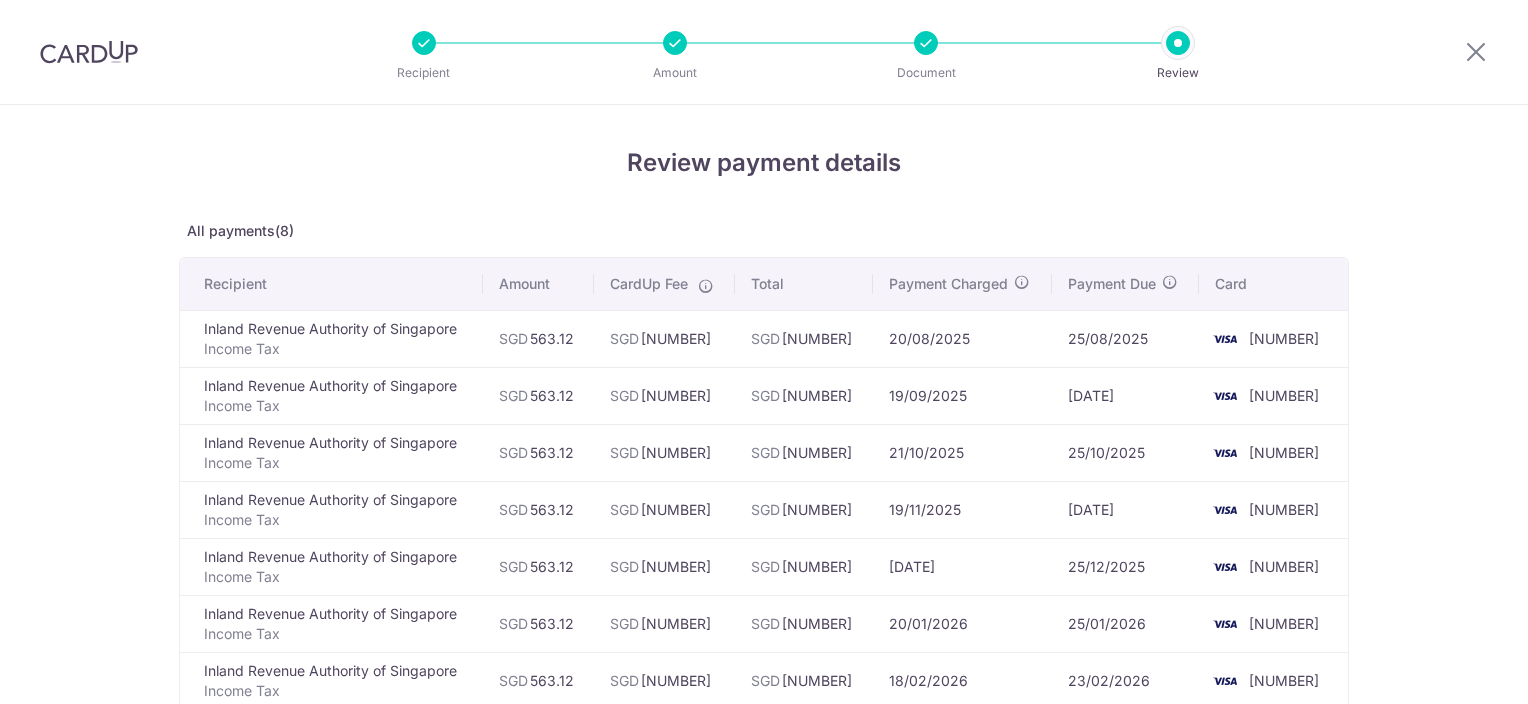 scroll, scrollTop: 0, scrollLeft: 0, axis: both 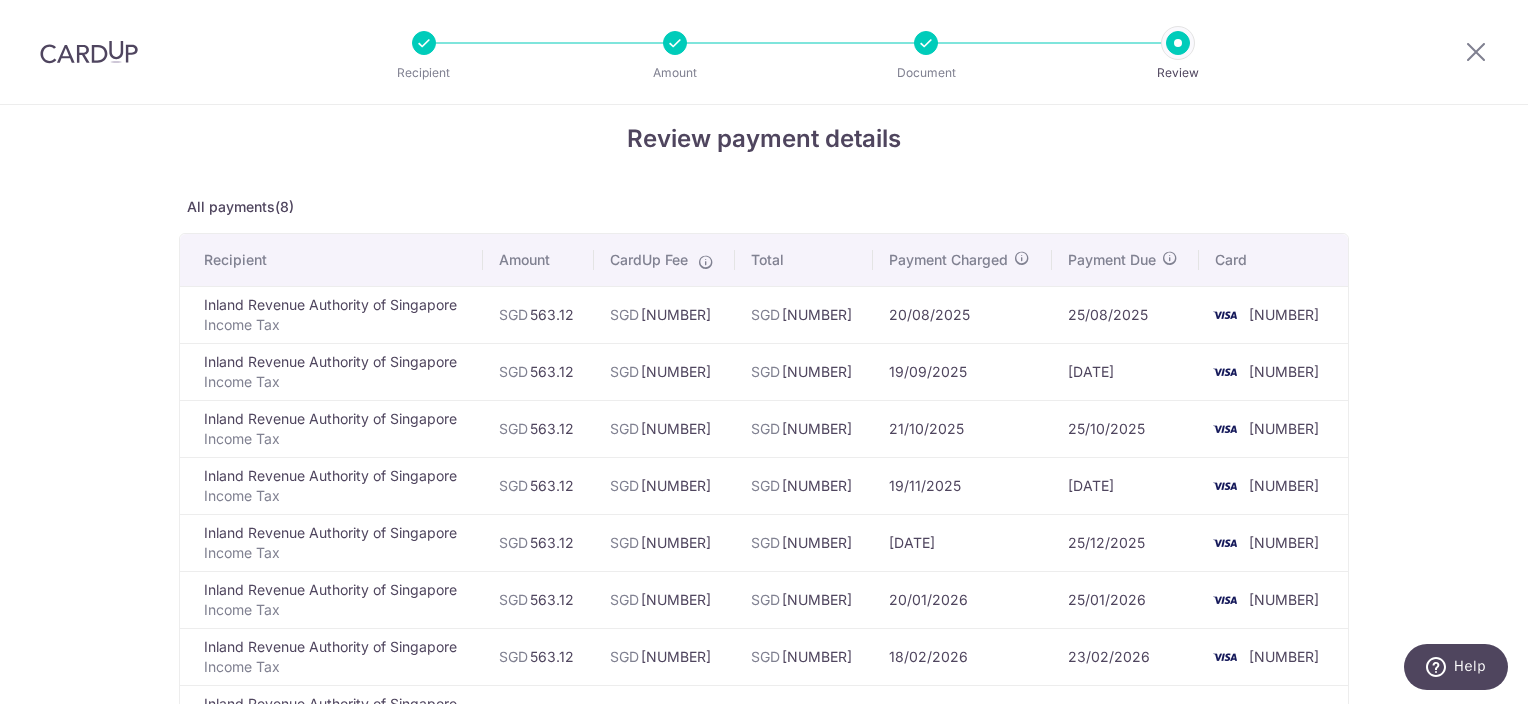click at bounding box center (424, 43) 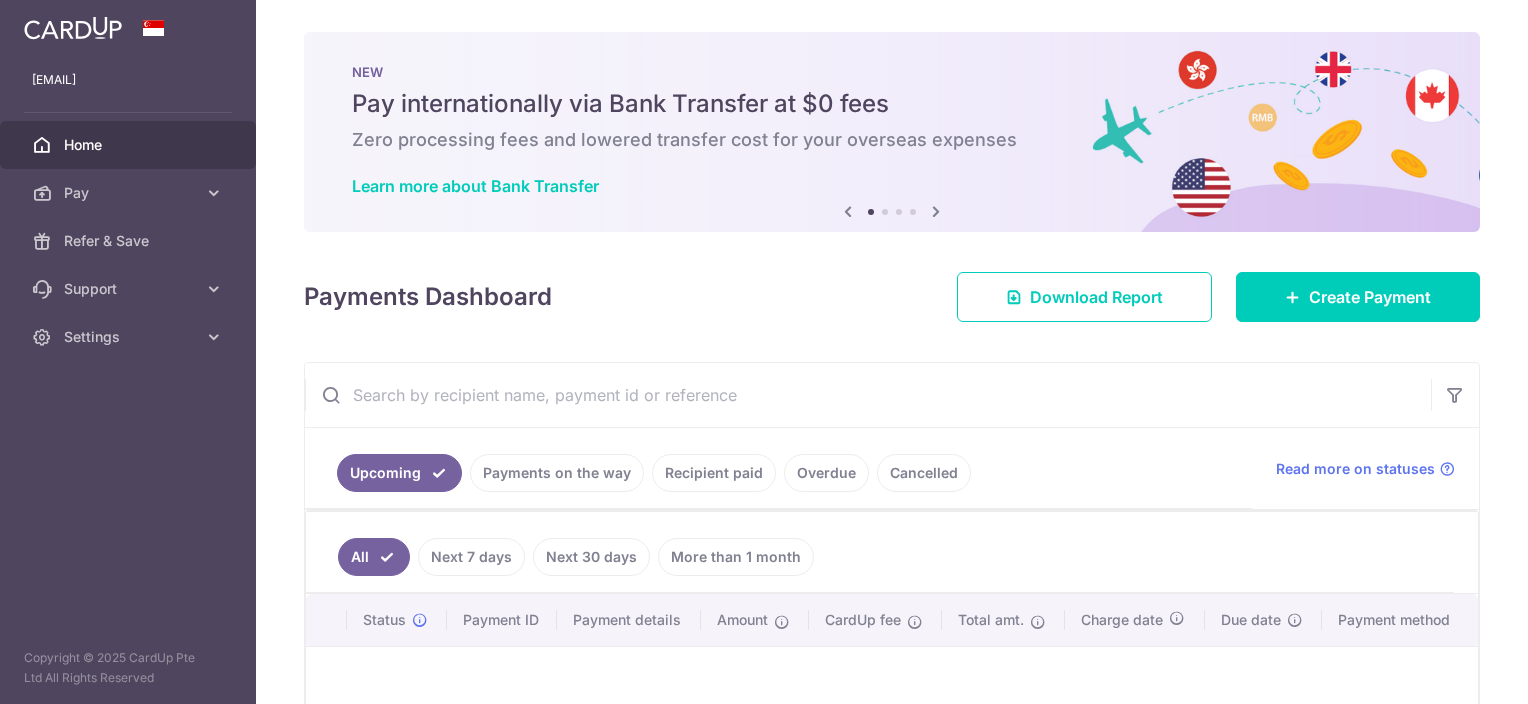 scroll, scrollTop: 0, scrollLeft: 0, axis: both 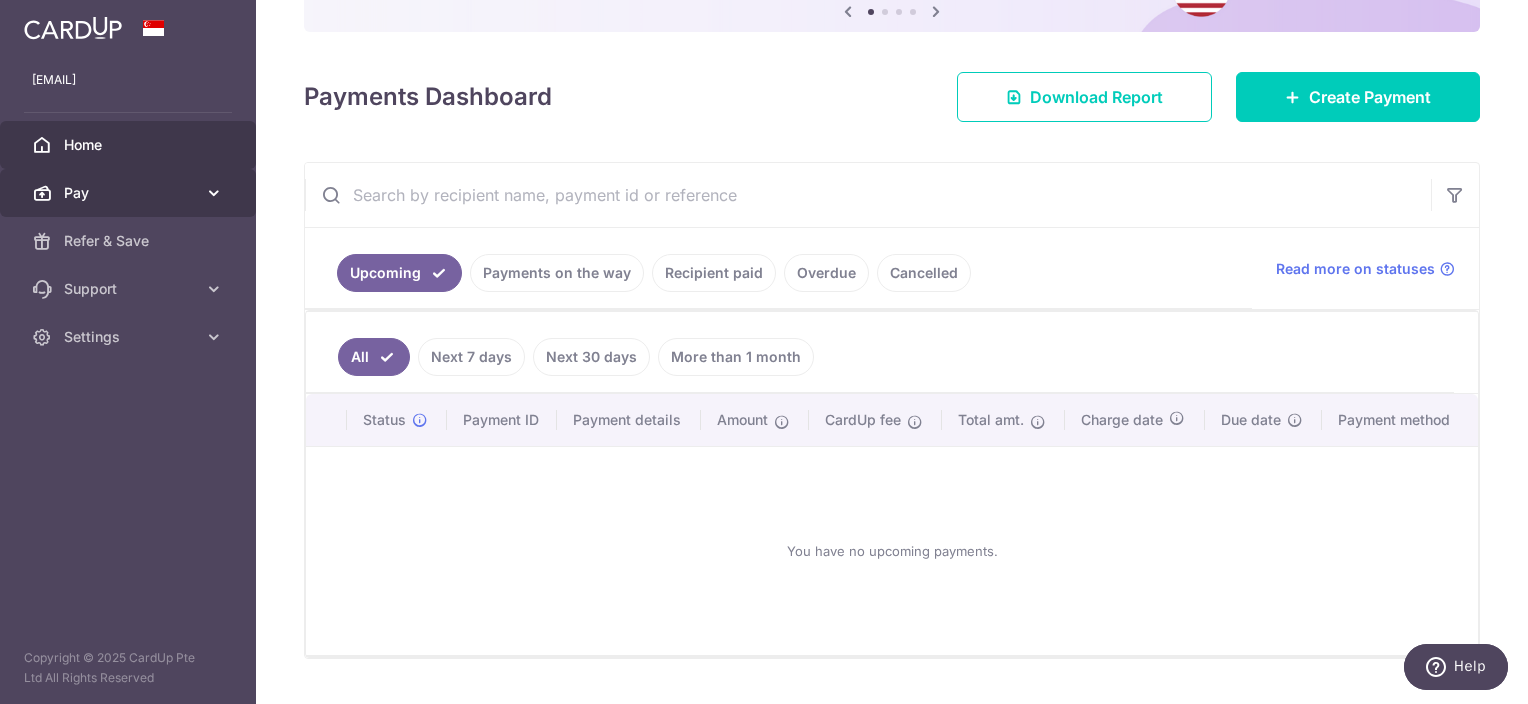 click on "Pay" at bounding box center (130, 193) 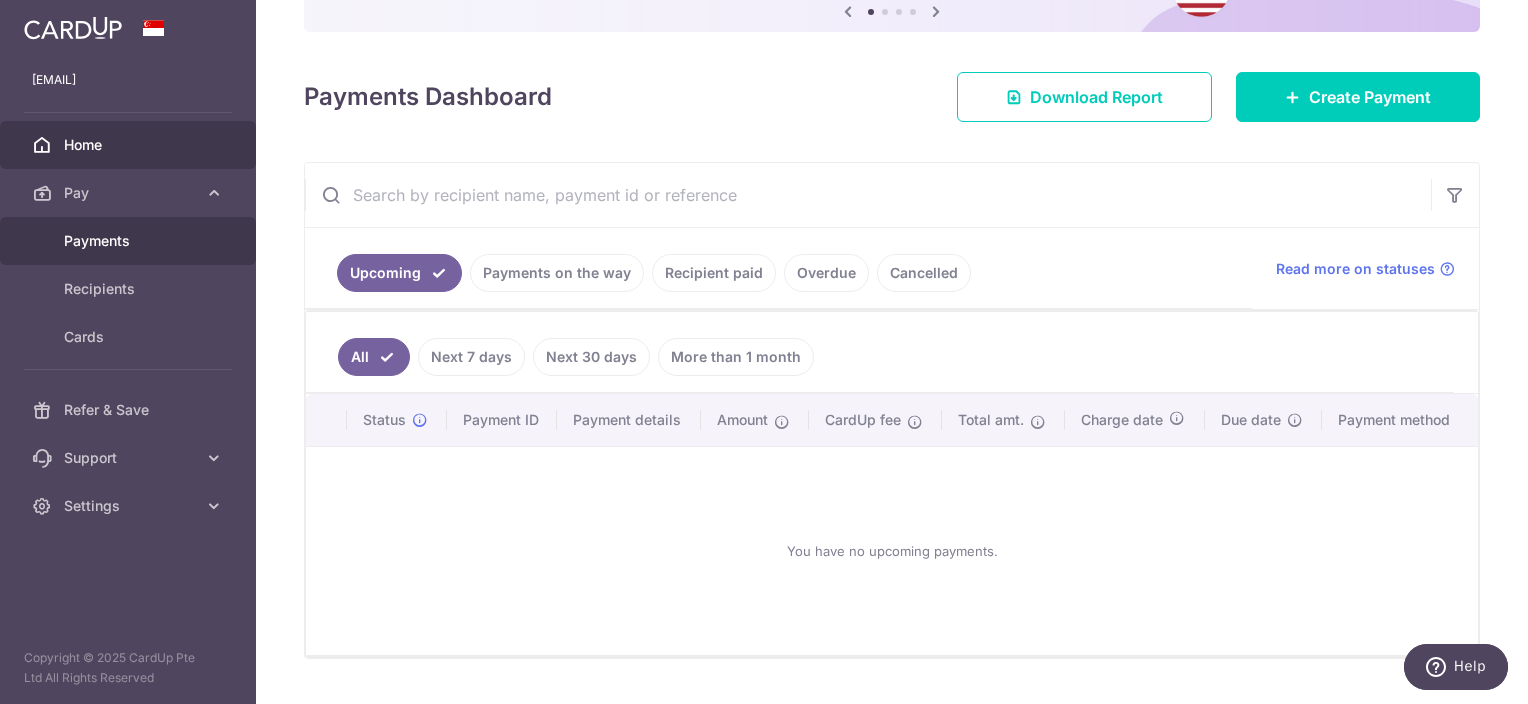 click on "Payments" at bounding box center [130, 241] 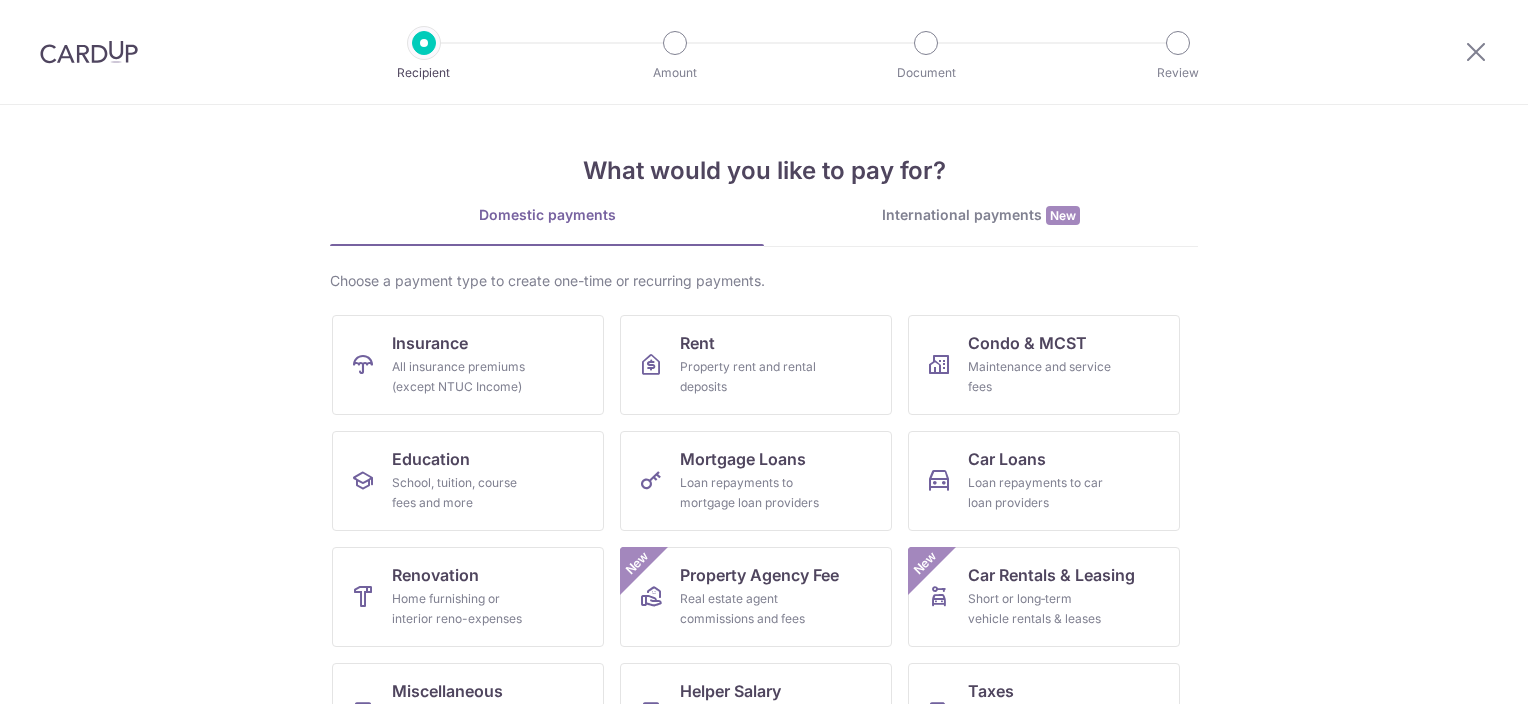 scroll, scrollTop: 0, scrollLeft: 0, axis: both 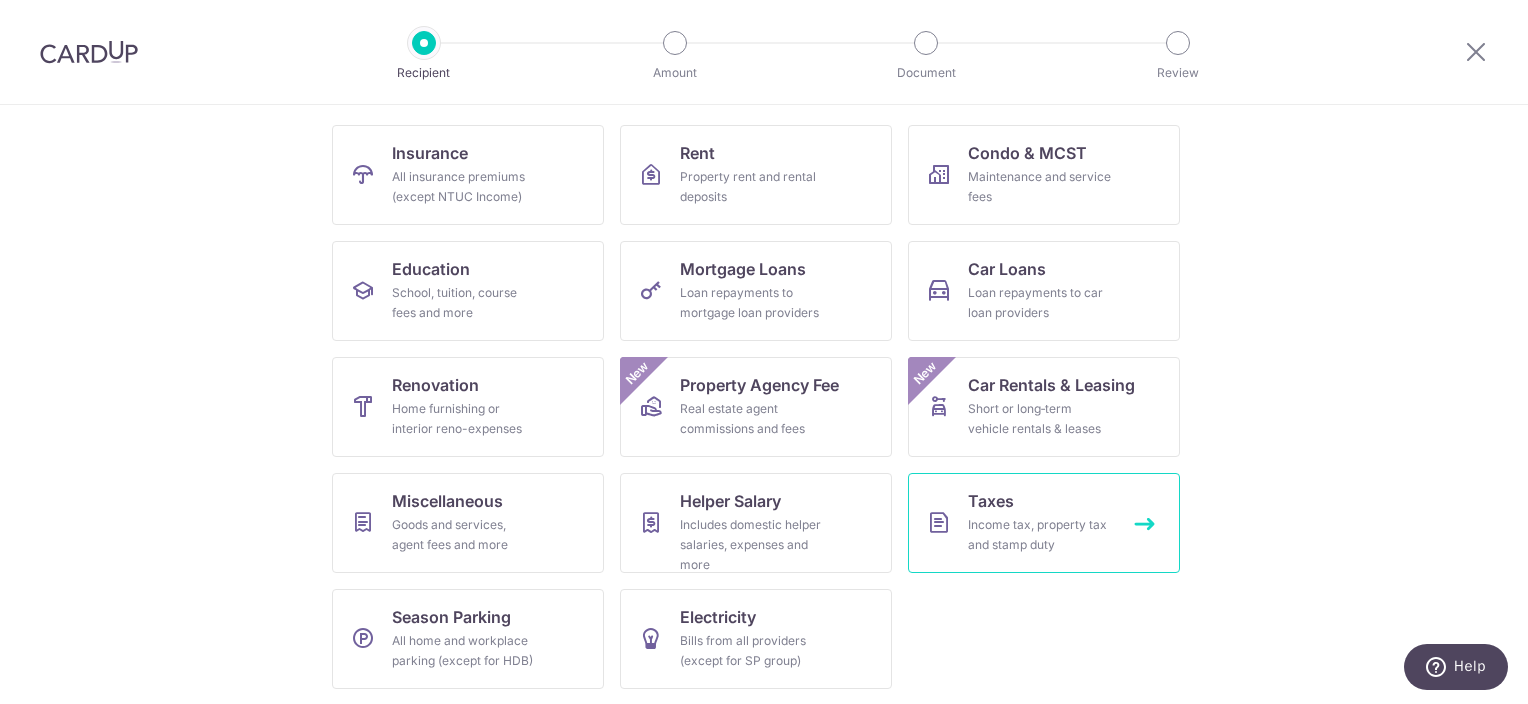click on "Taxes" at bounding box center (991, 501) 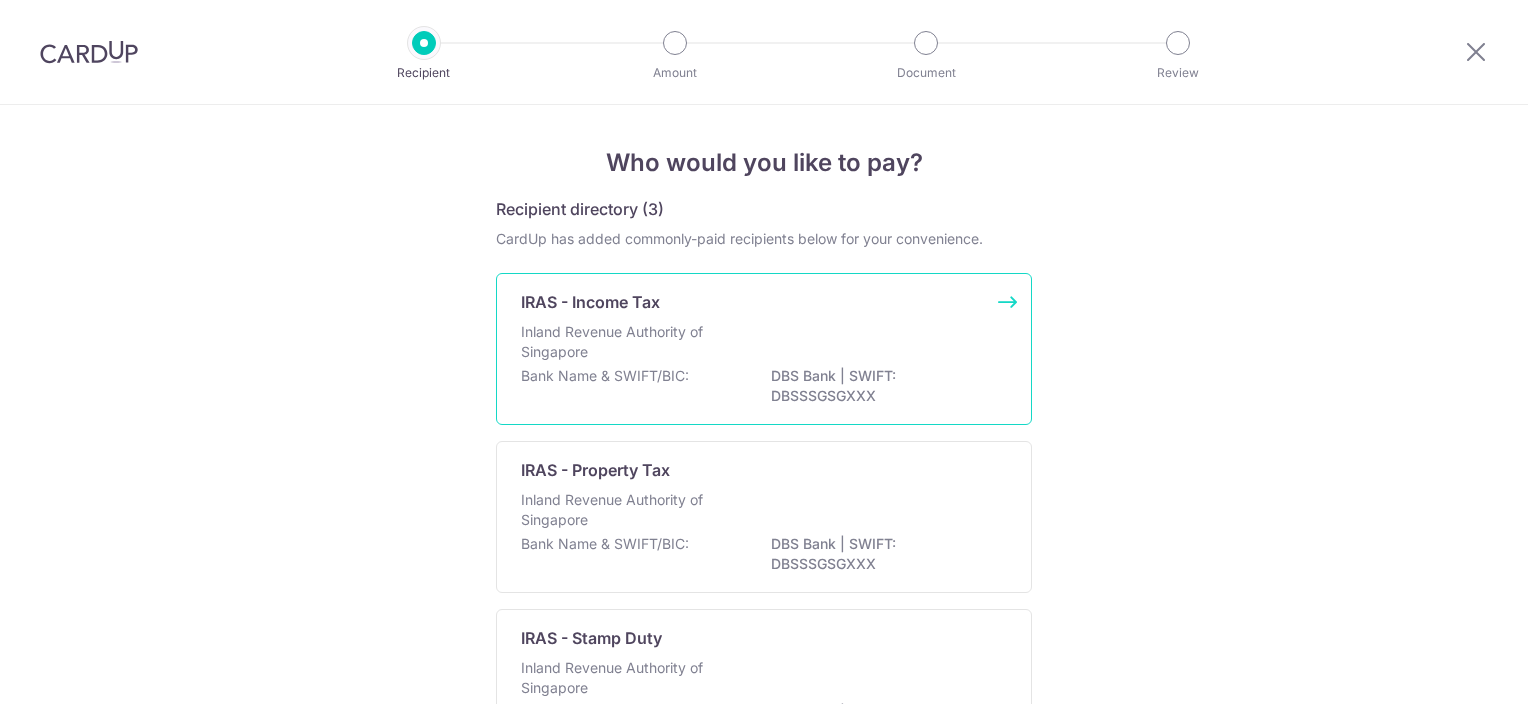 scroll, scrollTop: 0, scrollLeft: 0, axis: both 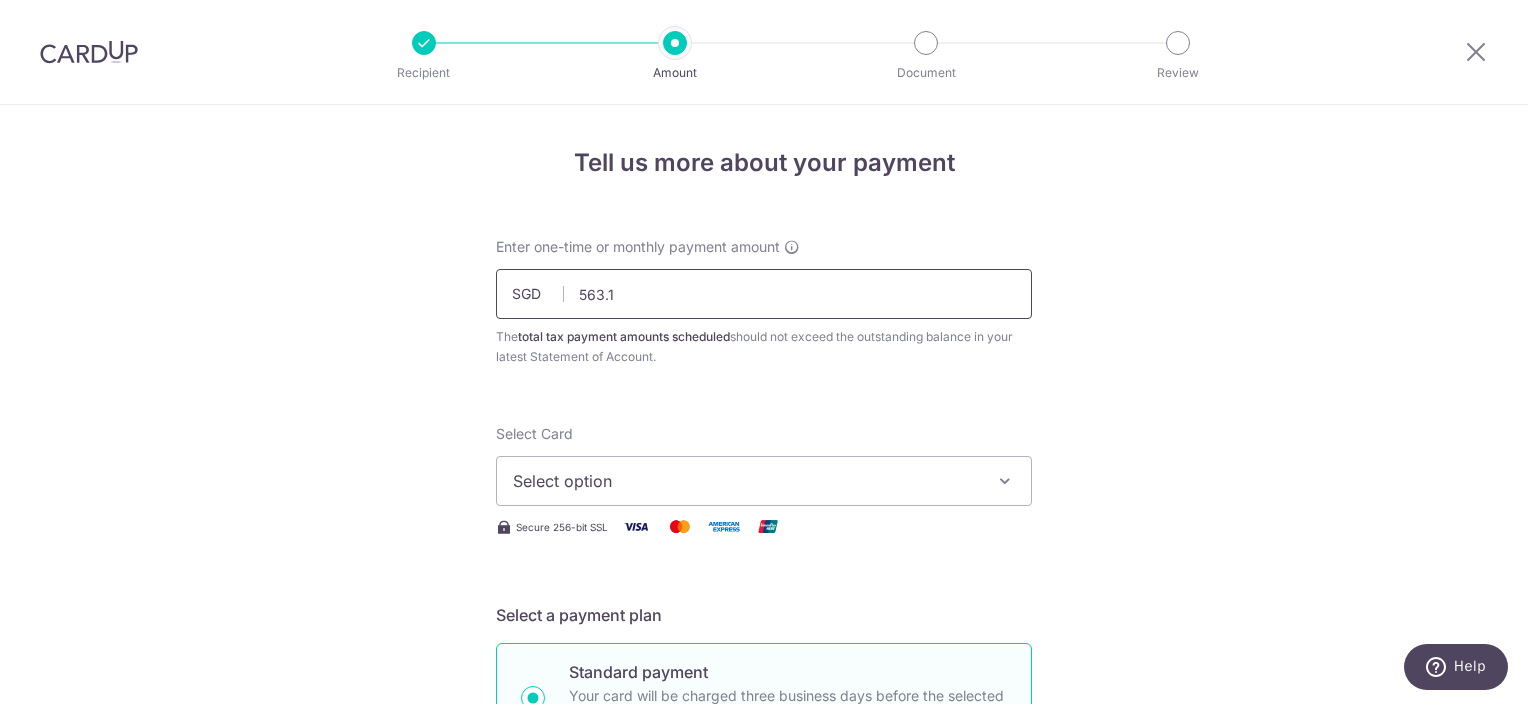 type on "563.12" 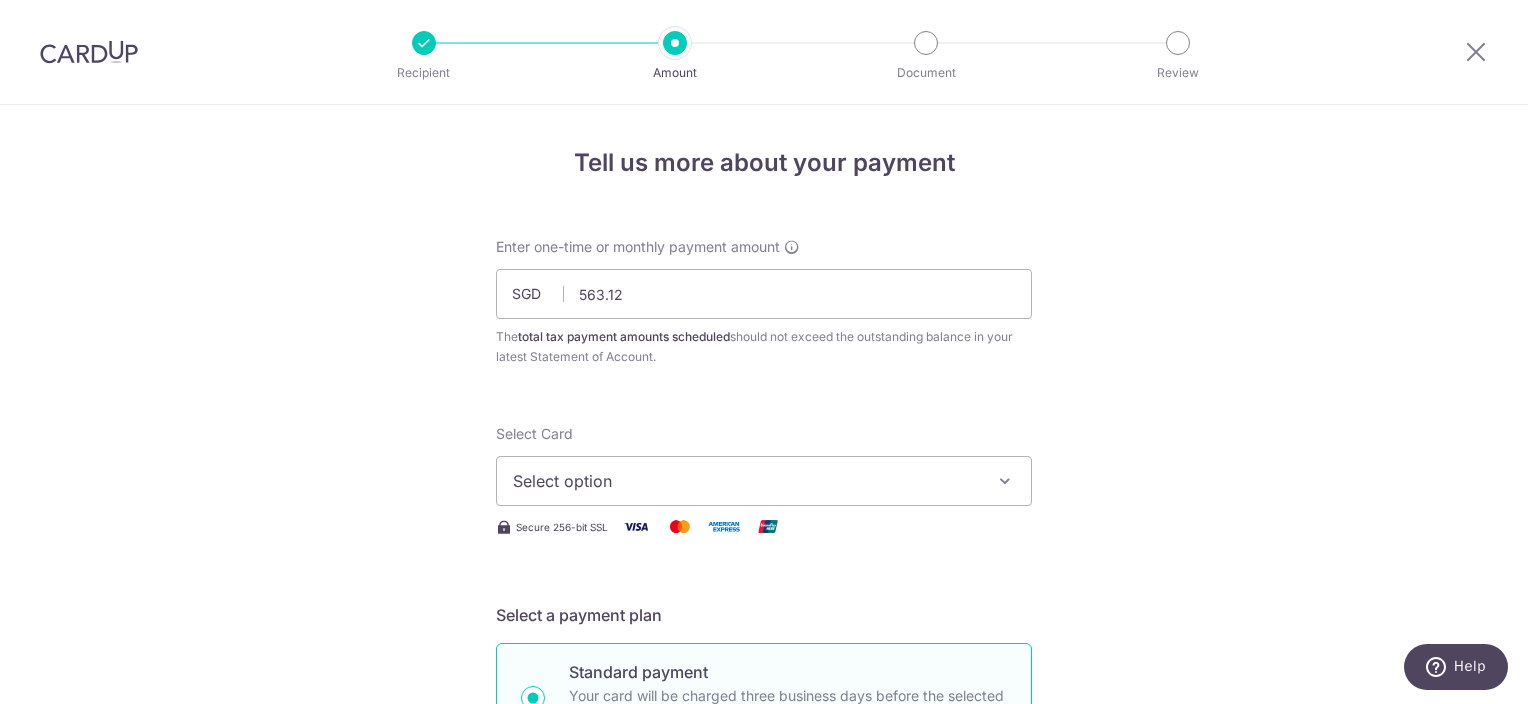 click on "SGD
563.12
563.12
The  total tax payment amounts scheduled  should not exceed the outstanding balance in your latest Statement of Account.
Select Card
Select option
Add credit card
Your Cards
**** [LAST_FOUR_DIGITS]
Secure 256-bit SSL
Text" at bounding box center [764, 1033] 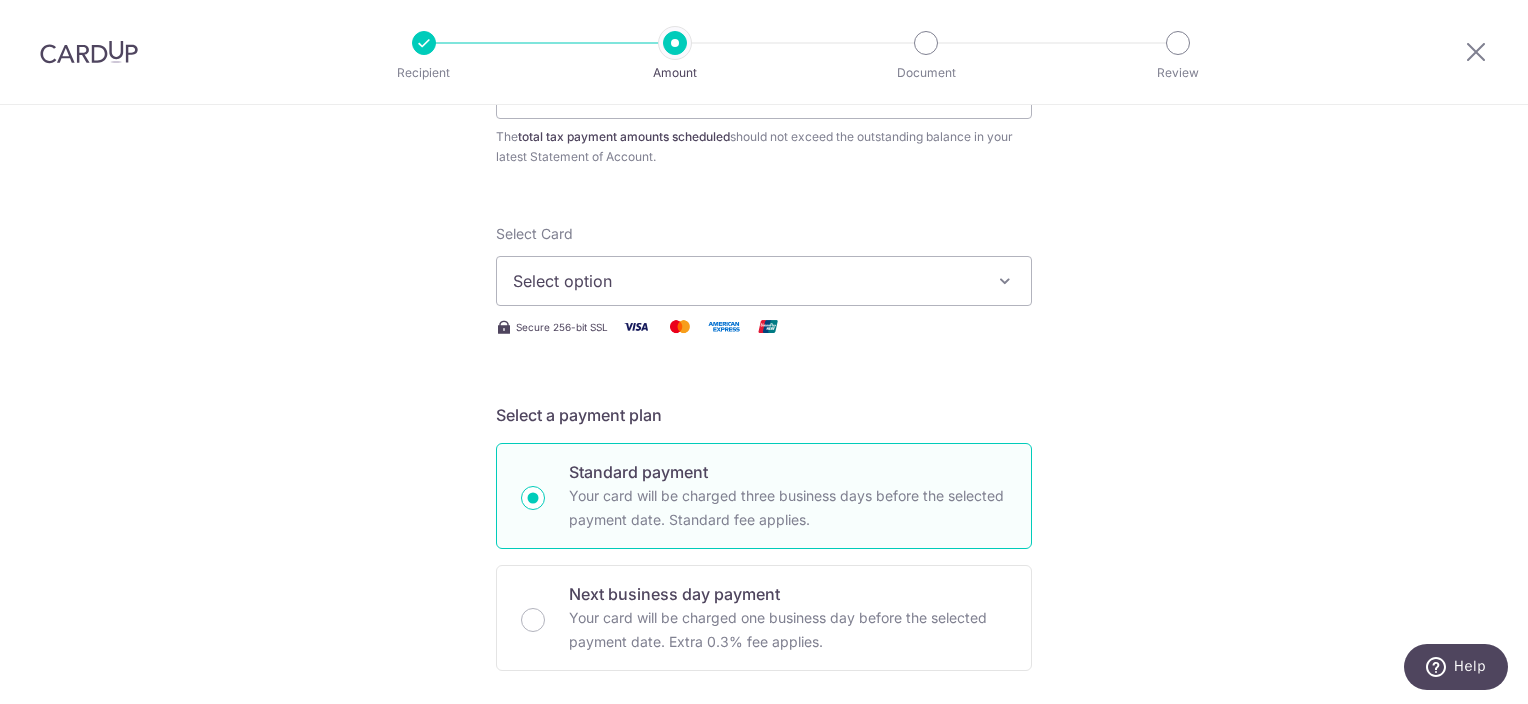 scroll, scrollTop: 100, scrollLeft: 0, axis: vertical 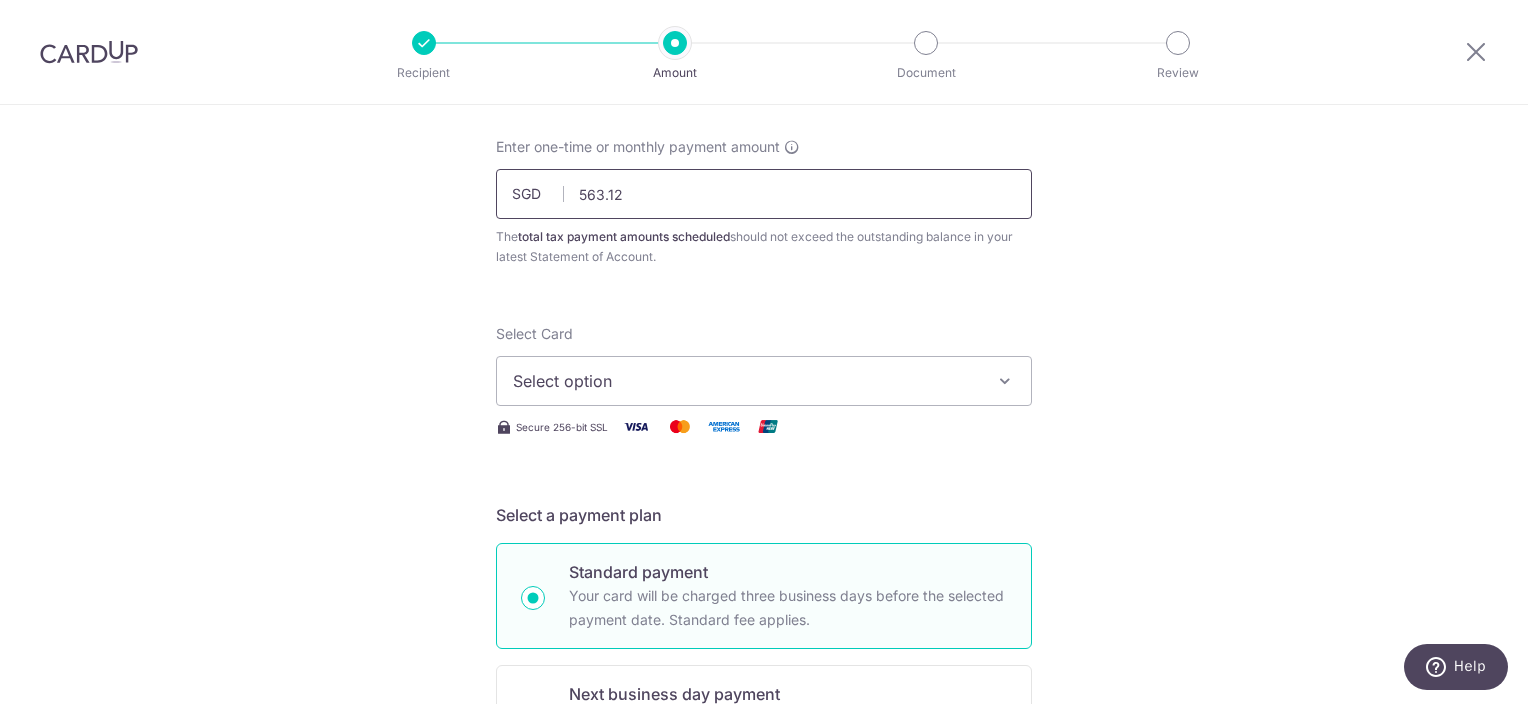 click on "563.12" at bounding box center [764, 194] 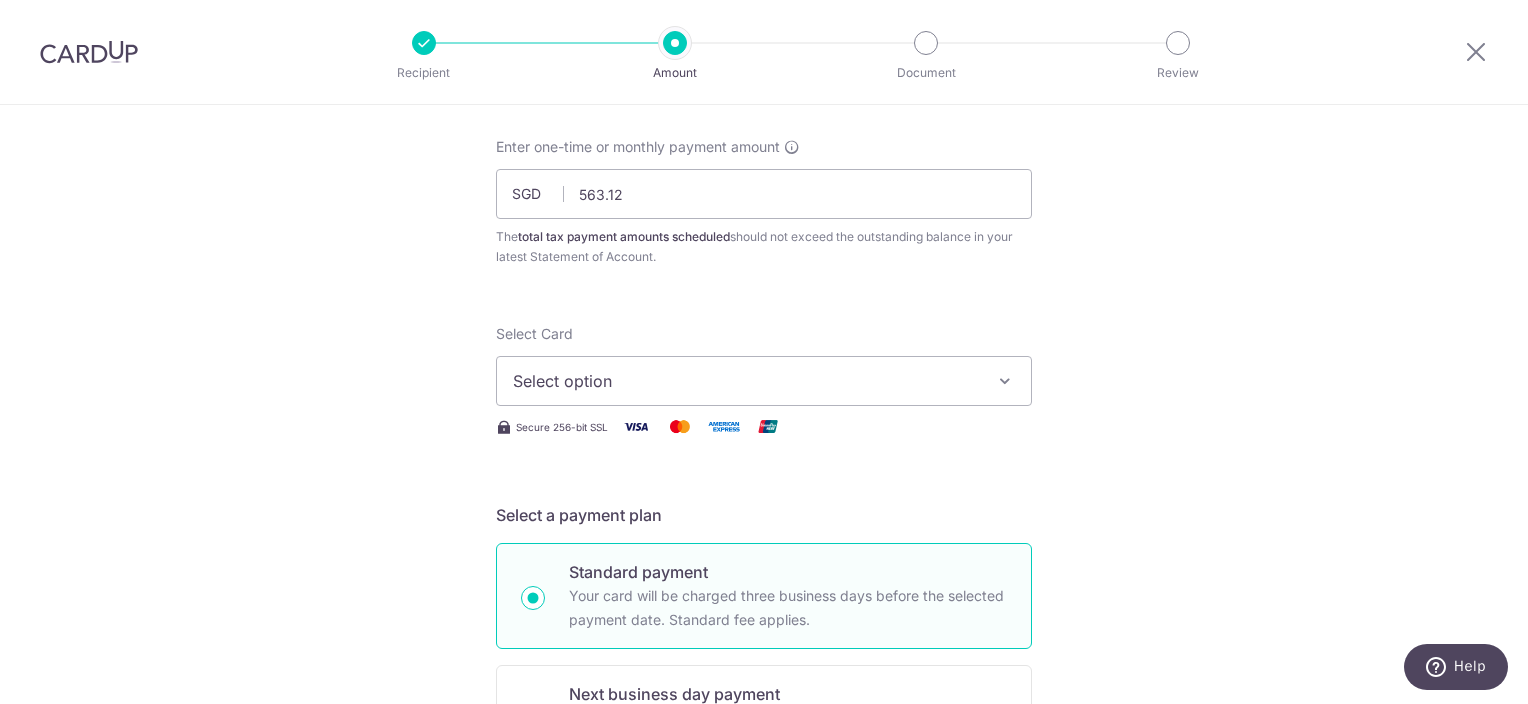 click on "Select option" at bounding box center (746, 381) 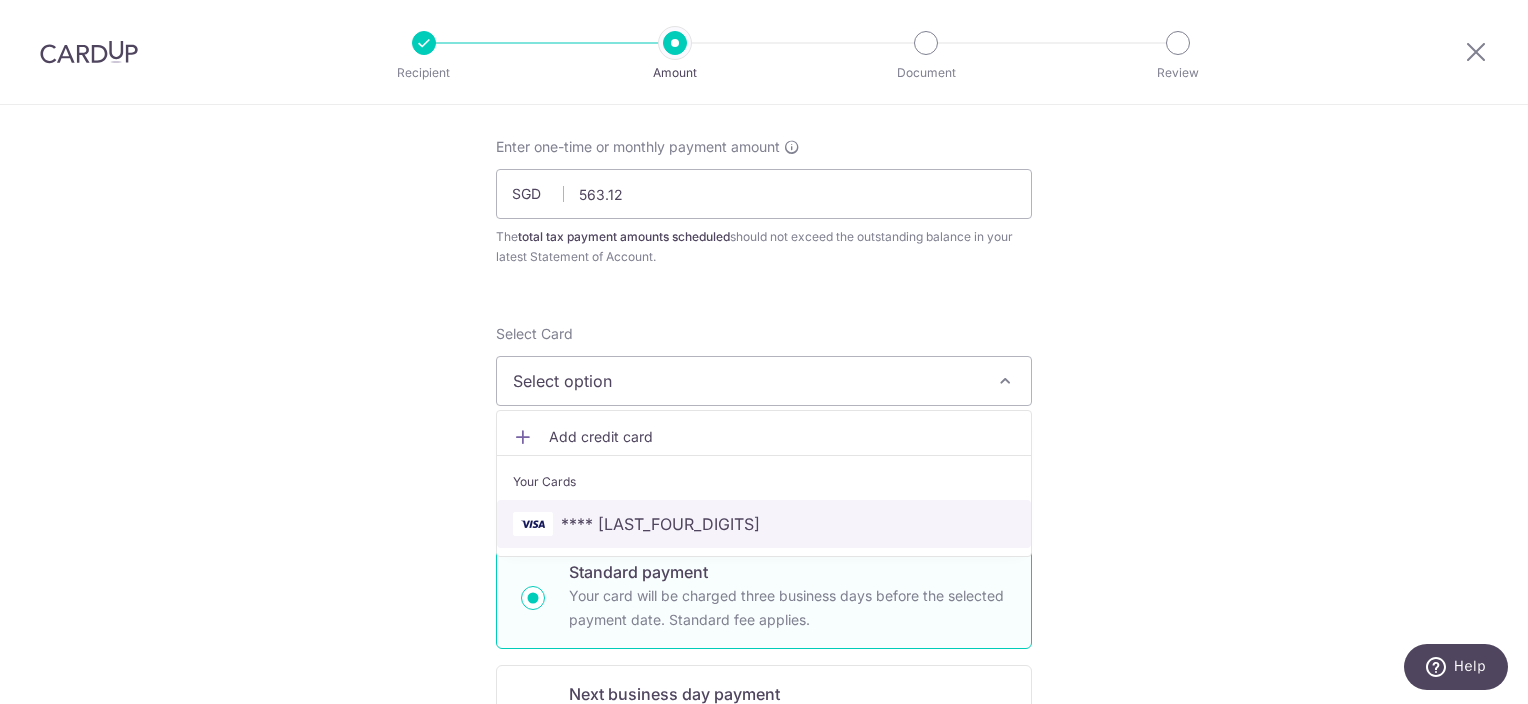 click on "**** 7020" at bounding box center [764, 524] 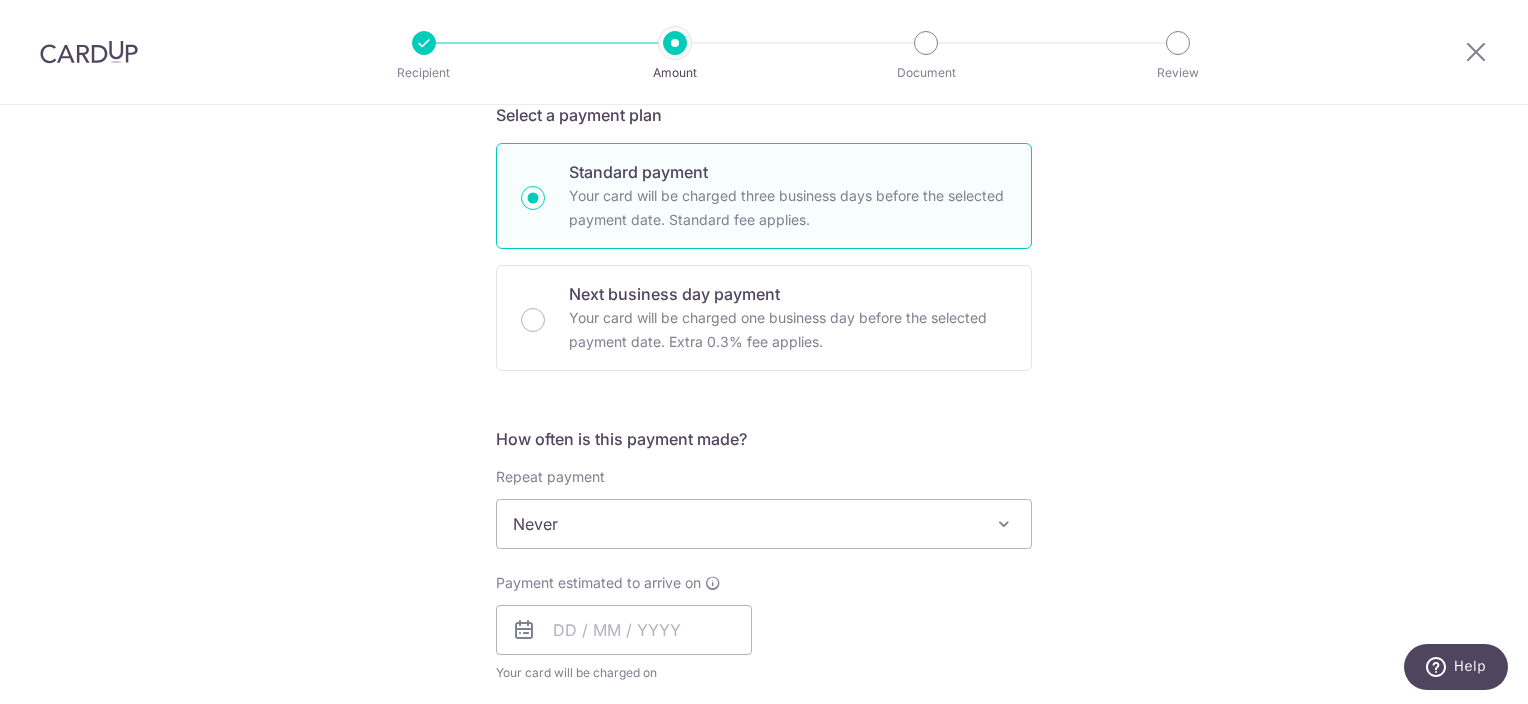 scroll, scrollTop: 600, scrollLeft: 0, axis: vertical 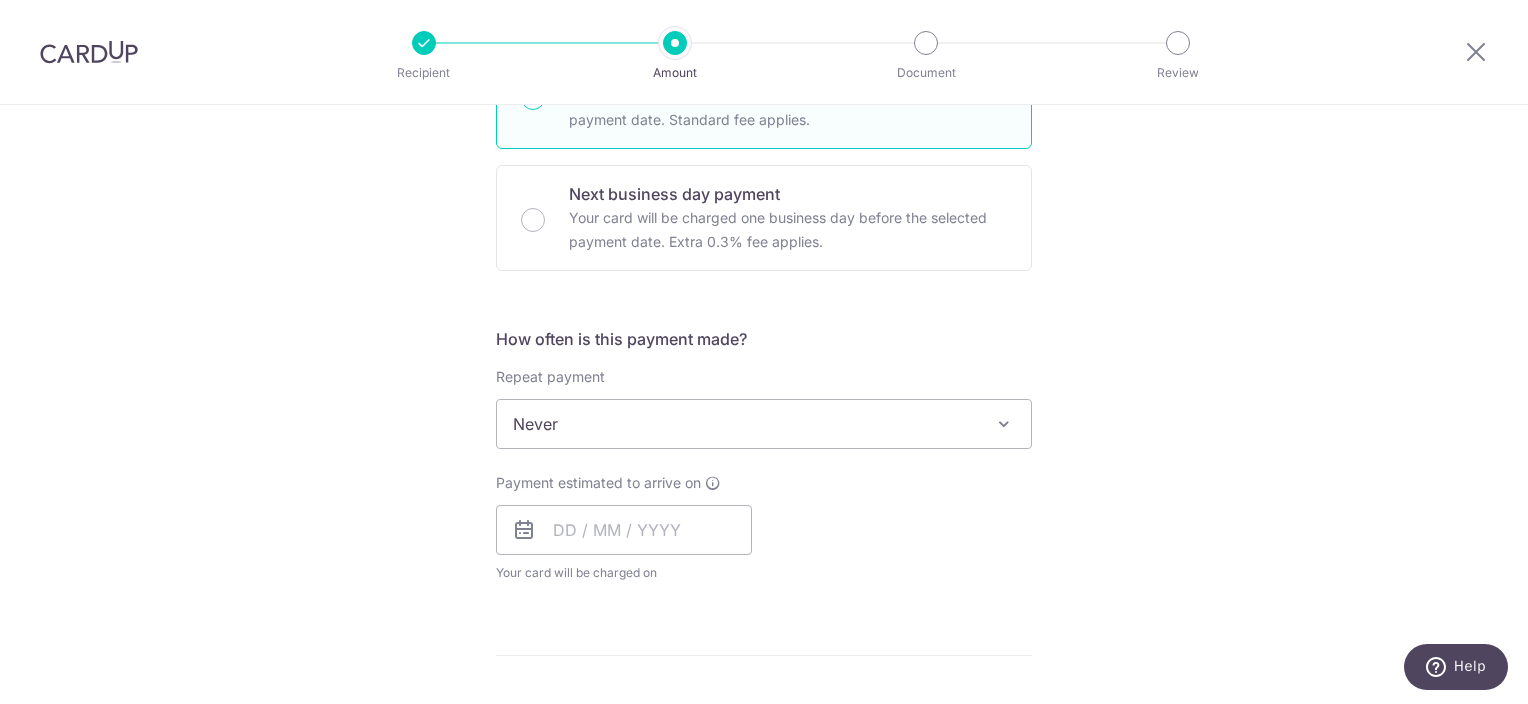 click on "Never" at bounding box center (764, 424) 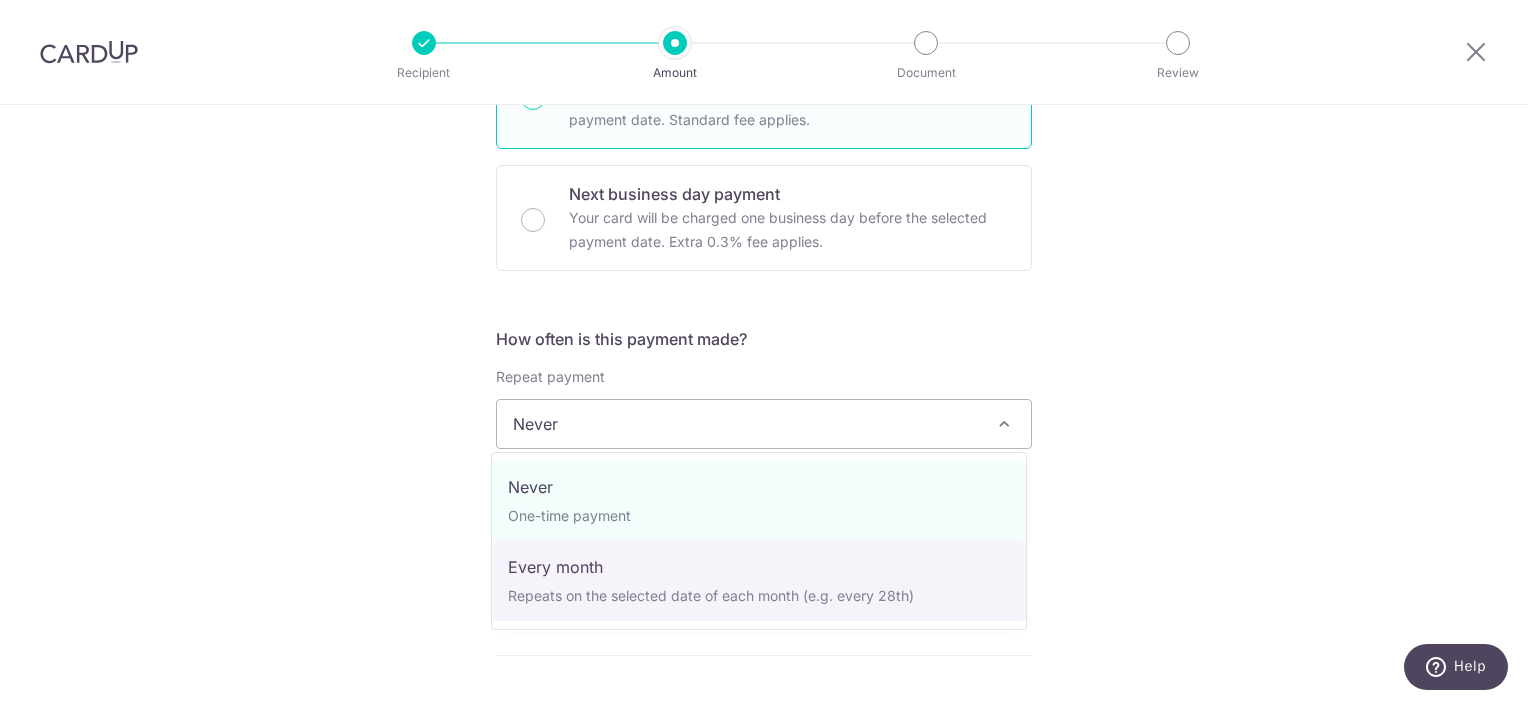 select on "3" 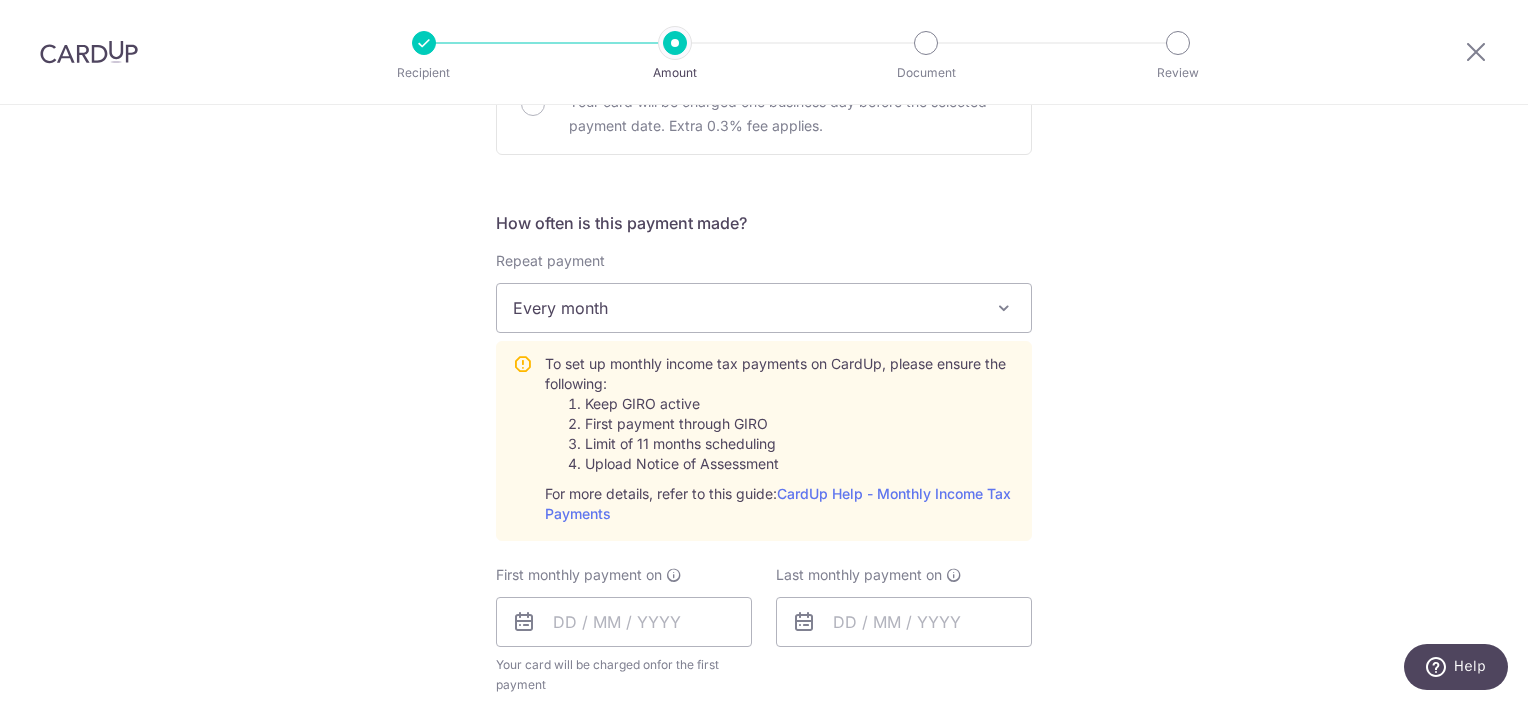 scroll, scrollTop: 800, scrollLeft: 0, axis: vertical 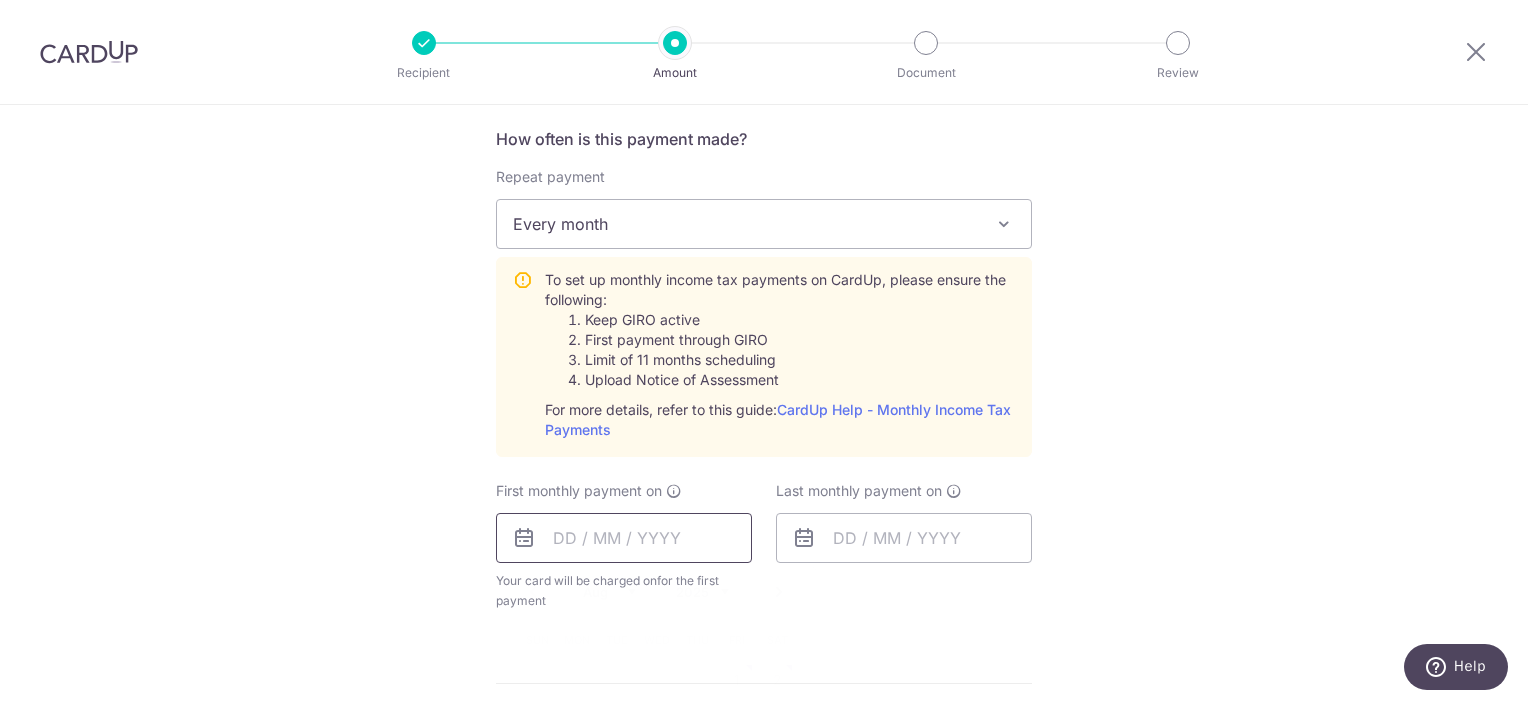 click at bounding box center (624, 538) 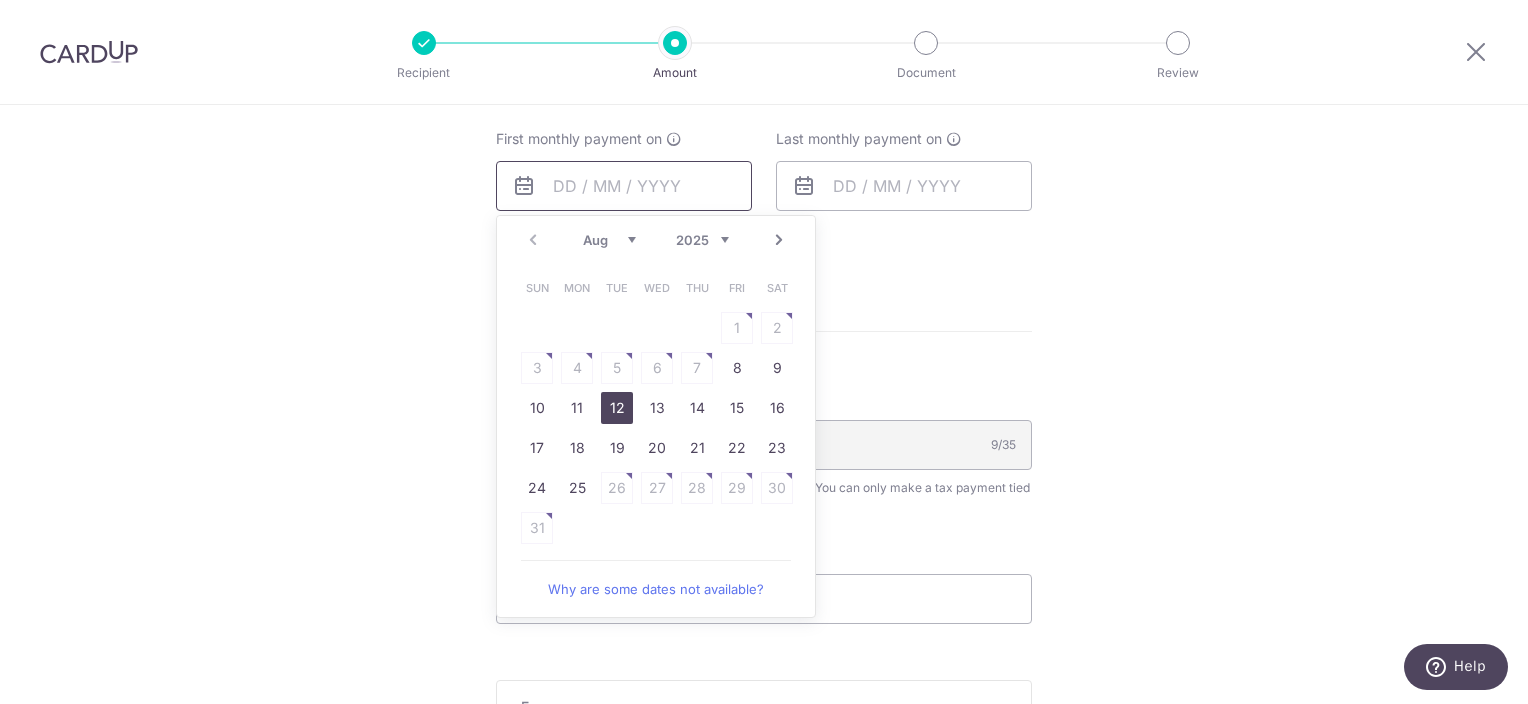 scroll, scrollTop: 1200, scrollLeft: 0, axis: vertical 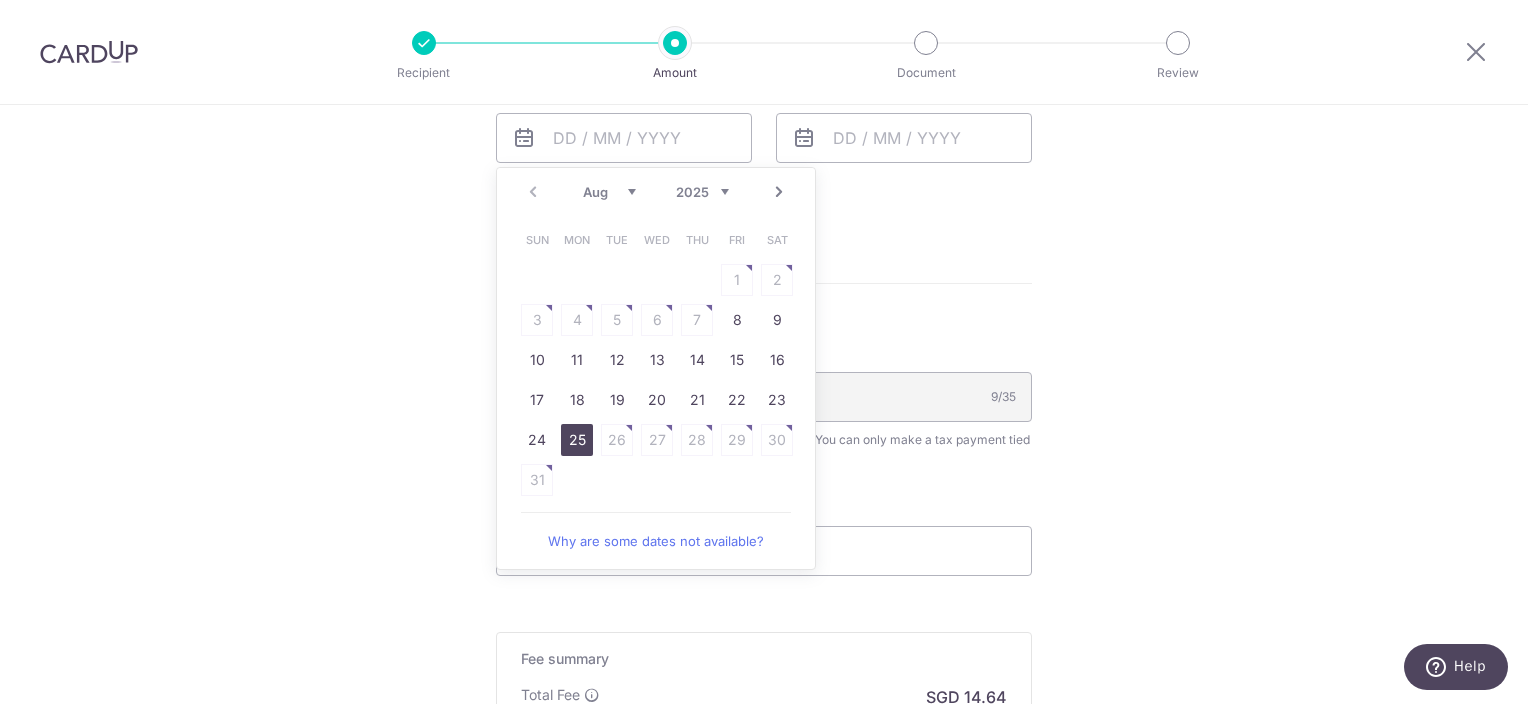 click on "25" at bounding box center [577, 440] 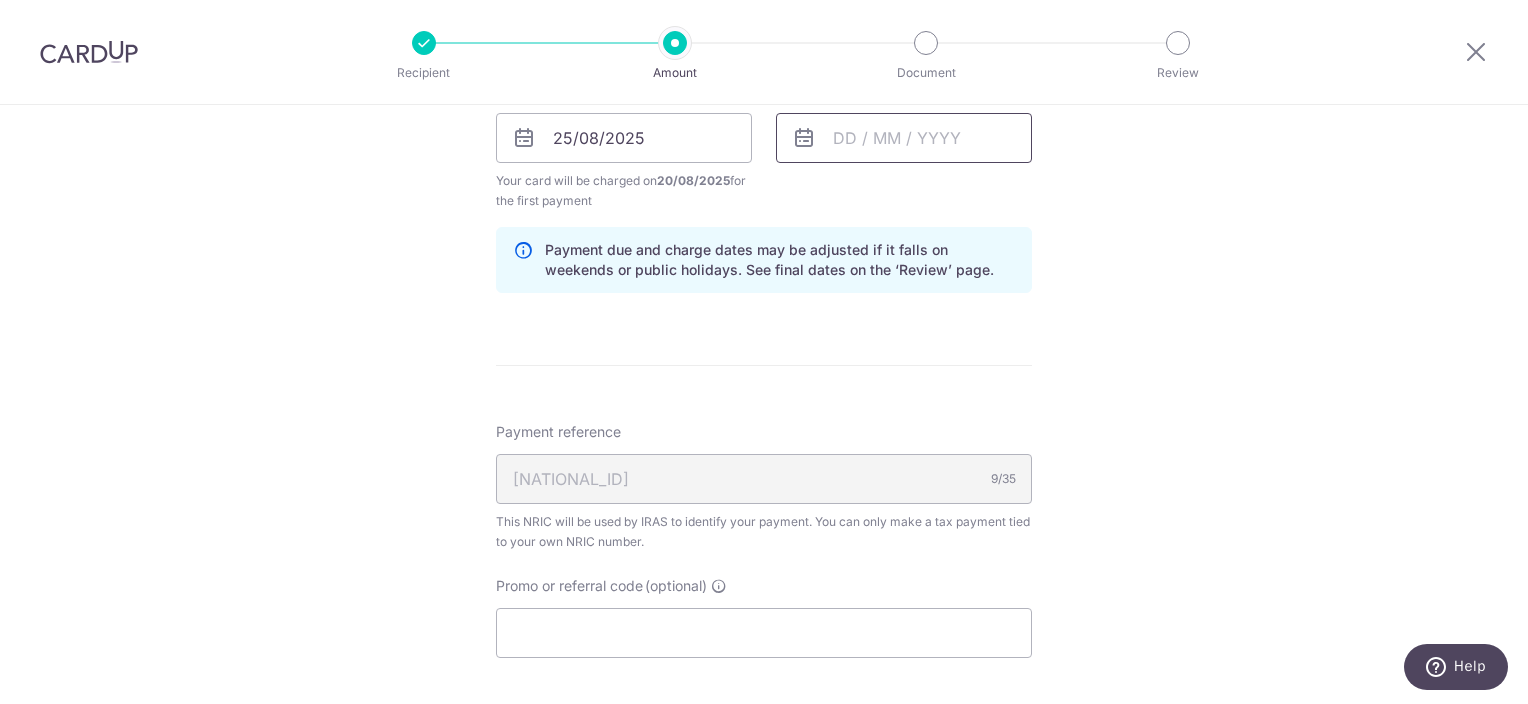 click at bounding box center (904, 138) 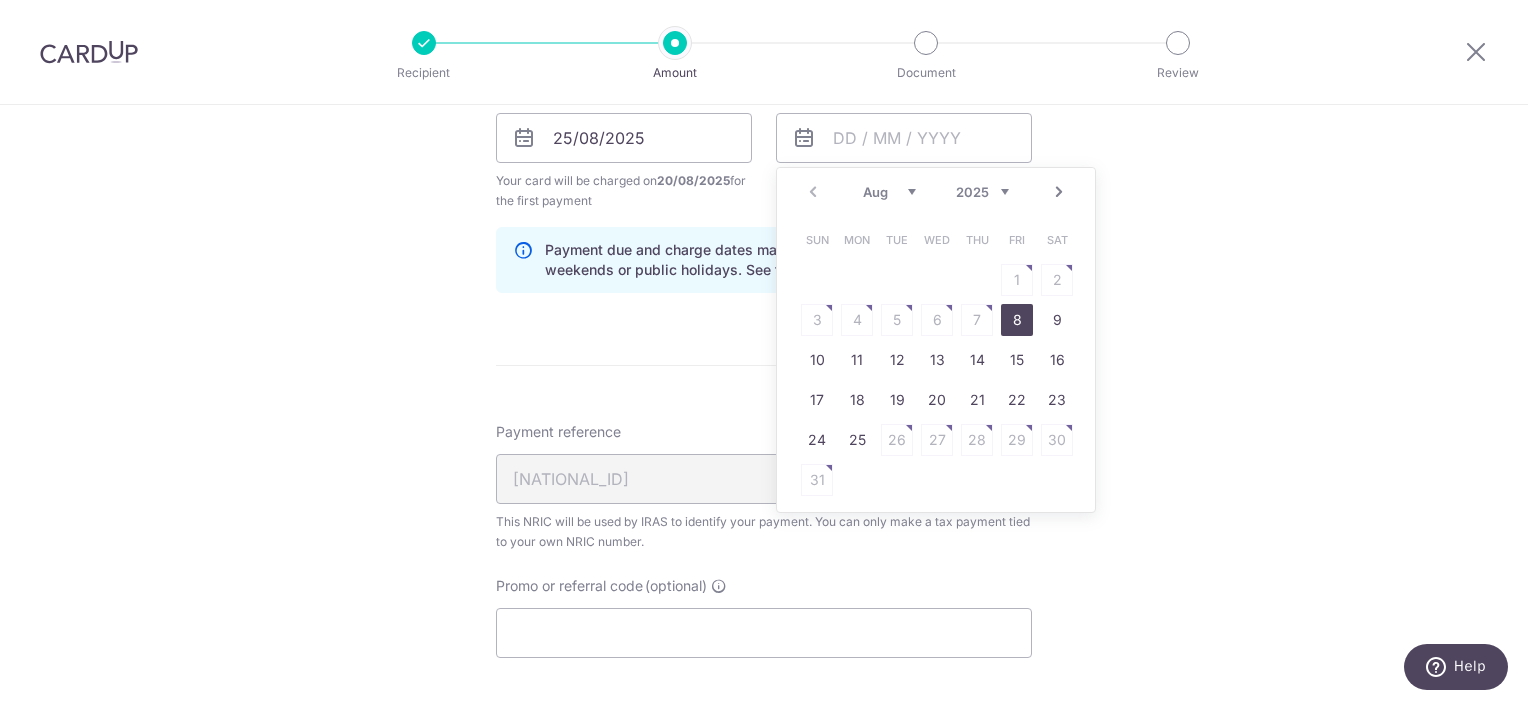 click on "Aug Sep Oct Nov Dec 2025 2026" at bounding box center [936, 192] 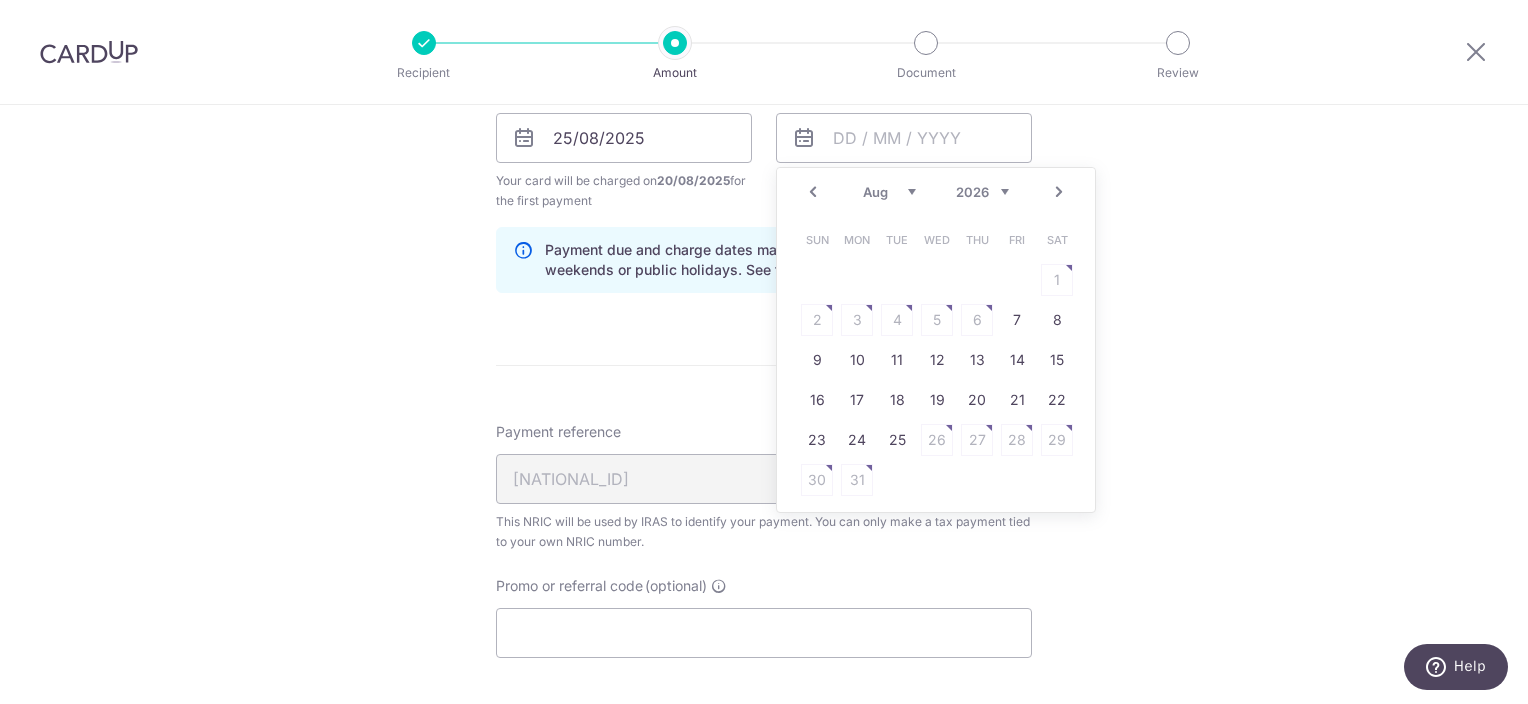 click on "Jan Feb Mar Apr May Jun Jul Aug Sep" at bounding box center (889, 192) 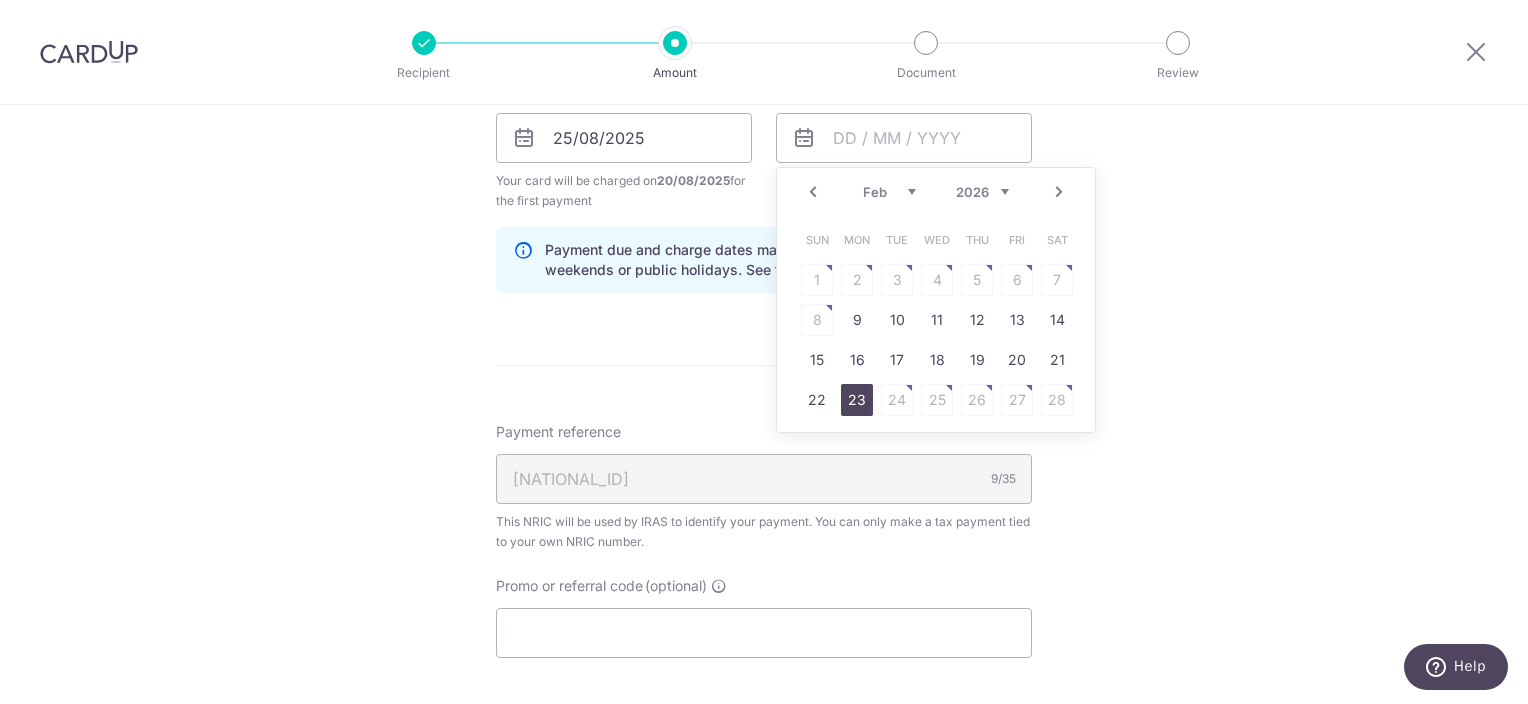 click on "23" at bounding box center [857, 400] 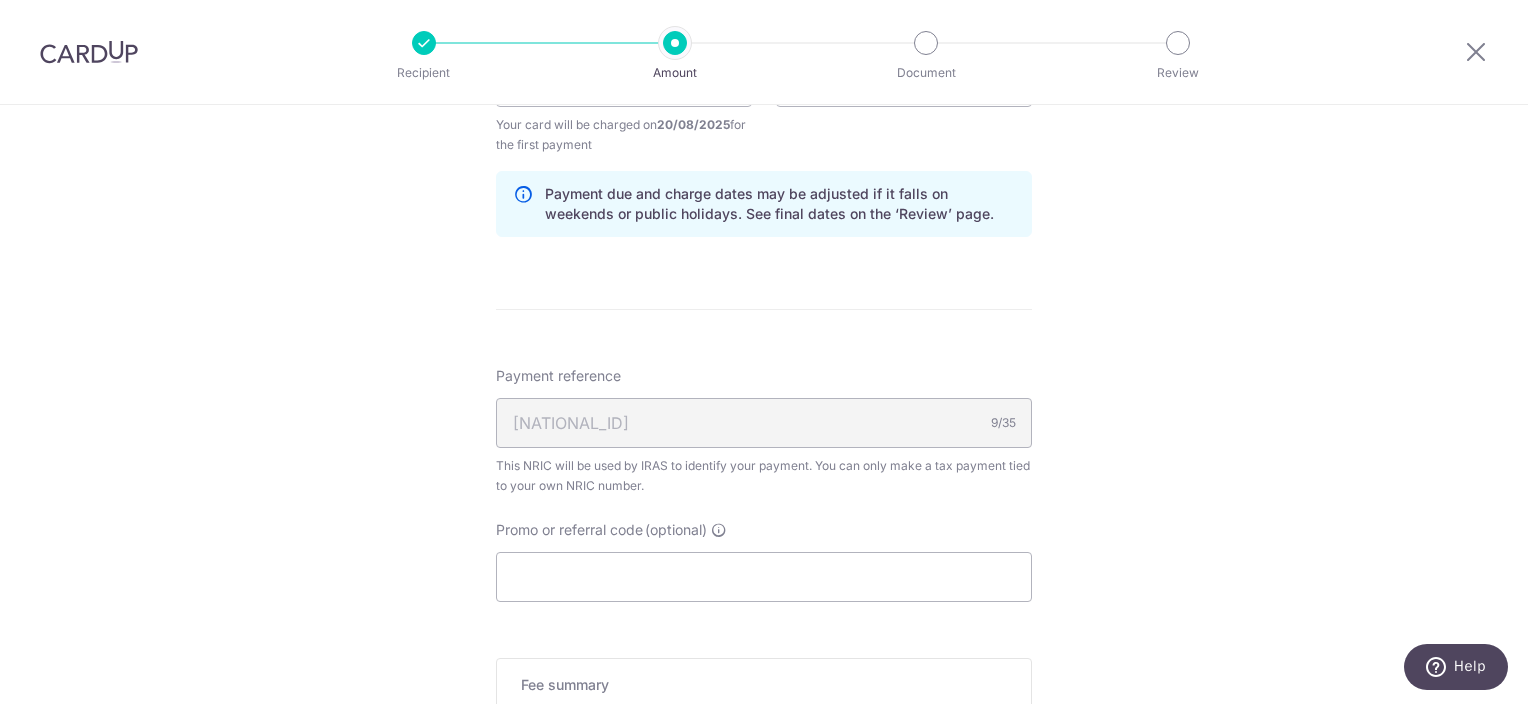 scroll, scrollTop: 1300, scrollLeft: 0, axis: vertical 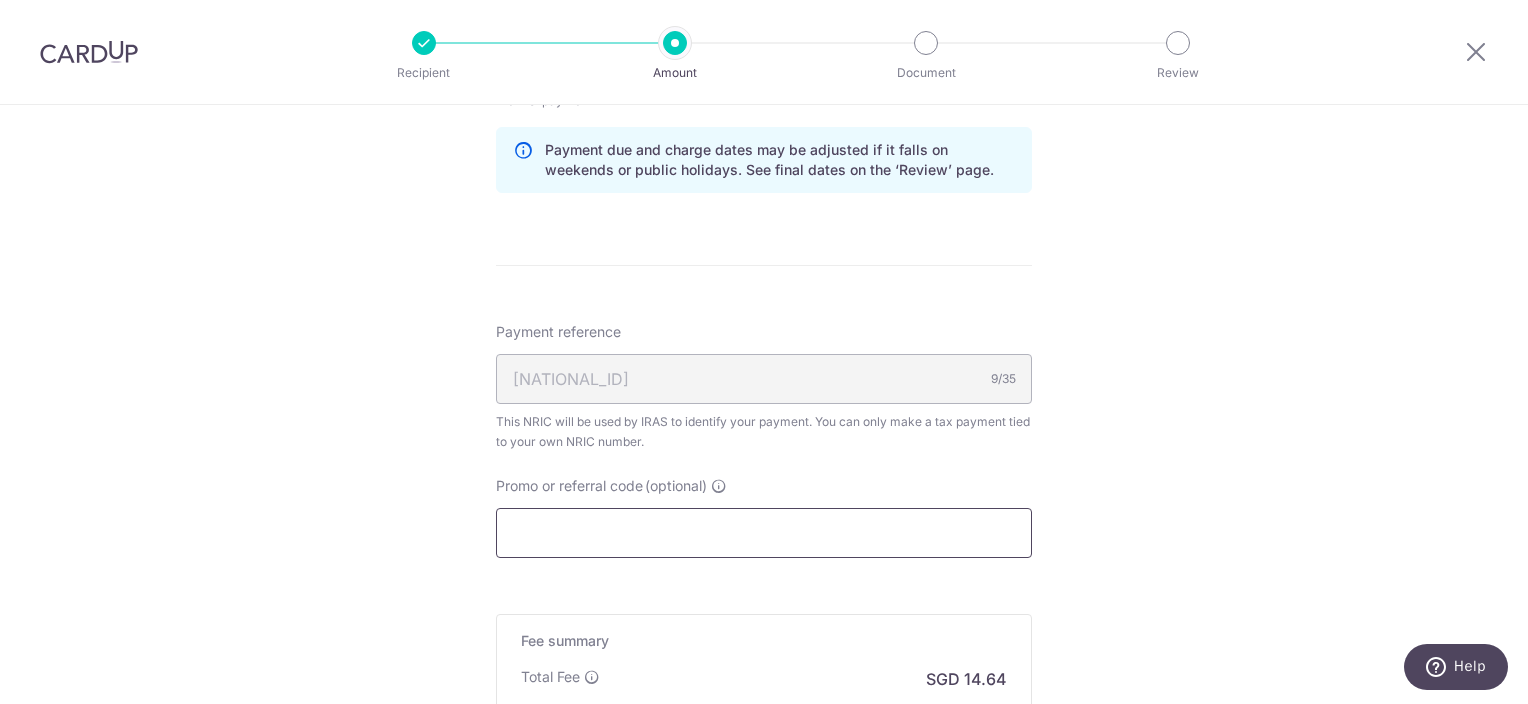 click on "Promo or referral code
(optional)" at bounding box center (764, 533) 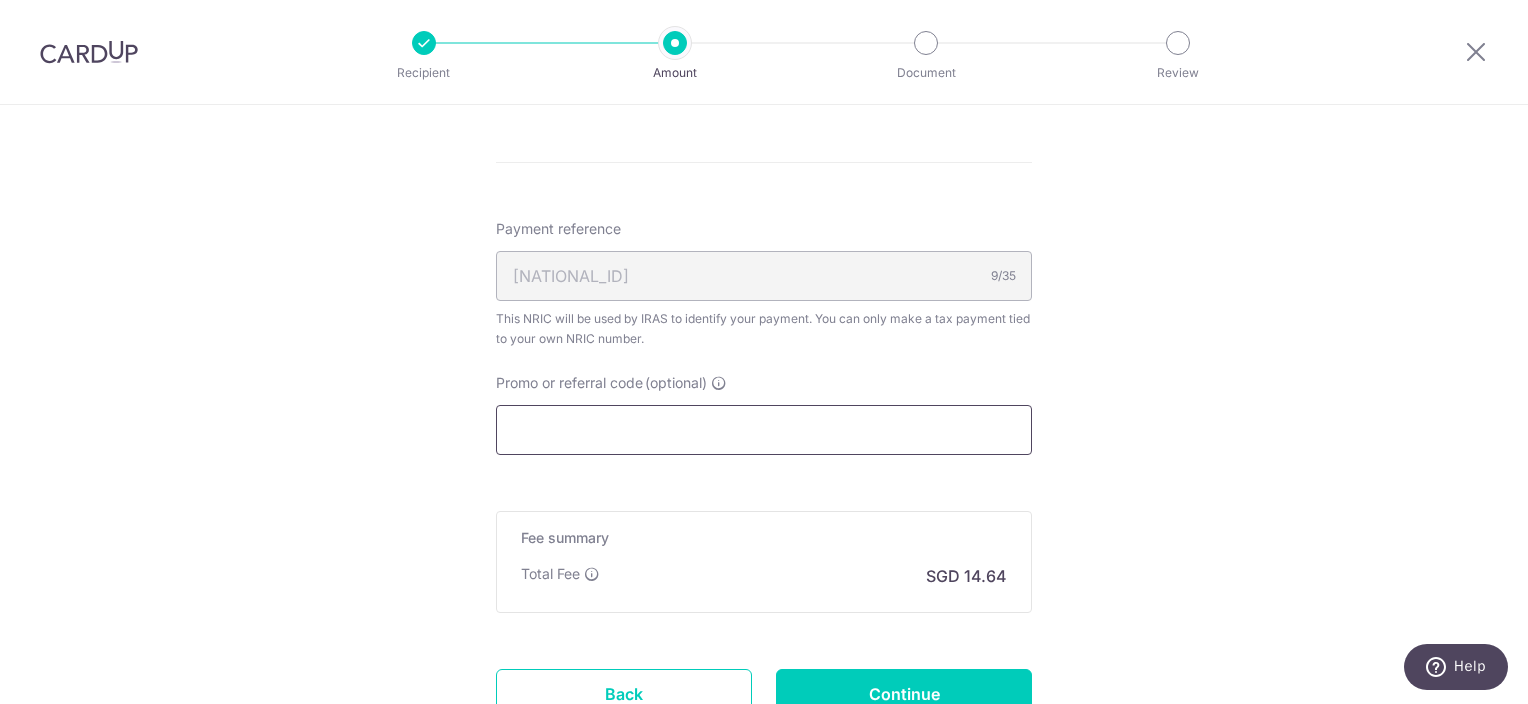 scroll, scrollTop: 1500, scrollLeft: 0, axis: vertical 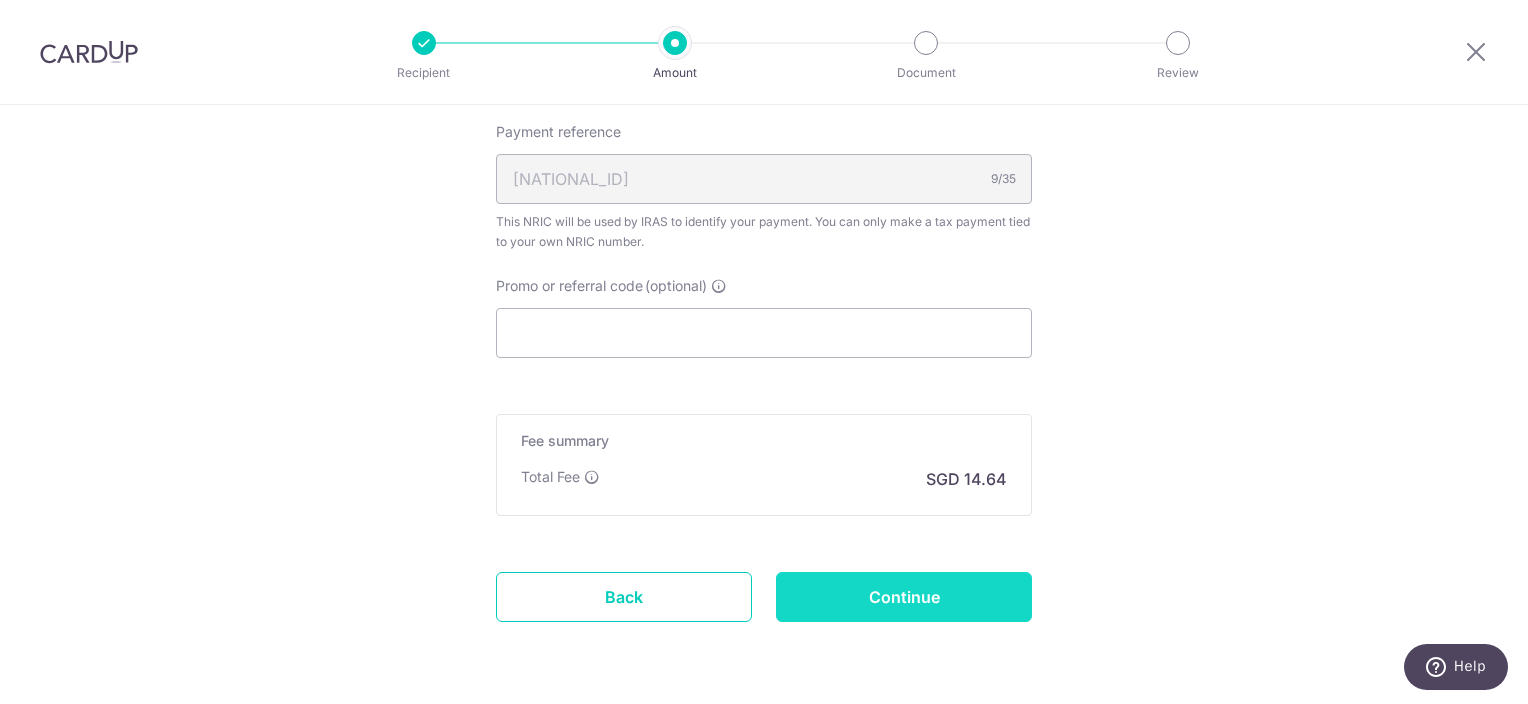 click on "Continue" at bounding box center [904, 597] 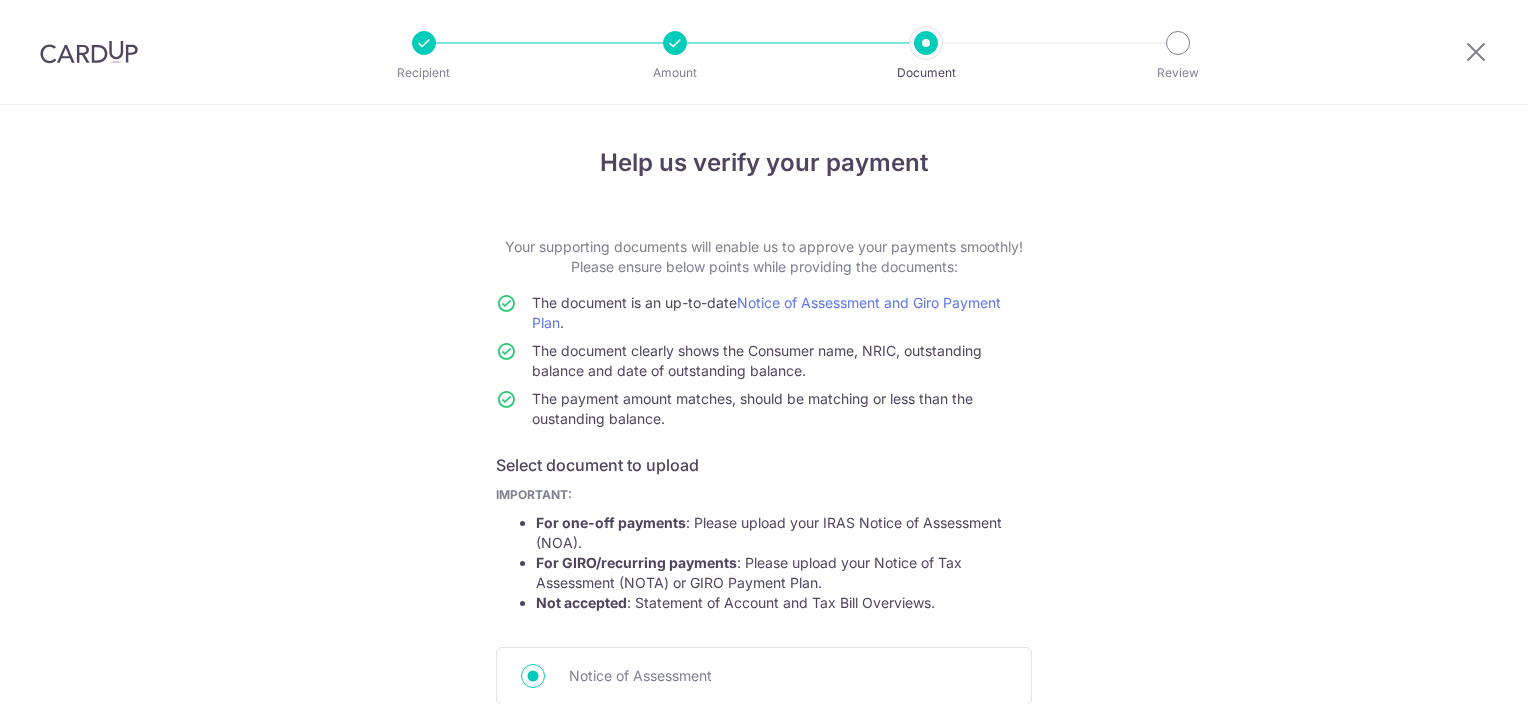 scroll, scrollTop: 0, scrollLeft: 0, axis: both 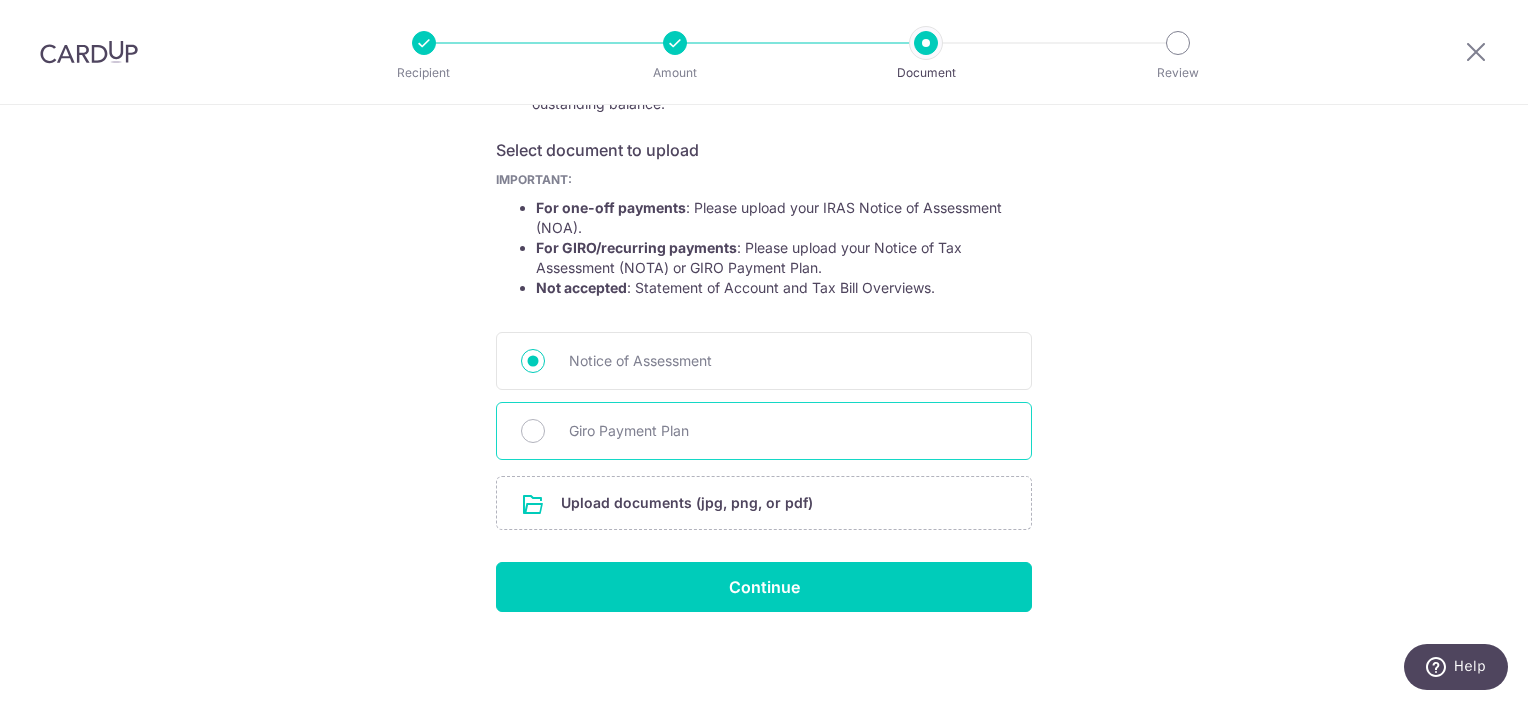 click on "Giro Payment Plan" at bounding box center [788, 431] 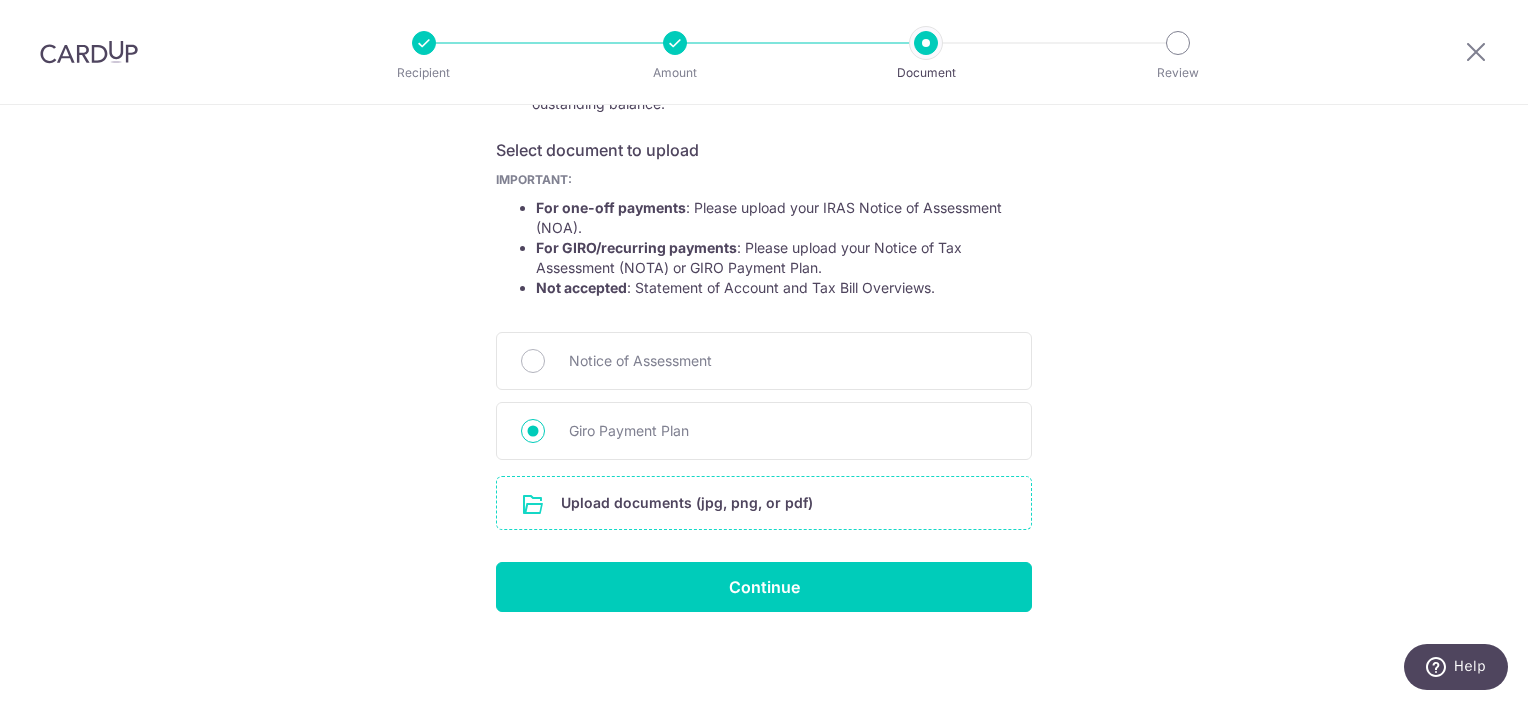 click at bounding box center (764, 503) 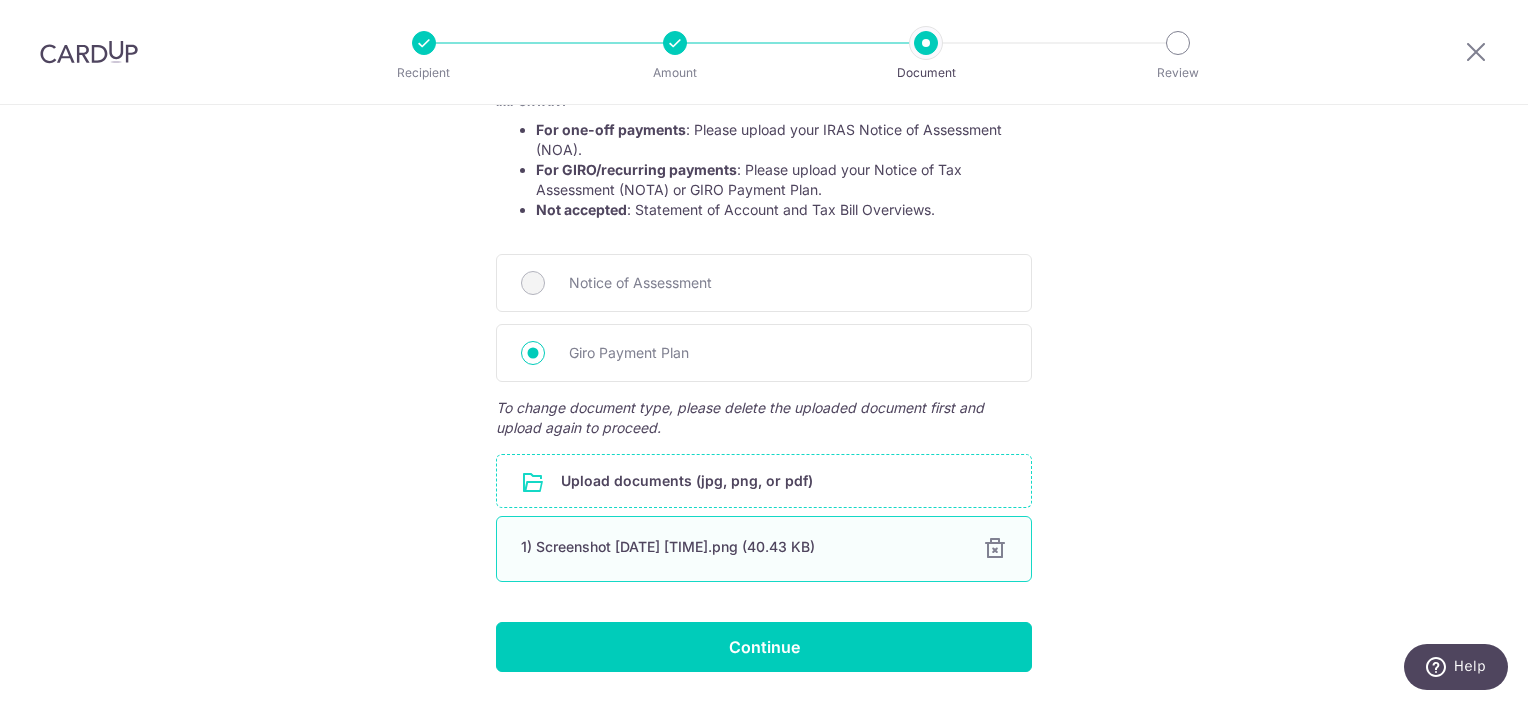 scroll, scrollTop: 453, scrollLeft: 0, axis: vertical 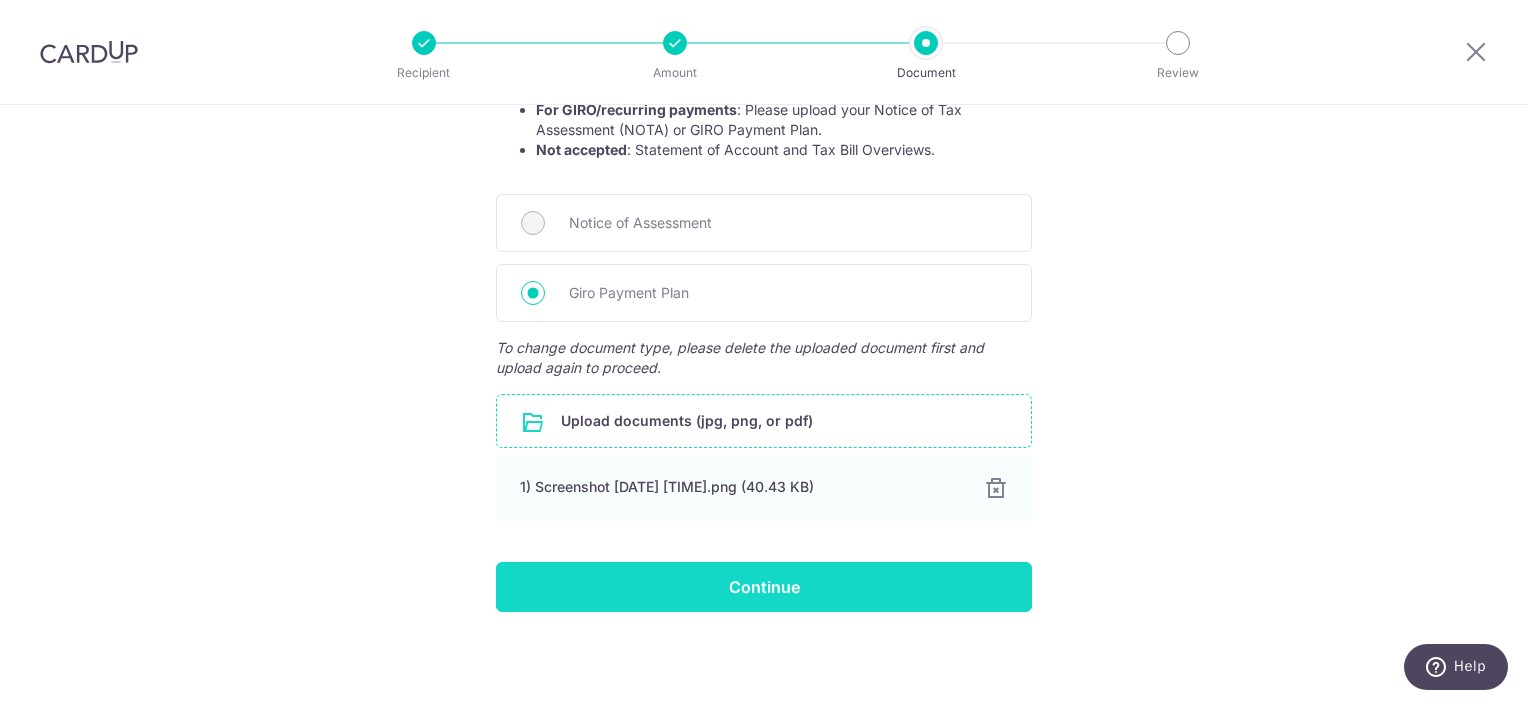 click on "Continue" at bounding box center [764, 587] 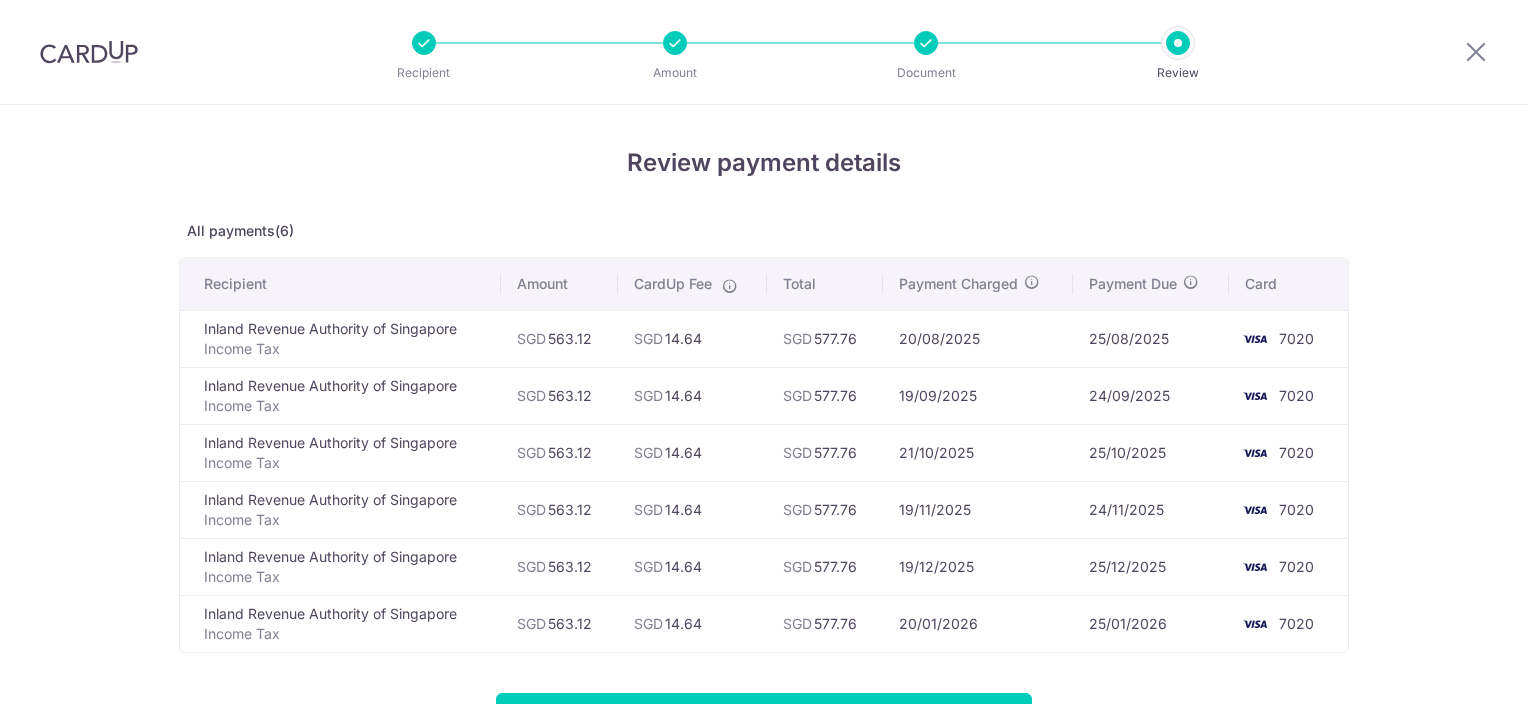 scroll, scrollTop: 0, scrollLeft: 0, axis: both 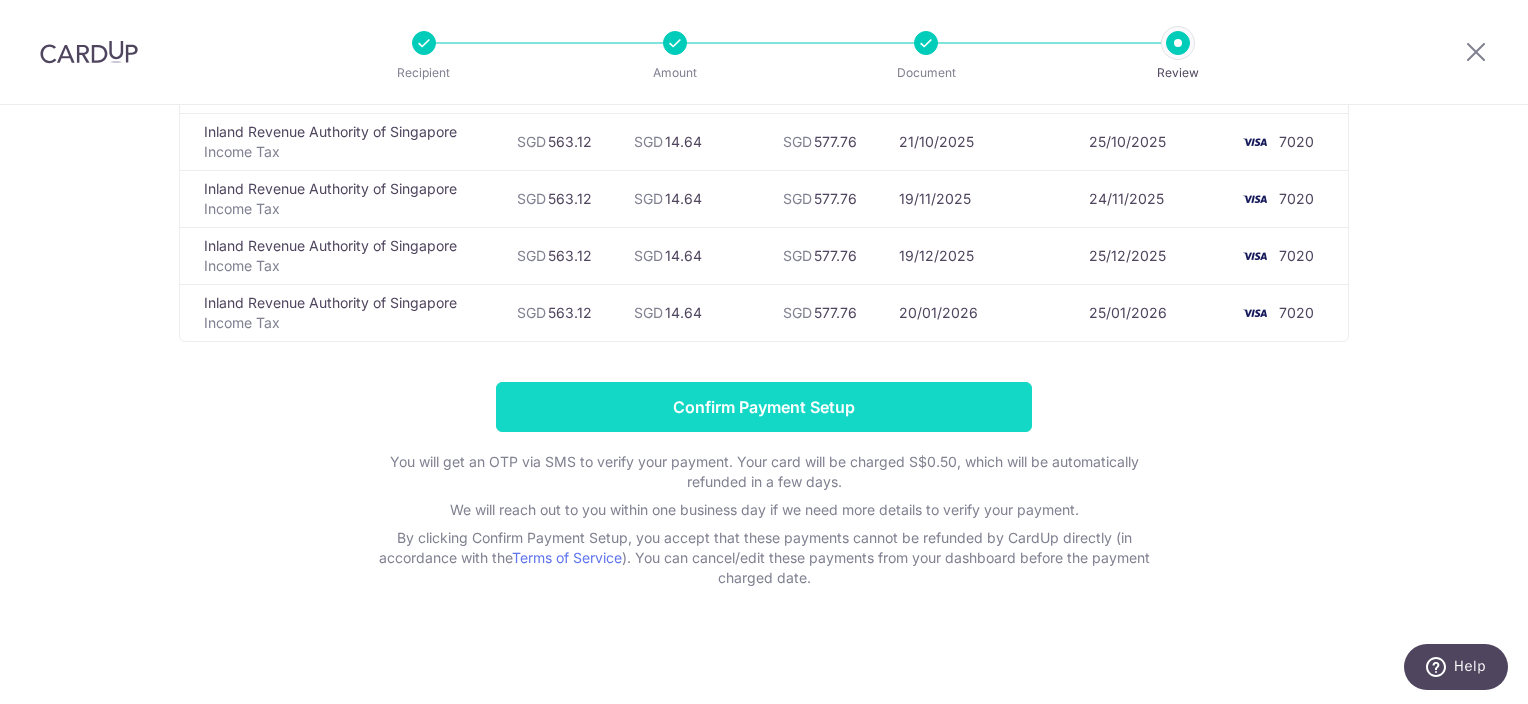 click on "Confirm Payment Setup" at bounding box center (764, 407) 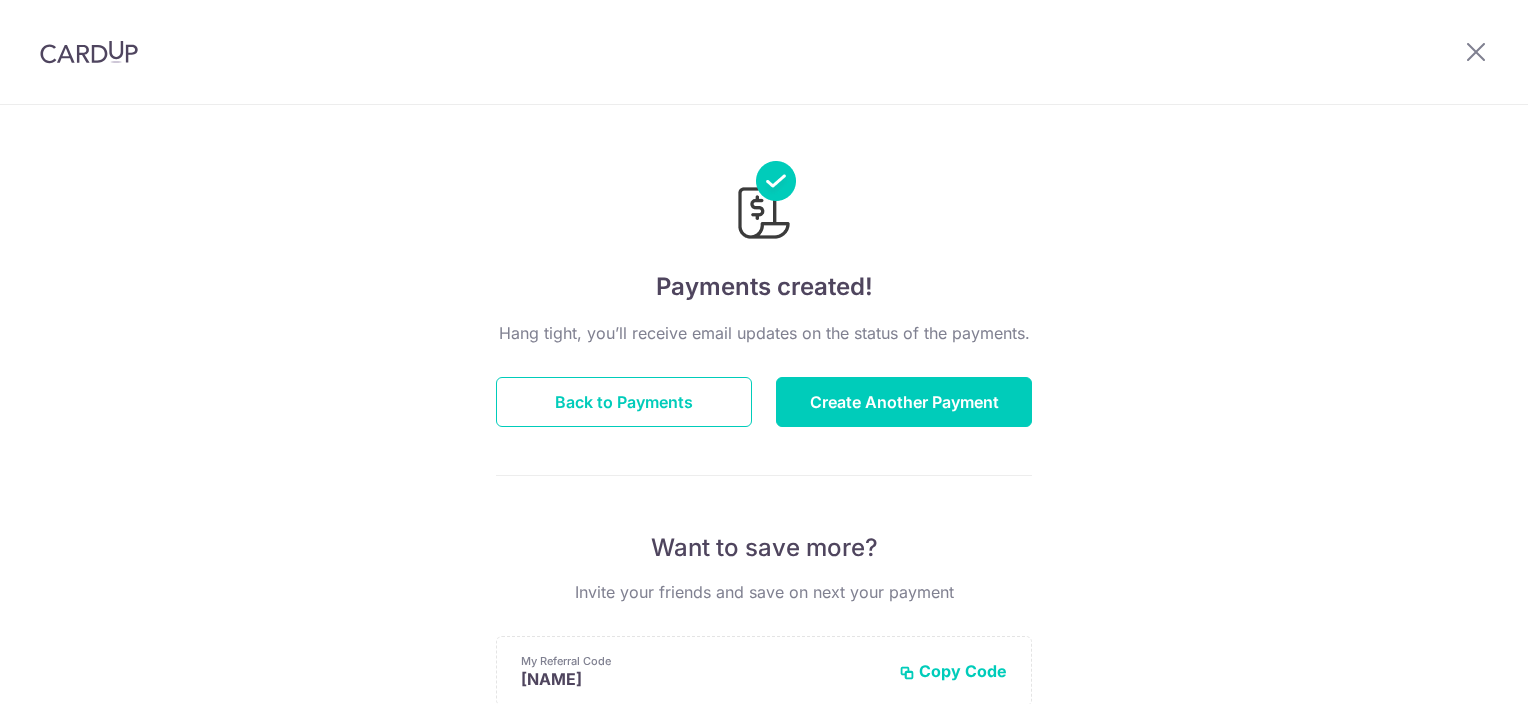 scroll, scrollTop: 0, scrollLeft: 0, axis: both 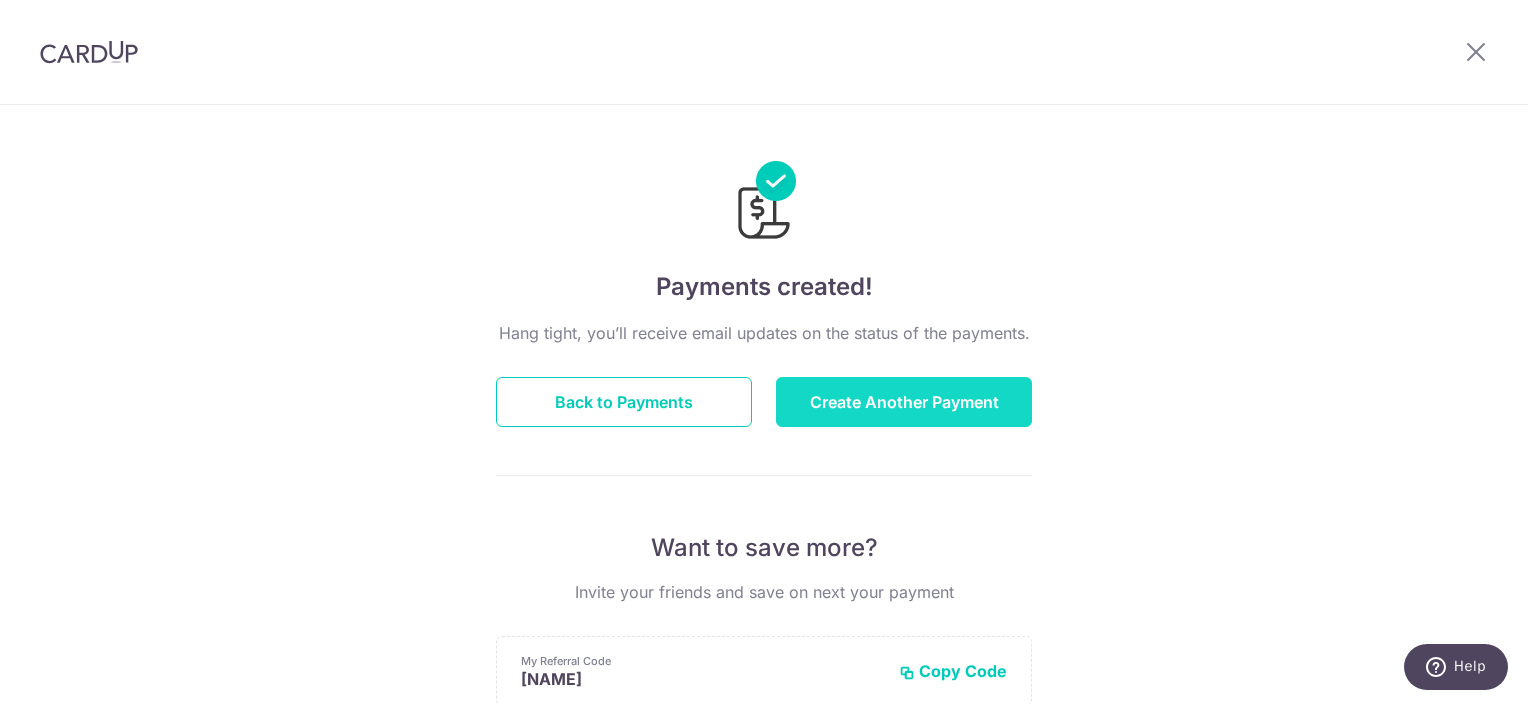 click on "Create Another Payment" at bounding box center (904, 402) 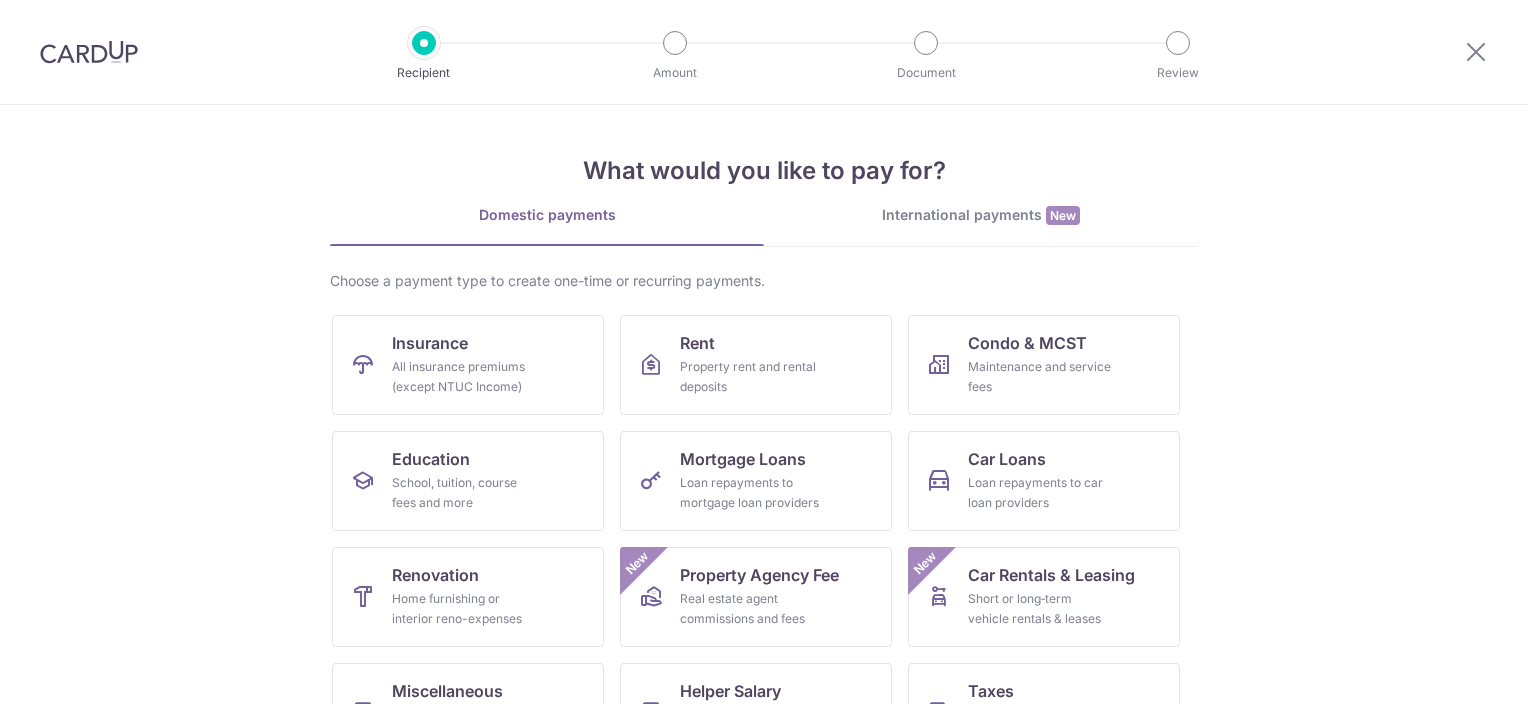 scroll, scrollTop: 0, scrollLeft: 0, axis: both 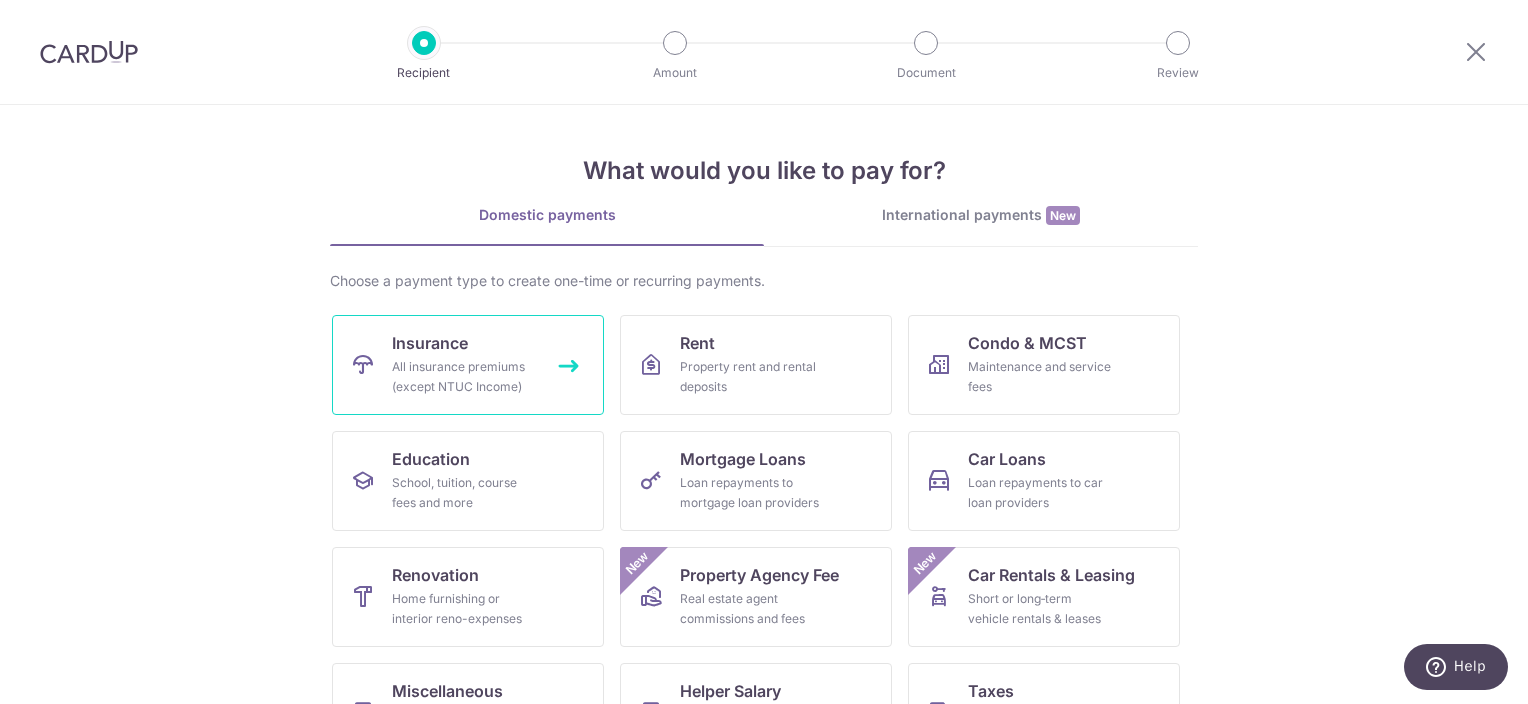 click on "Insurance All insurance premiums (except NTUC Income)" at bounding box center (468, 365) 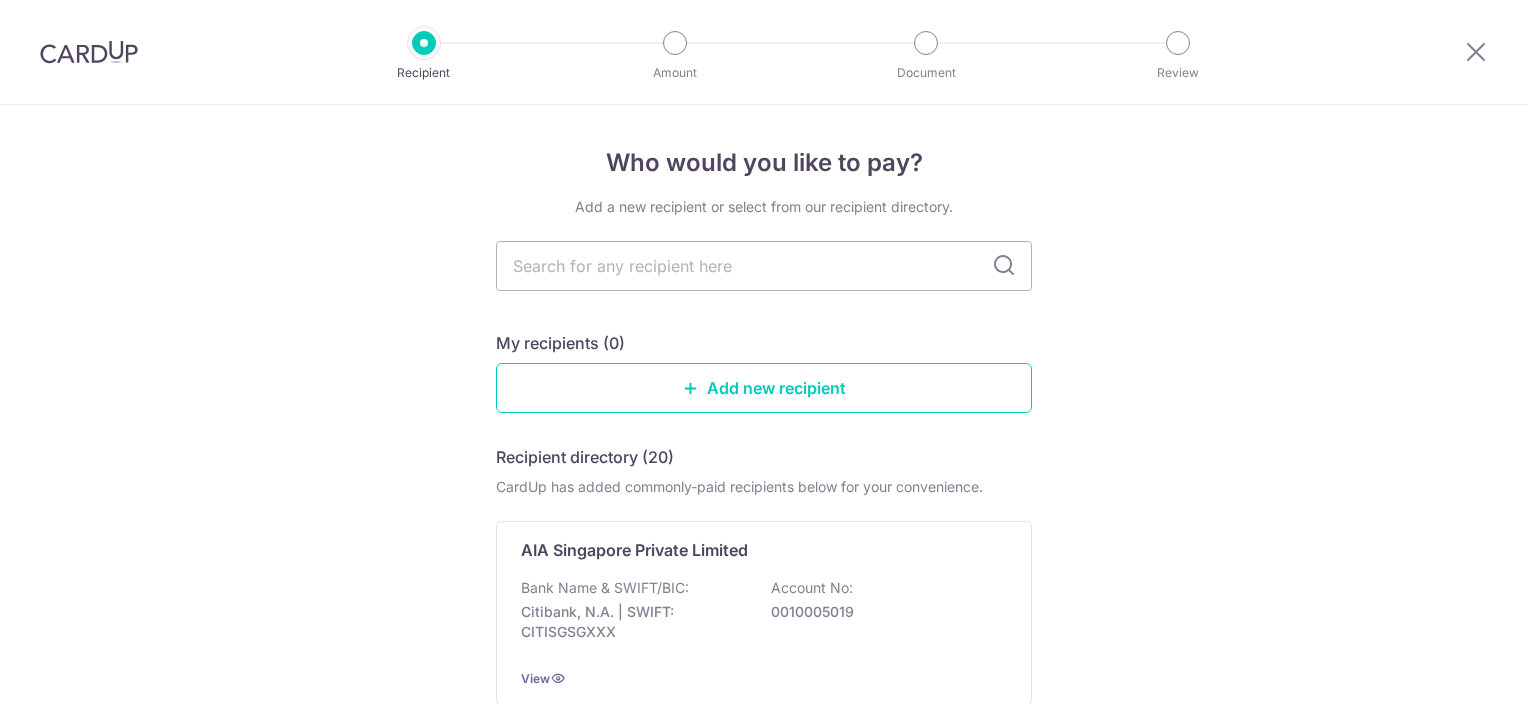 scroll, scrollTop: 0, scrollLeft: 0, axis: both 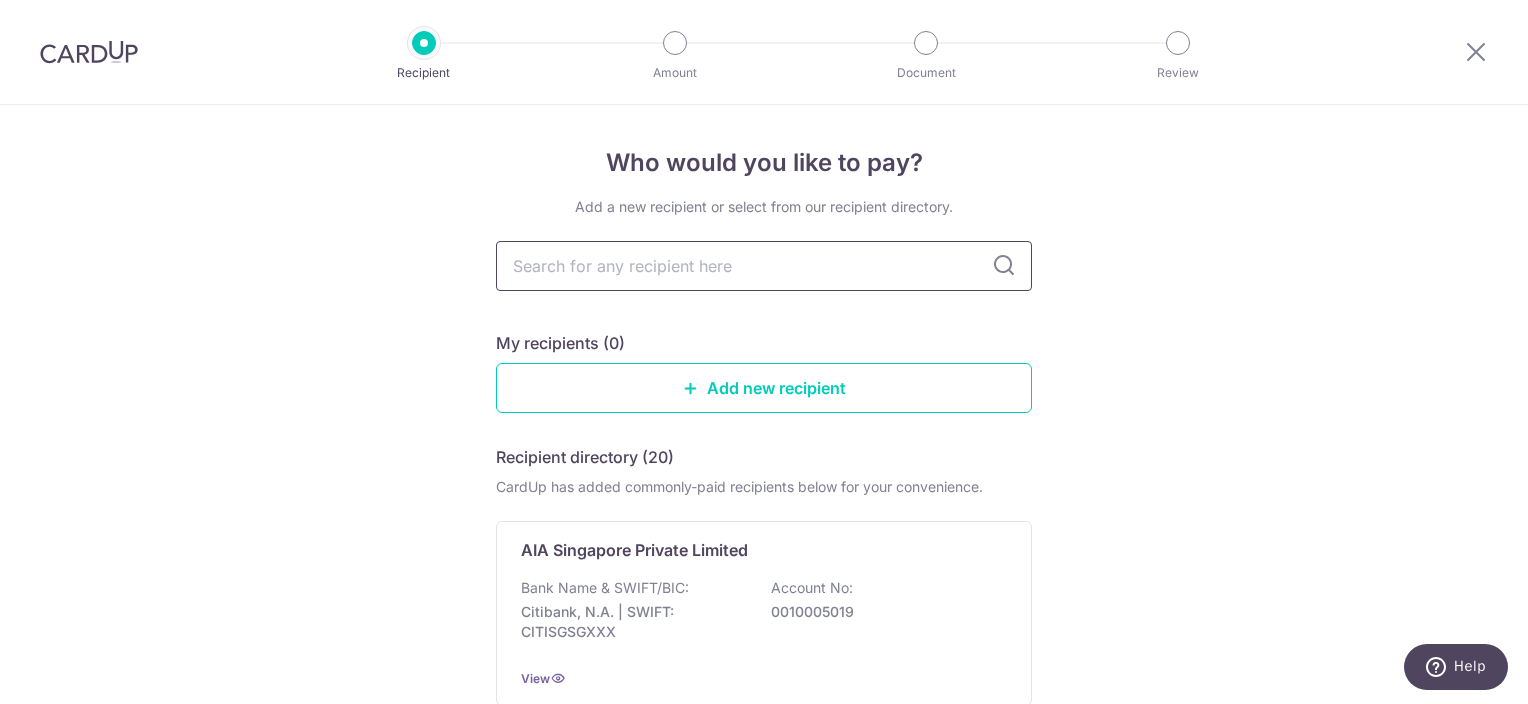 click at bounding box center [764, 266] 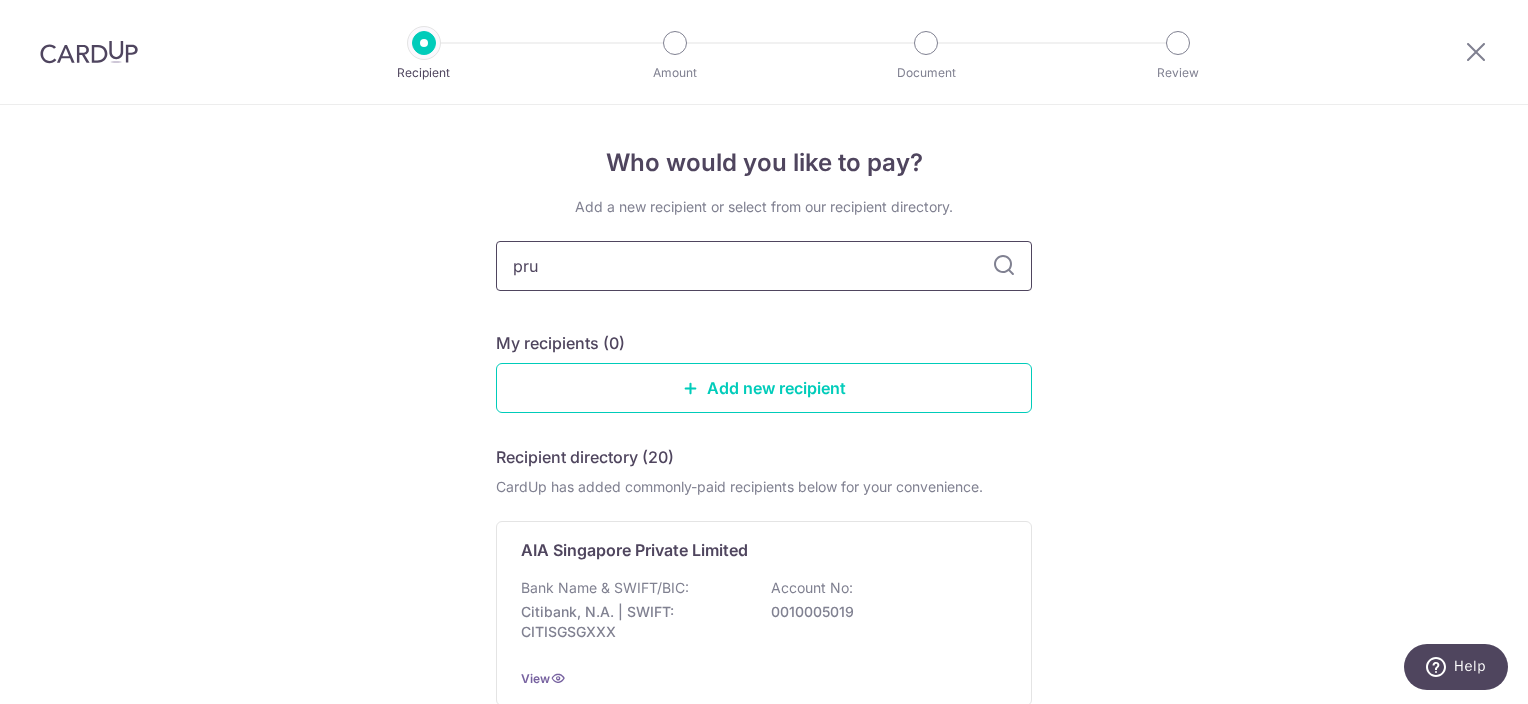 type on "prud" 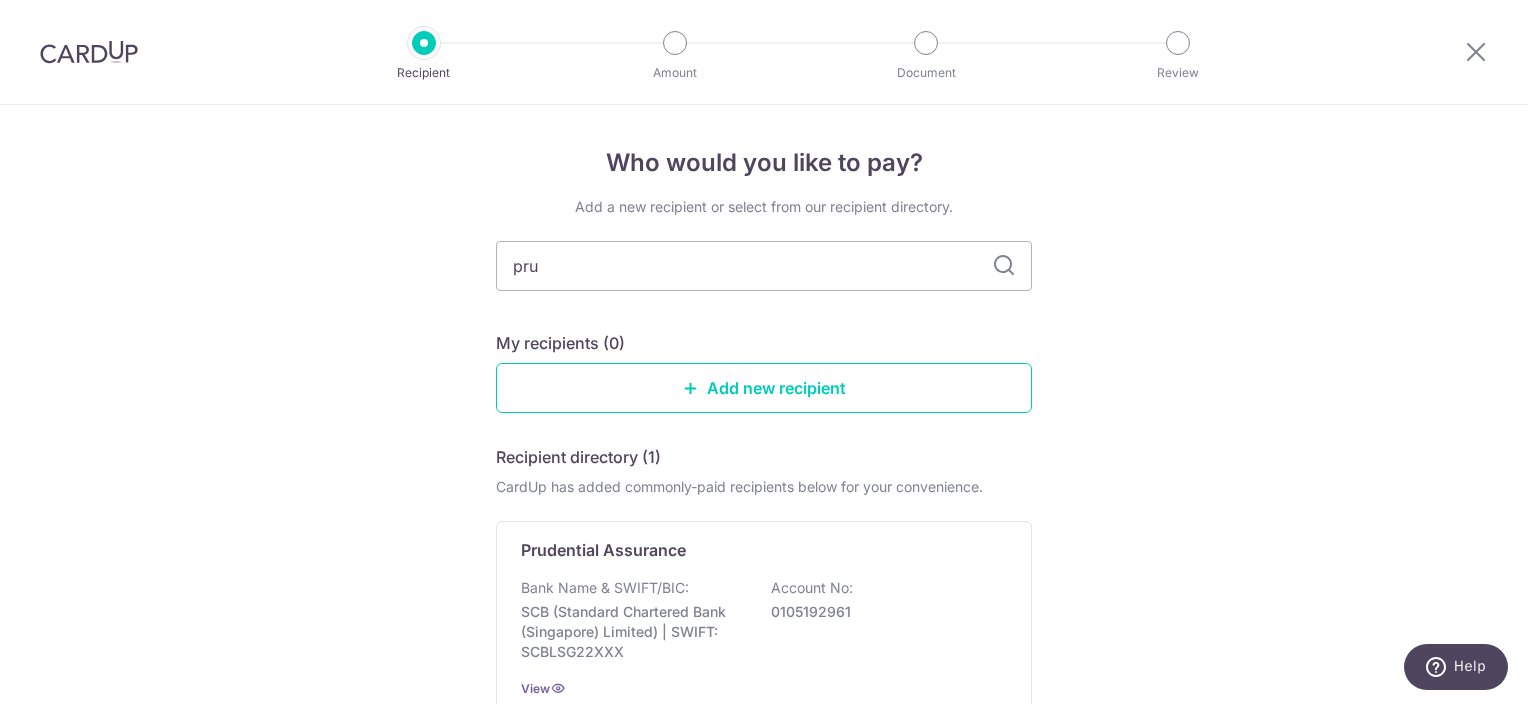 type on "prud" 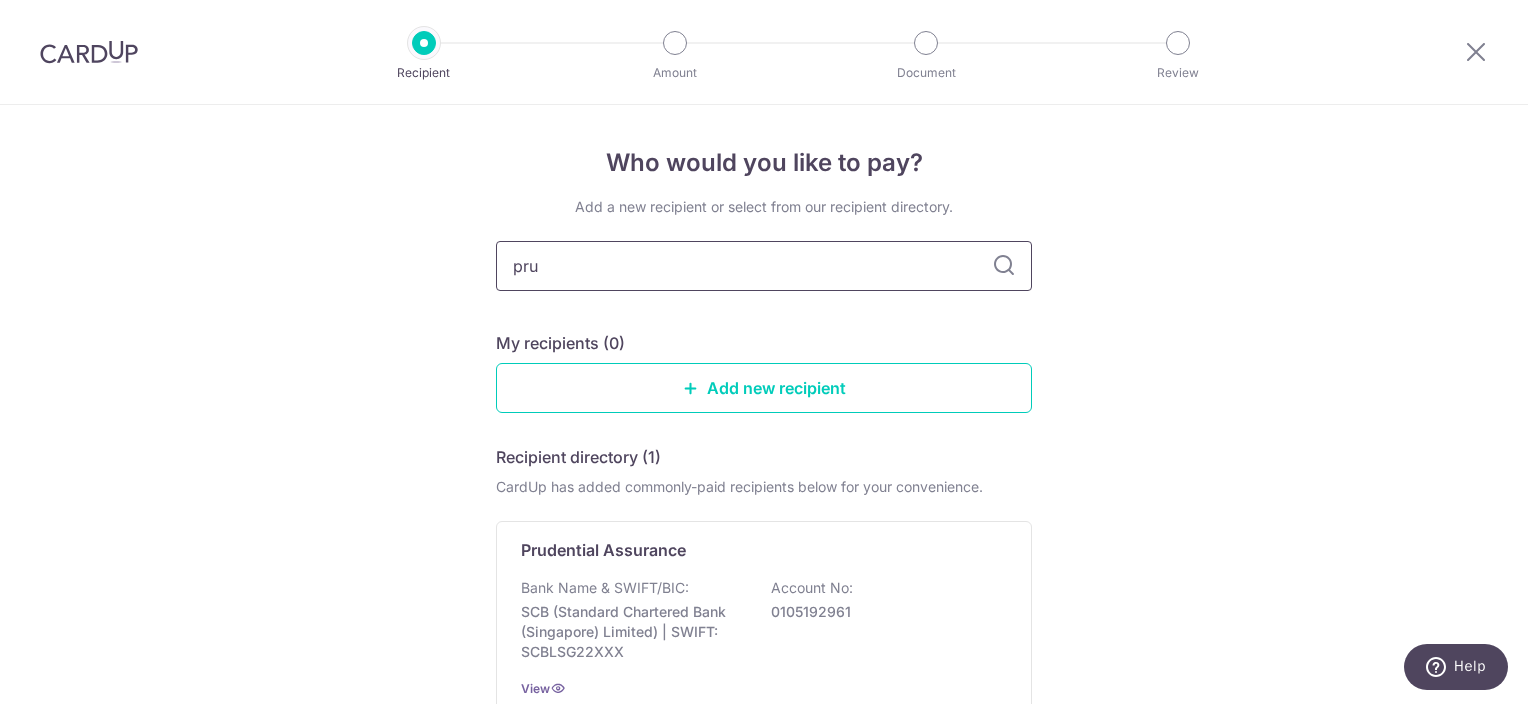 click on "pru" at bounding box center (764, 266) 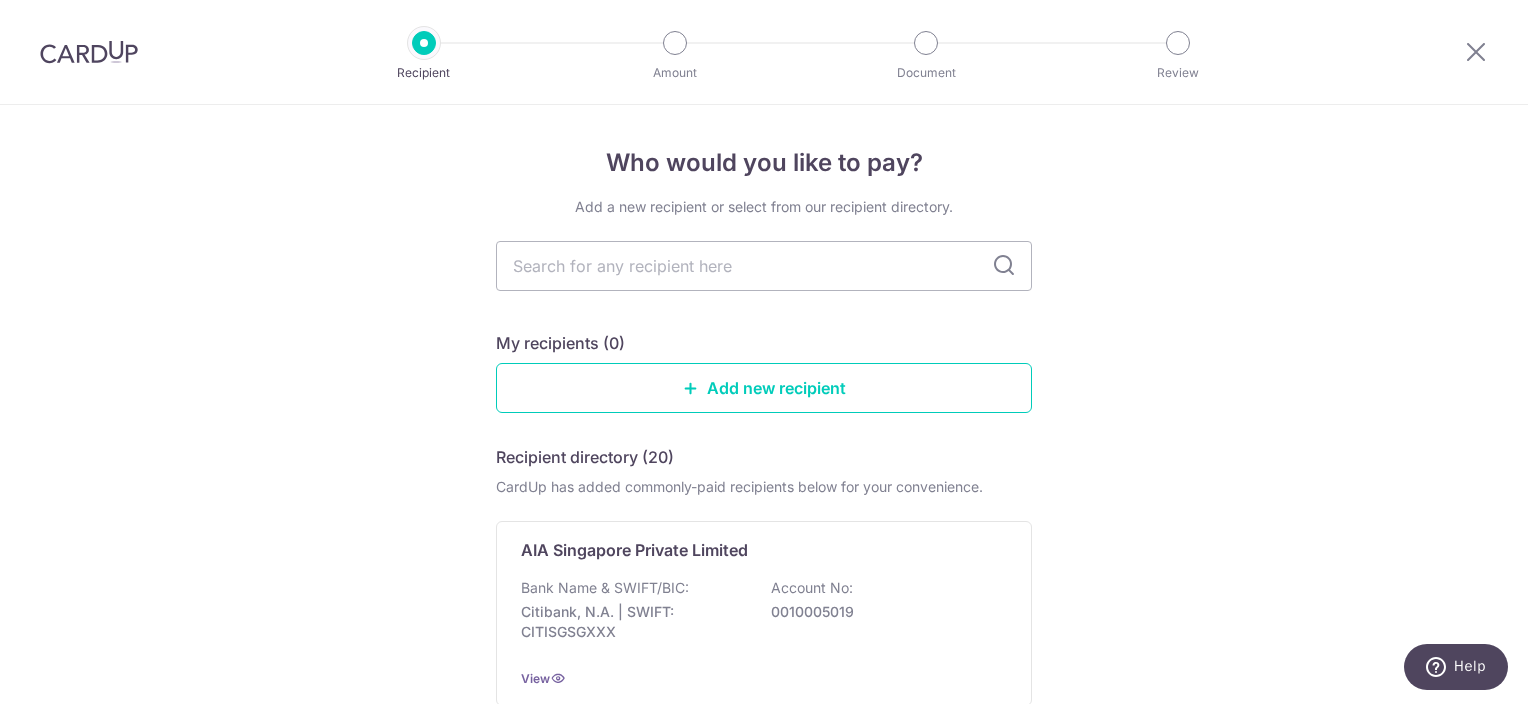 click on "Citibank, N.A. | SWIFT: CITISGSGXXX" at bounding box center (633, 622) 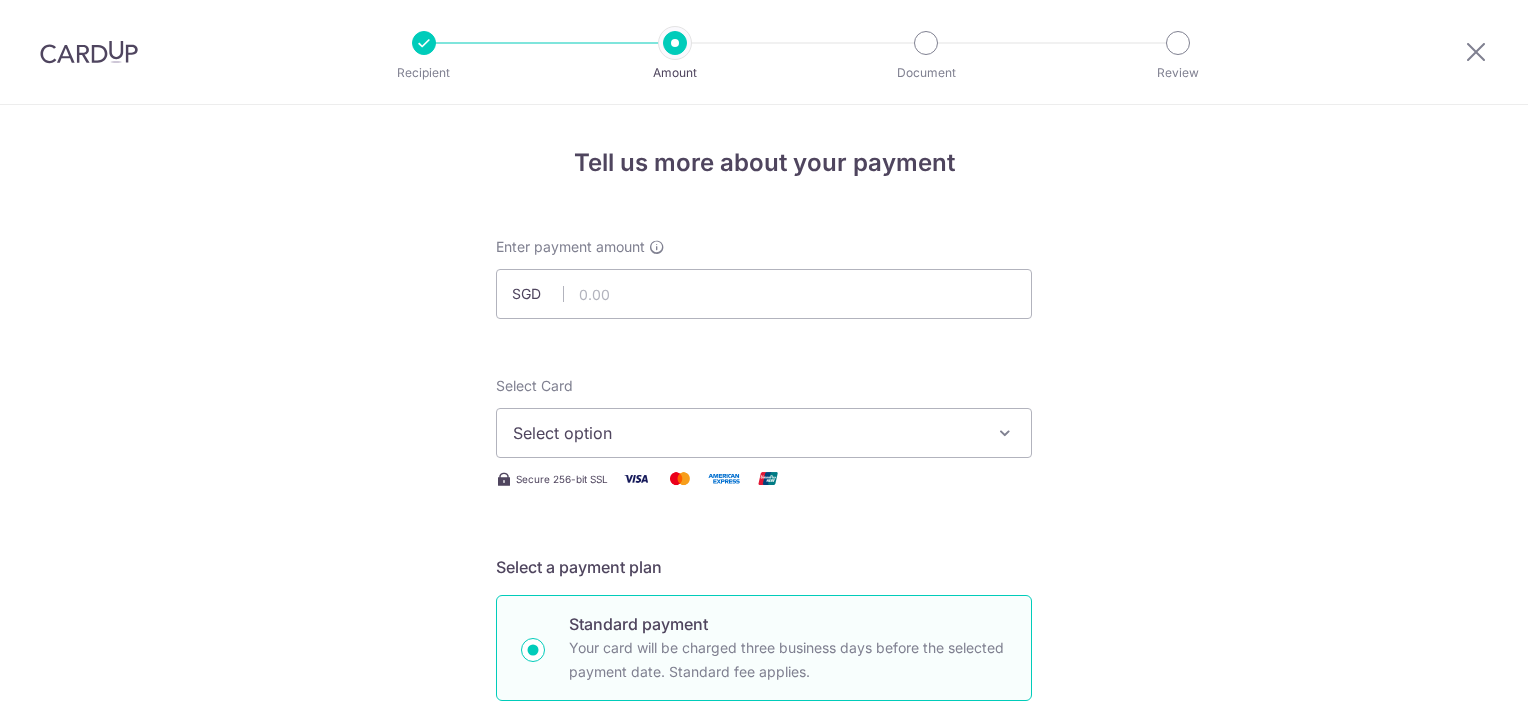 scroll, scrollTop: 0, scrollLeft: 0, axis: both 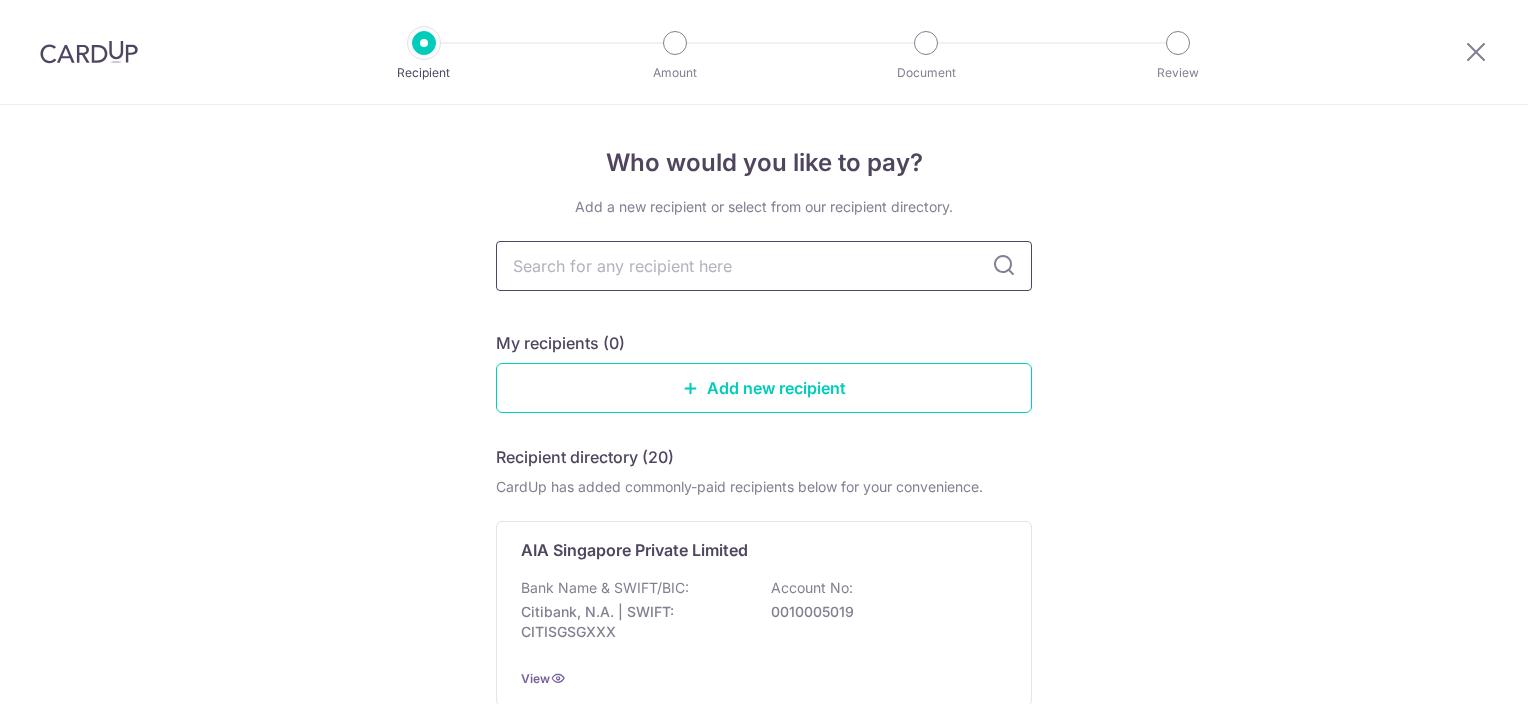 click at bounding box center [764, 266] 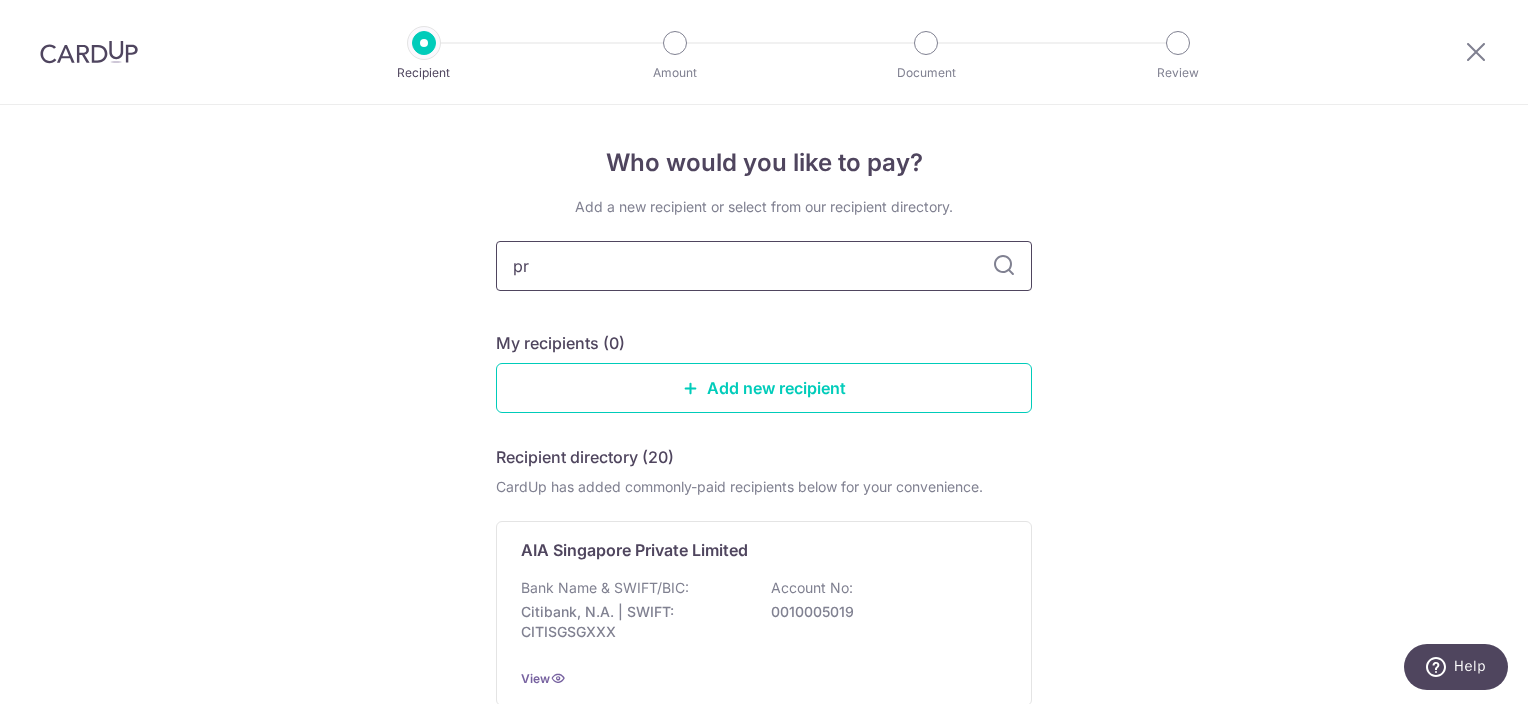 type on "pru" 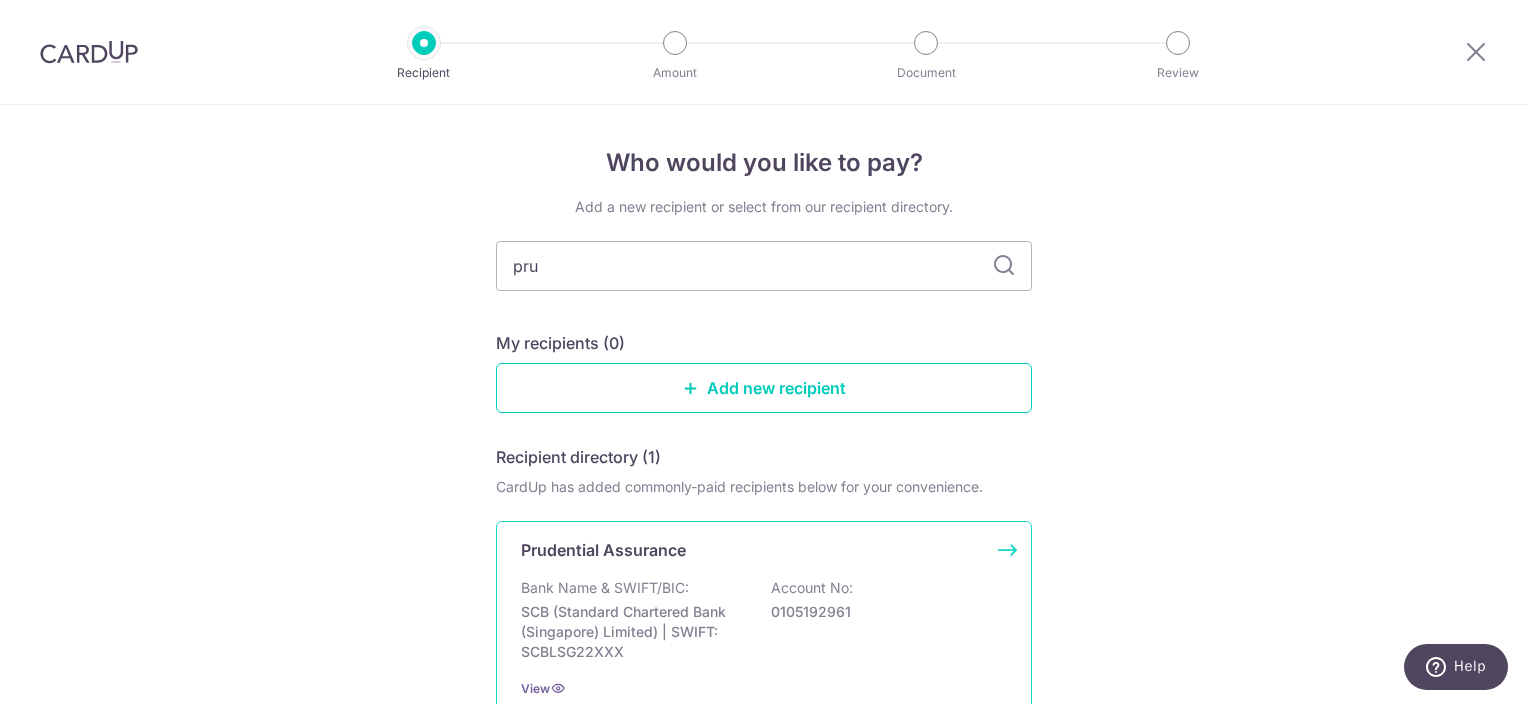 click on "Prudential Assurance" at bounding box center (752, 550) 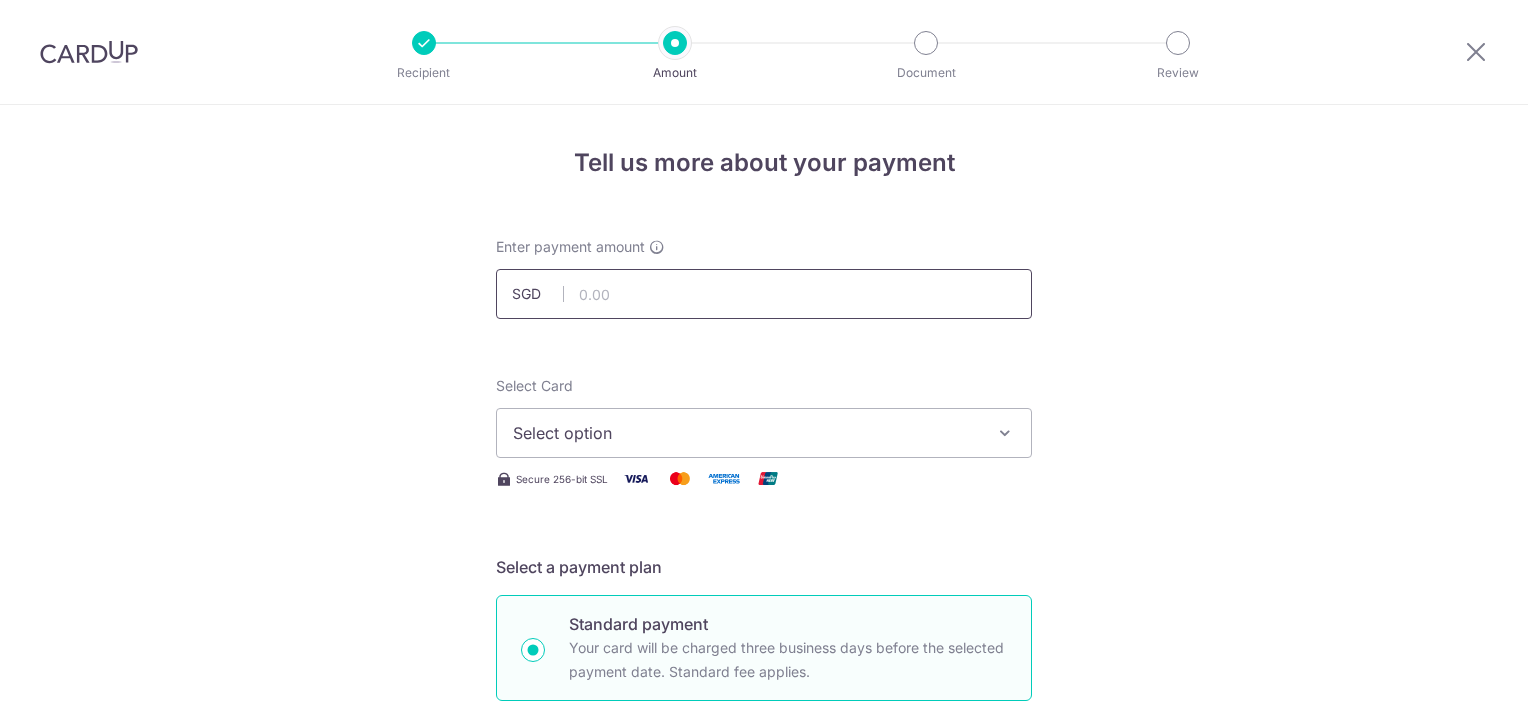 scroll, scrollTop: 0, scrollLeft: 0, axis: both 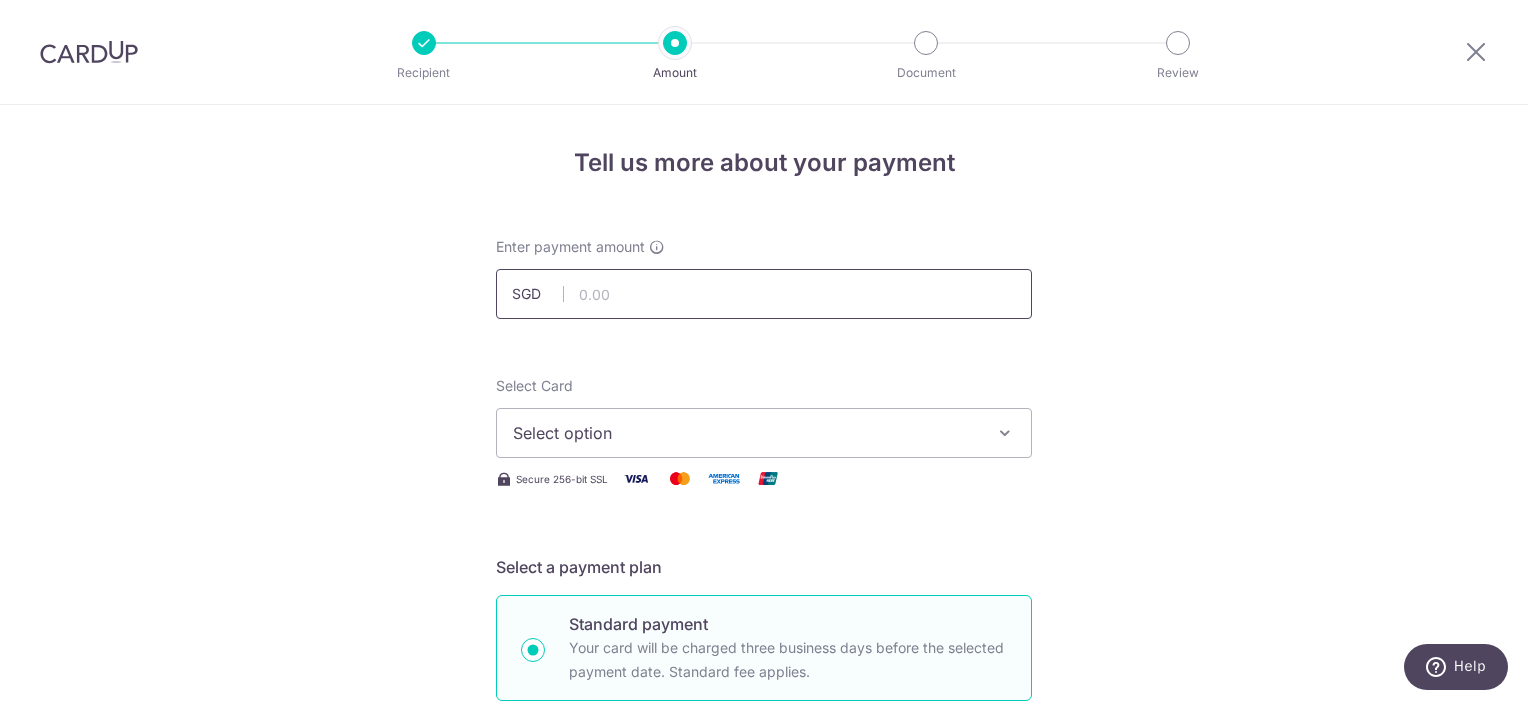 type on "500.00" 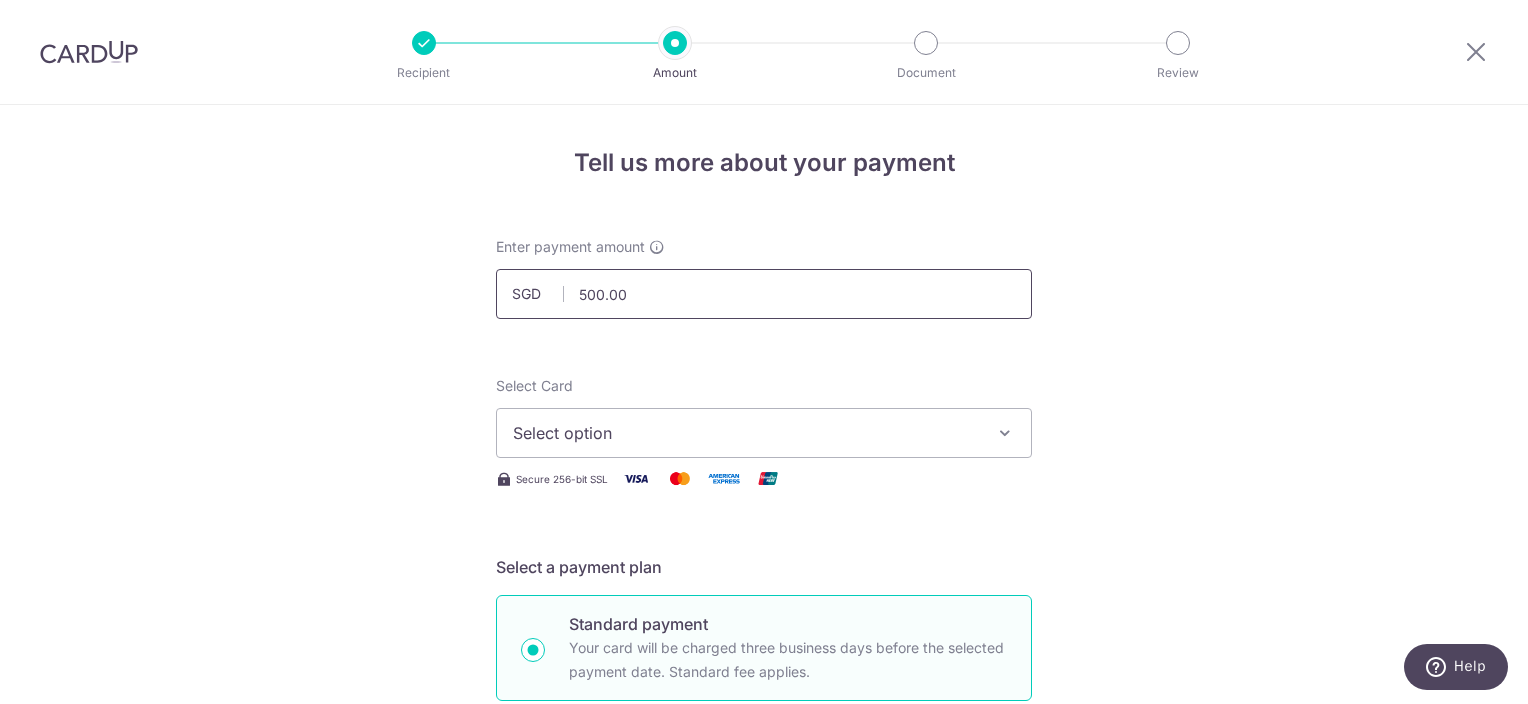 type on "17/04/2025" 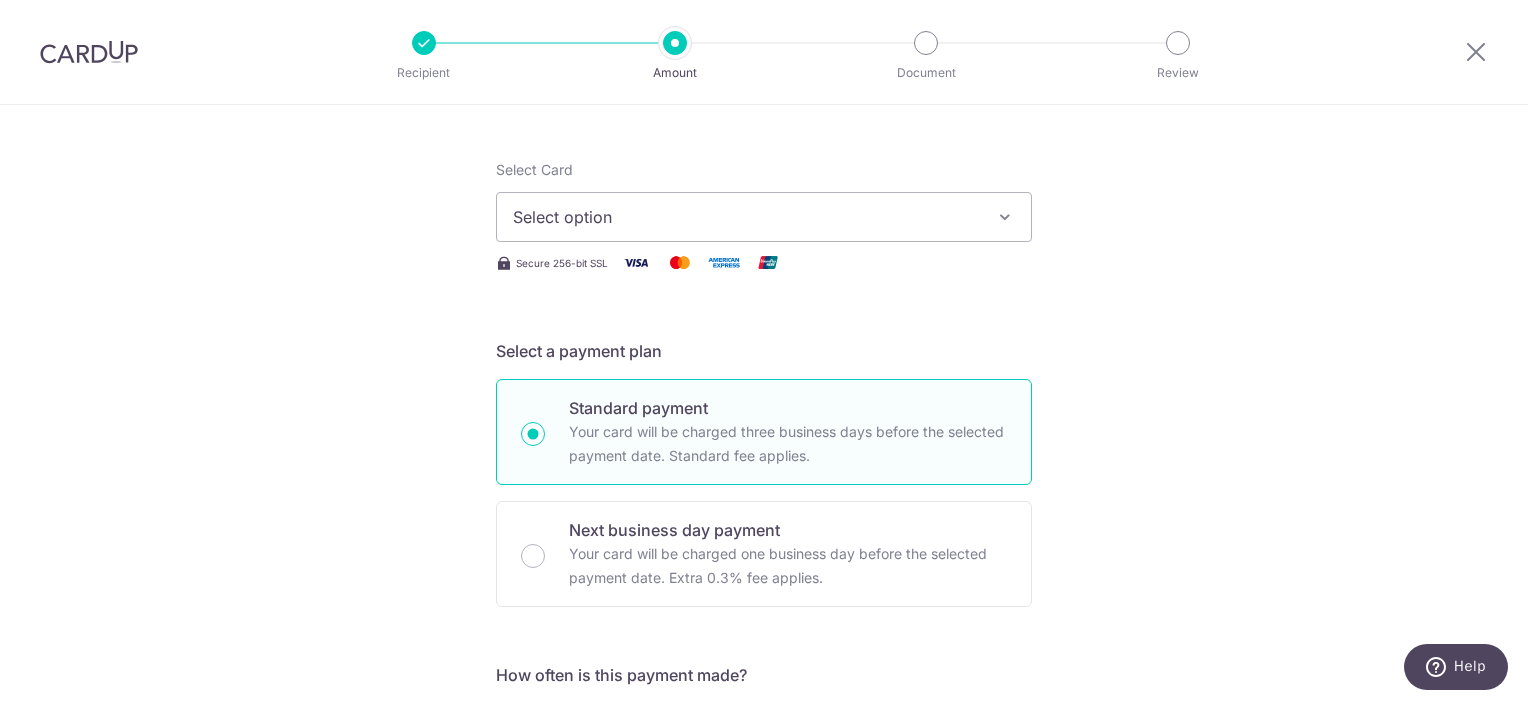 scroll, scrollTop: 70, scrollLeft: 0, axis: vertical 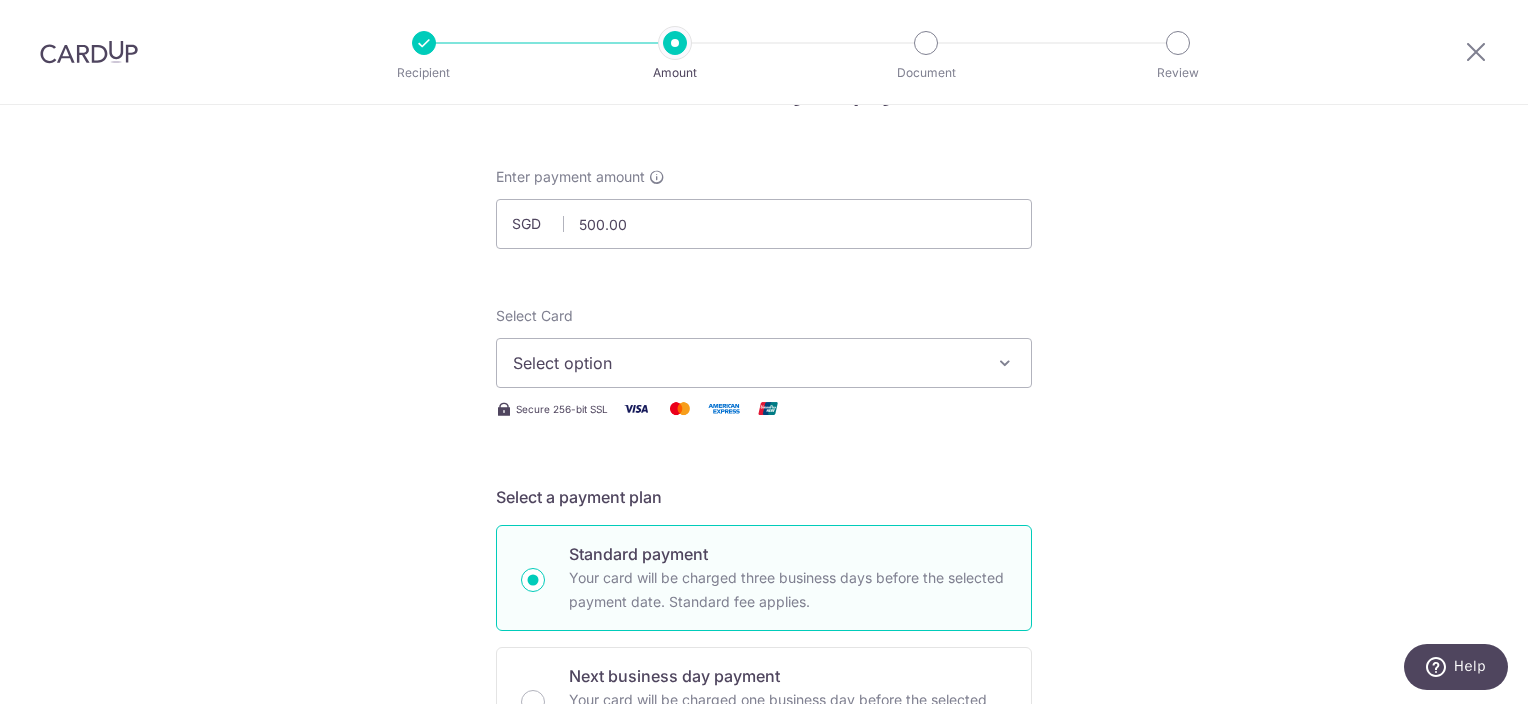 click on "Select option" at bounding box center [746, 363] 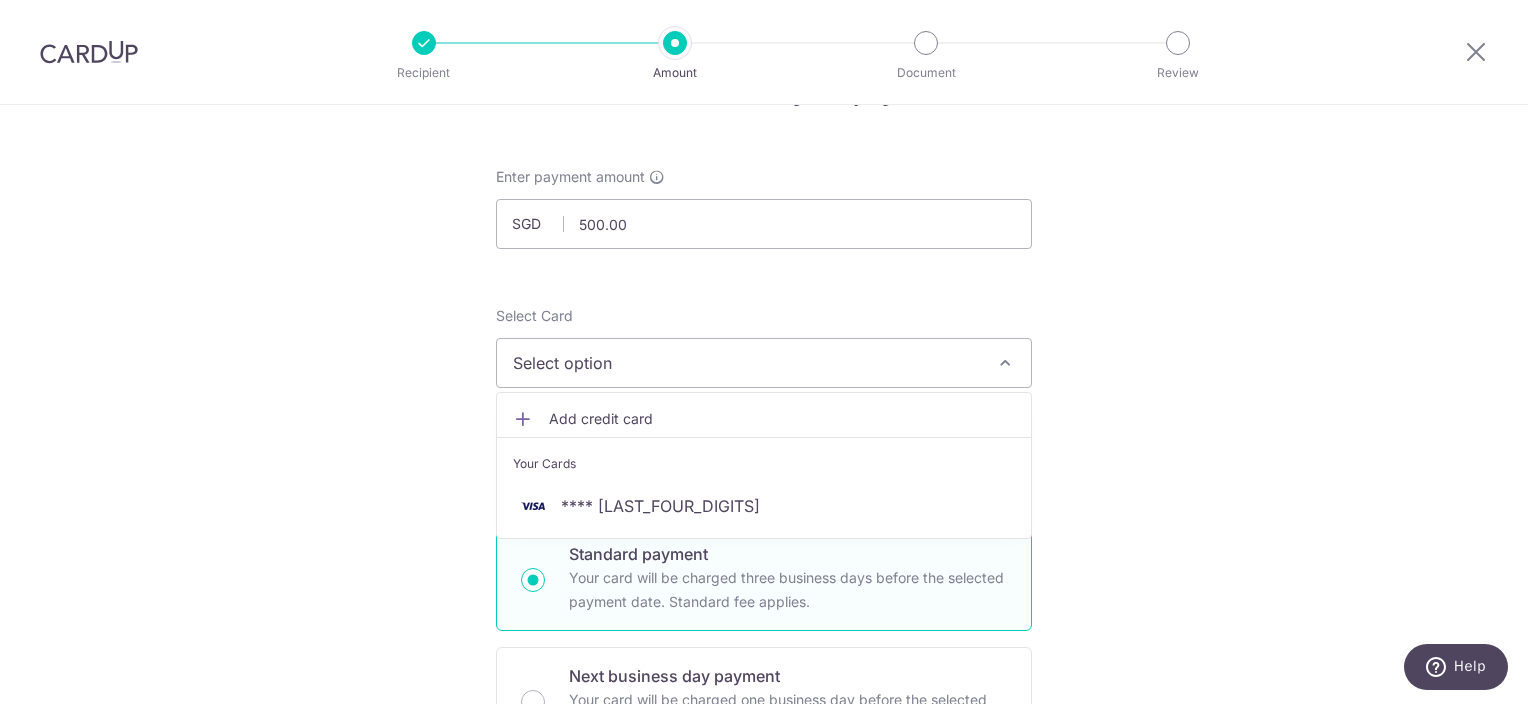 click on "Tell us more about your payment
Enter payment amount
SGD
500.00
500.00
Select Card
Select option
Add credit card
Your Cards
**** 7020
Secure 256-bit SSL
Text
New card details
Card
Secure 256-bit SSL" at bounding box center [764, 1025] 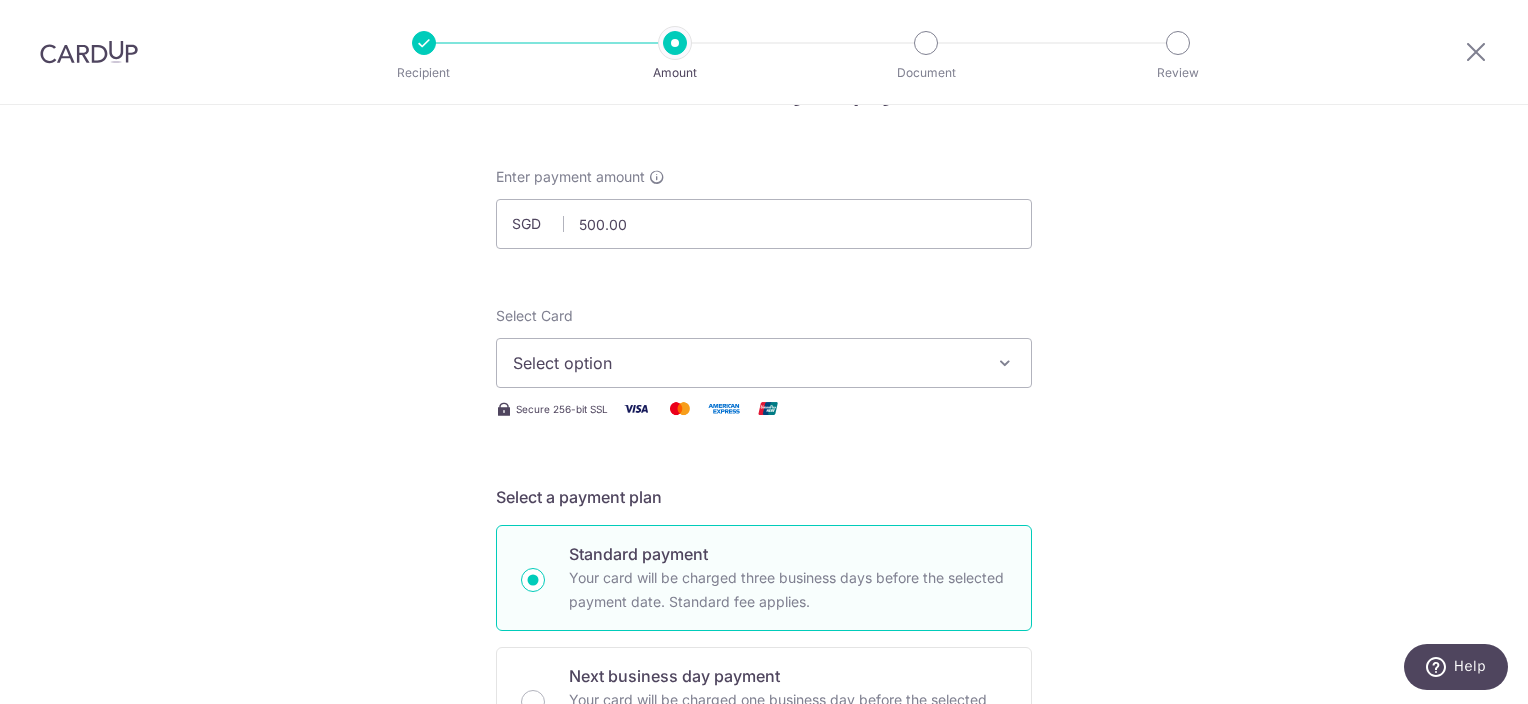 click on "Select option" at bounding box center [746, 363] 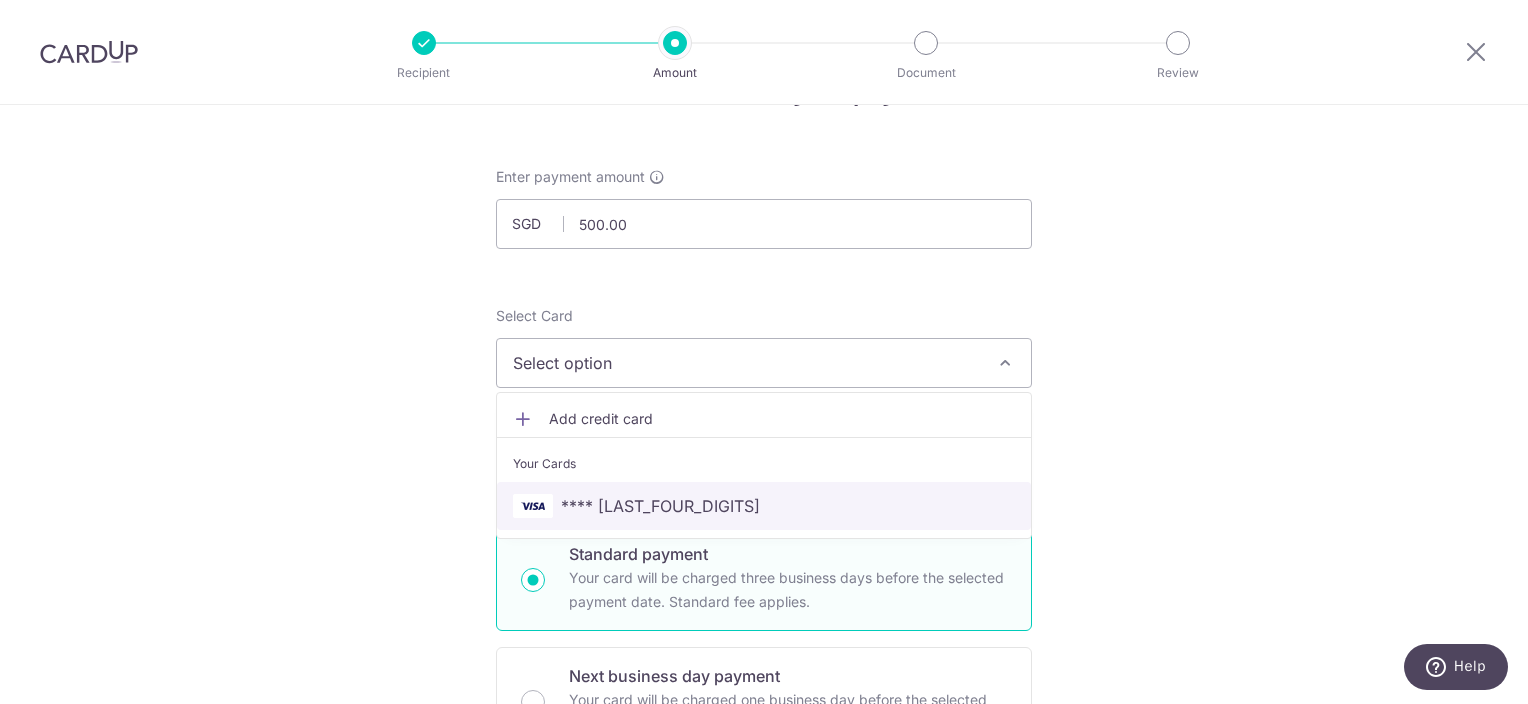 click on "**** 7020" at bounding box center (764, 506) 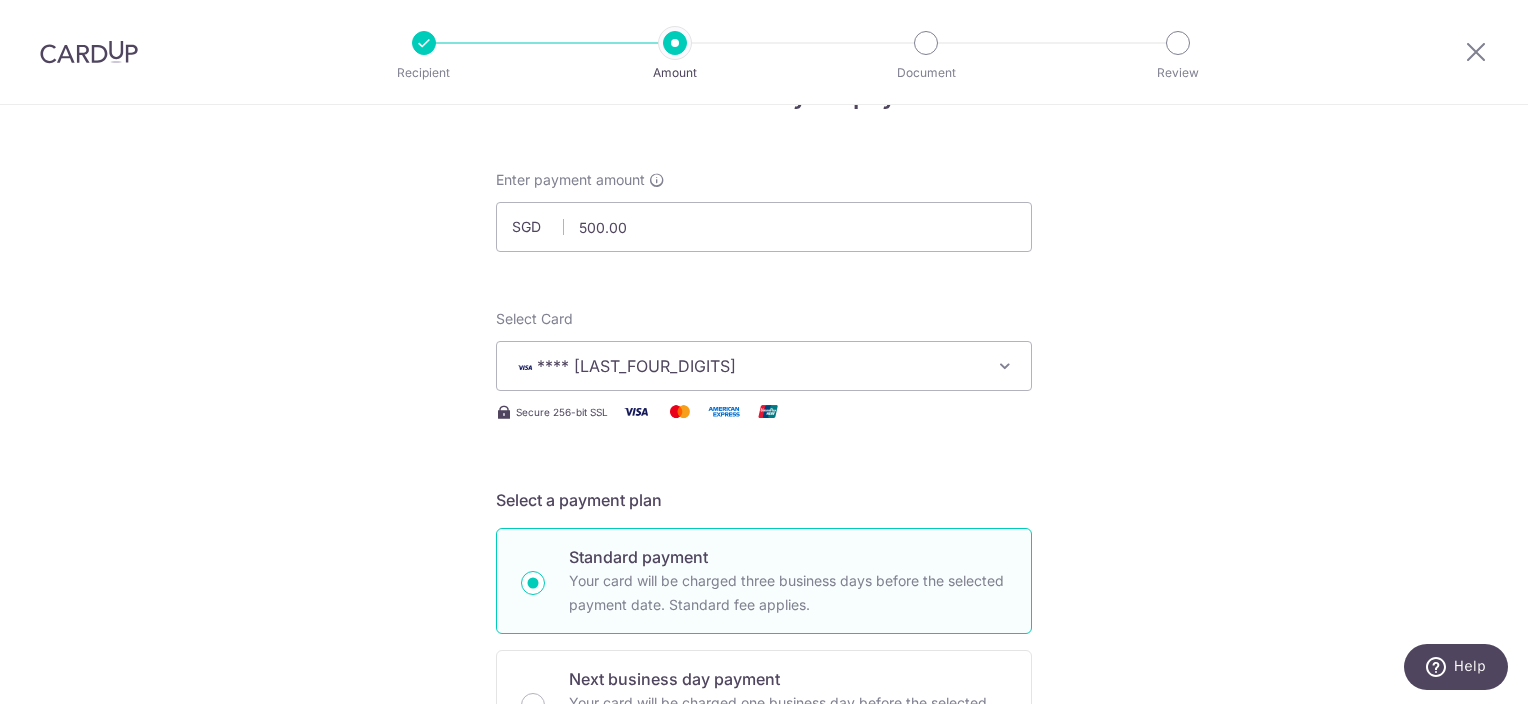 scroll, scrollTop: 0, scrollLeft: 0, axis: both 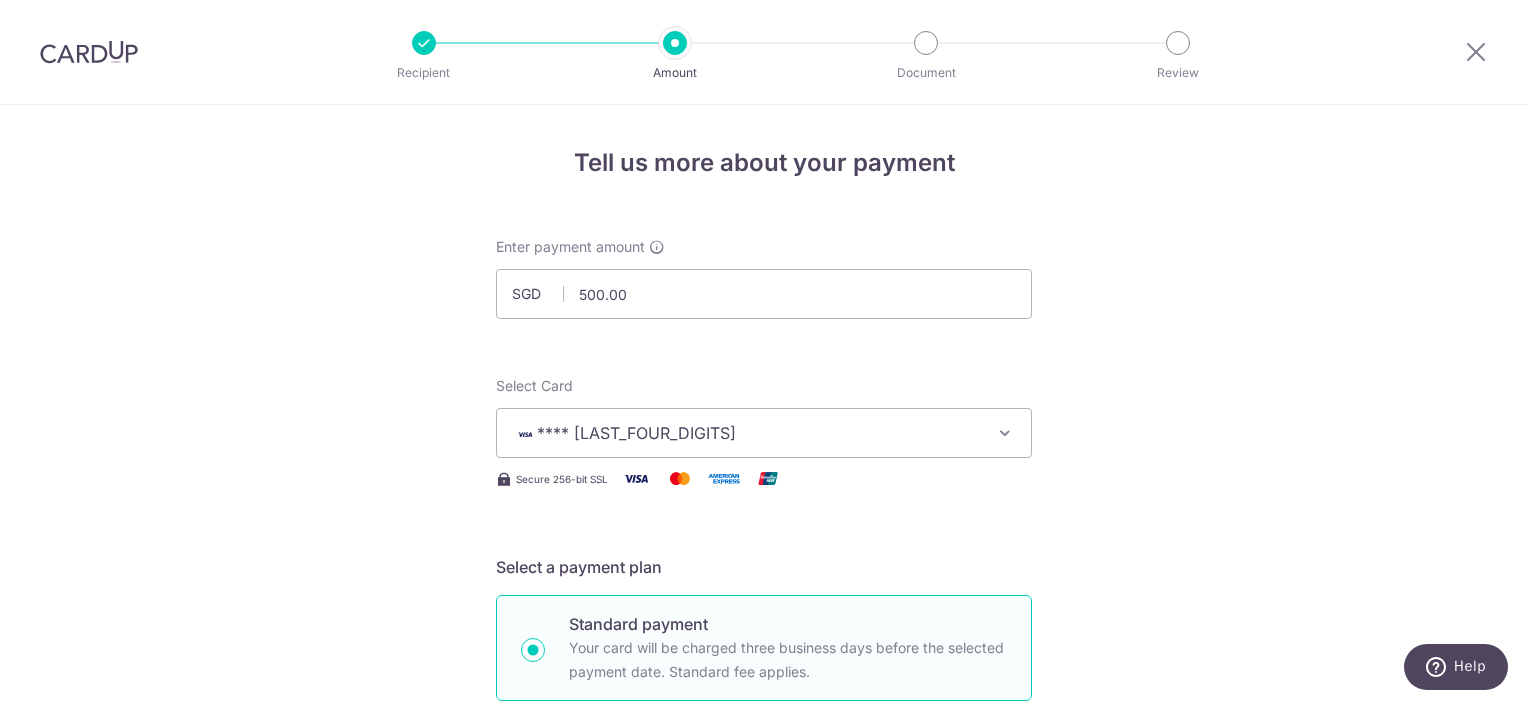 click on "**** 7020" at bounding box center [764, 433] 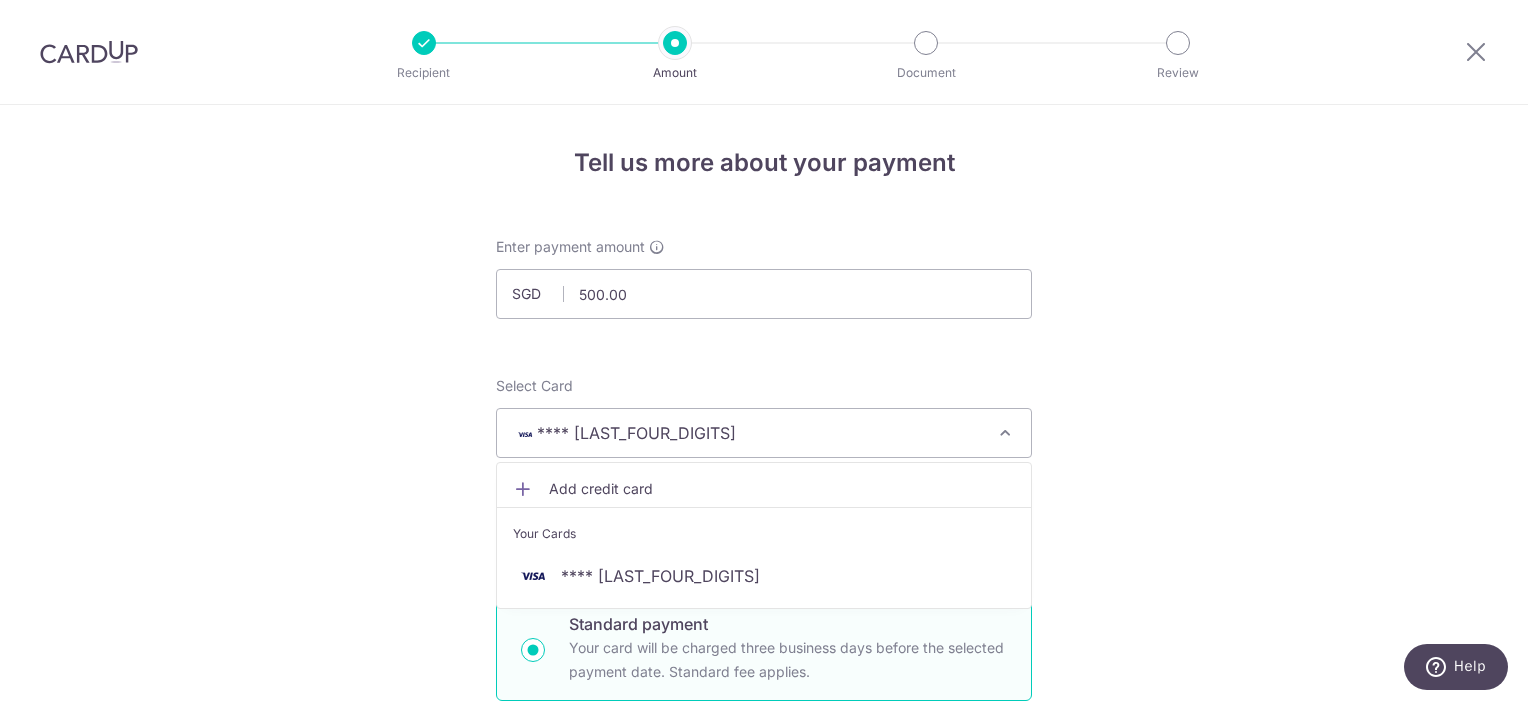 click on "Add credit card" at bounding box center (782, 489) 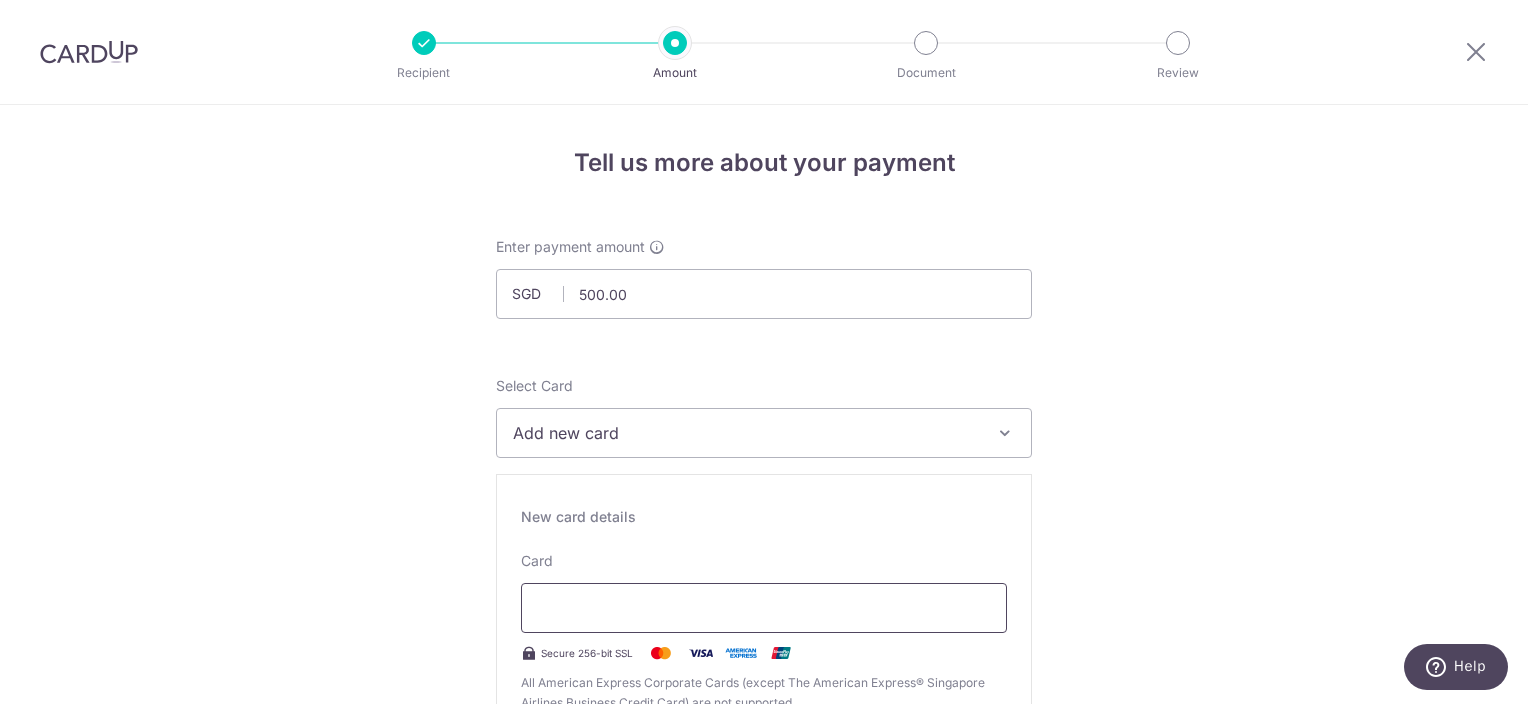 click at bounding box center [764, 608] 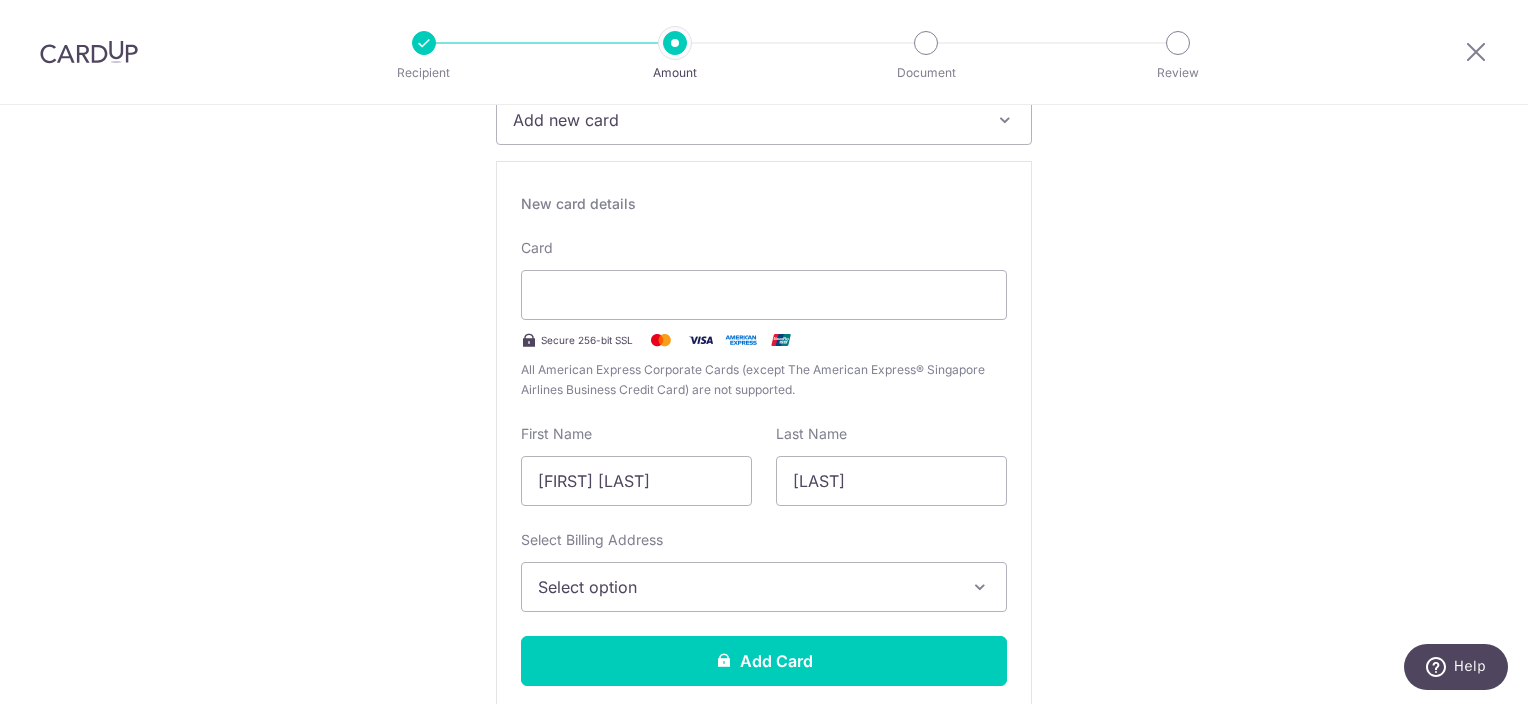 scroll, scrollTop: 400, scrollLeft: 0, axis: vertical 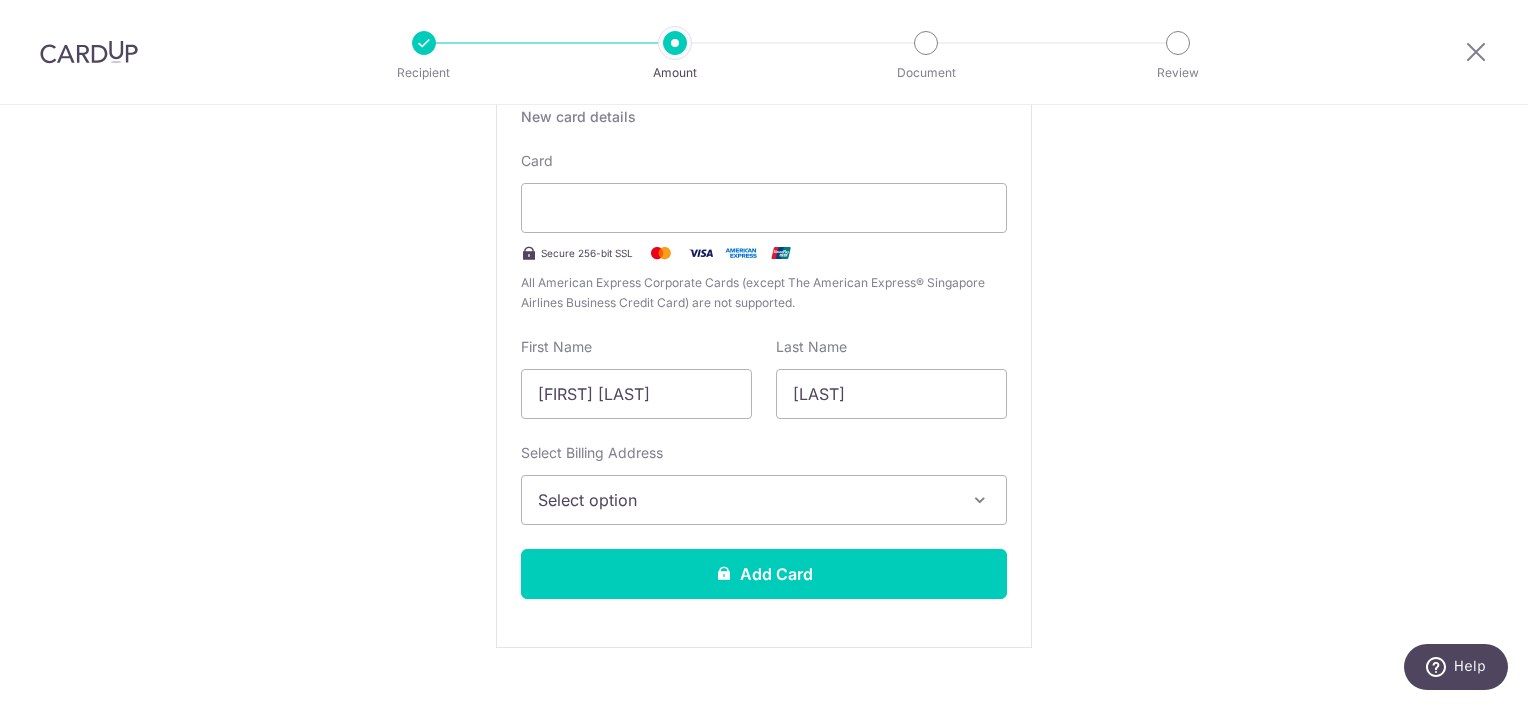click on "Select option" at bounding box center [746, 500] 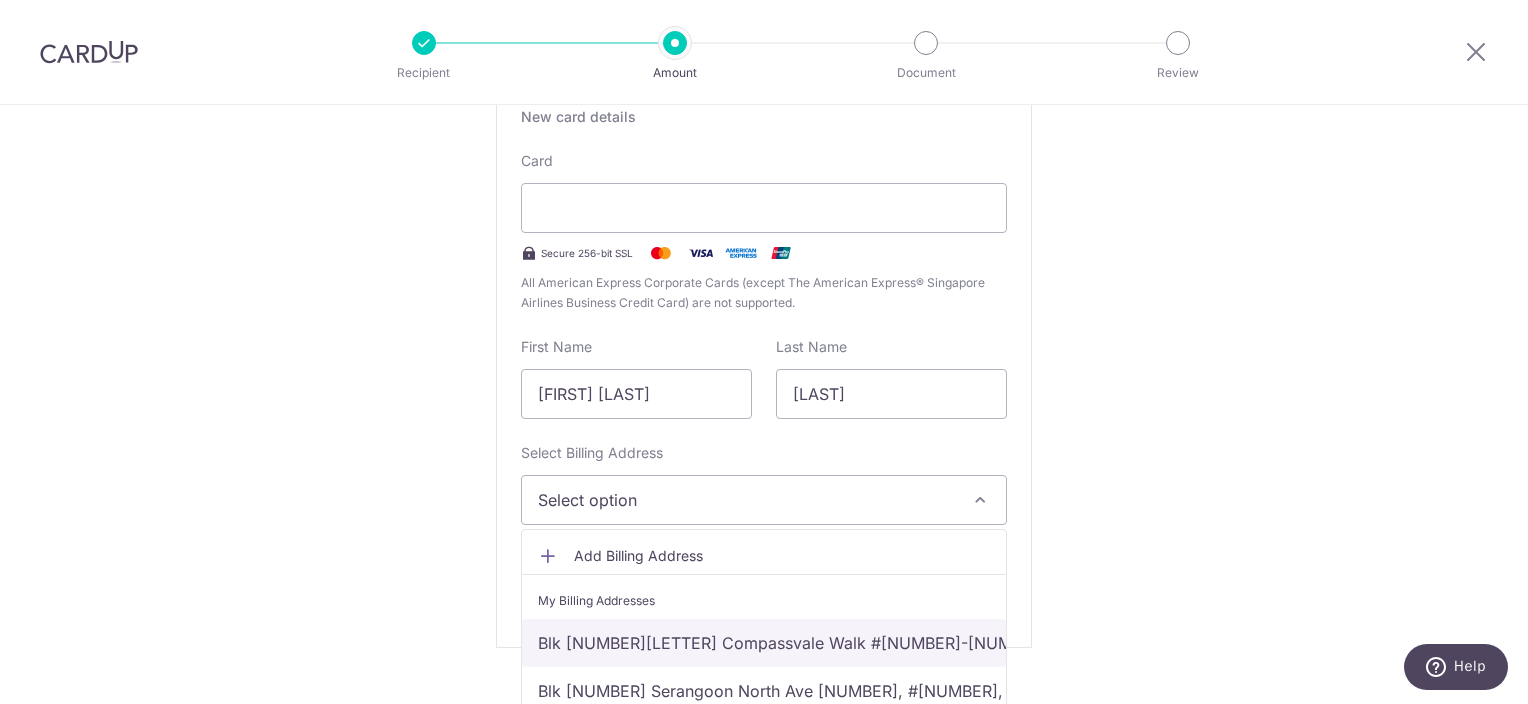 click on "Blk 225A Compassvale Walk #07-335, Singapore, Singapore, Singapore-541225" at bounding box center [764, 643] 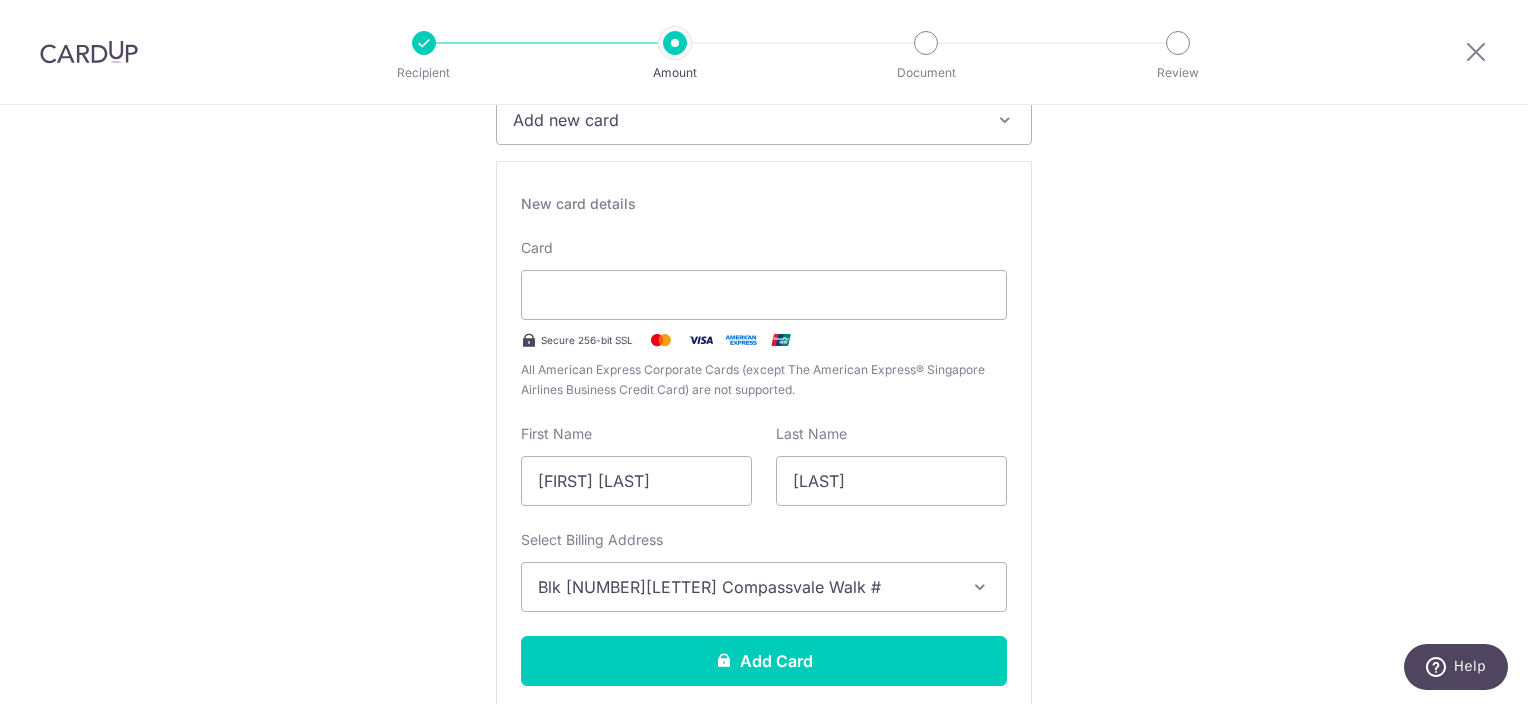 scroll, scrollTop: 400, scrollLeft: 0, axis: vertical 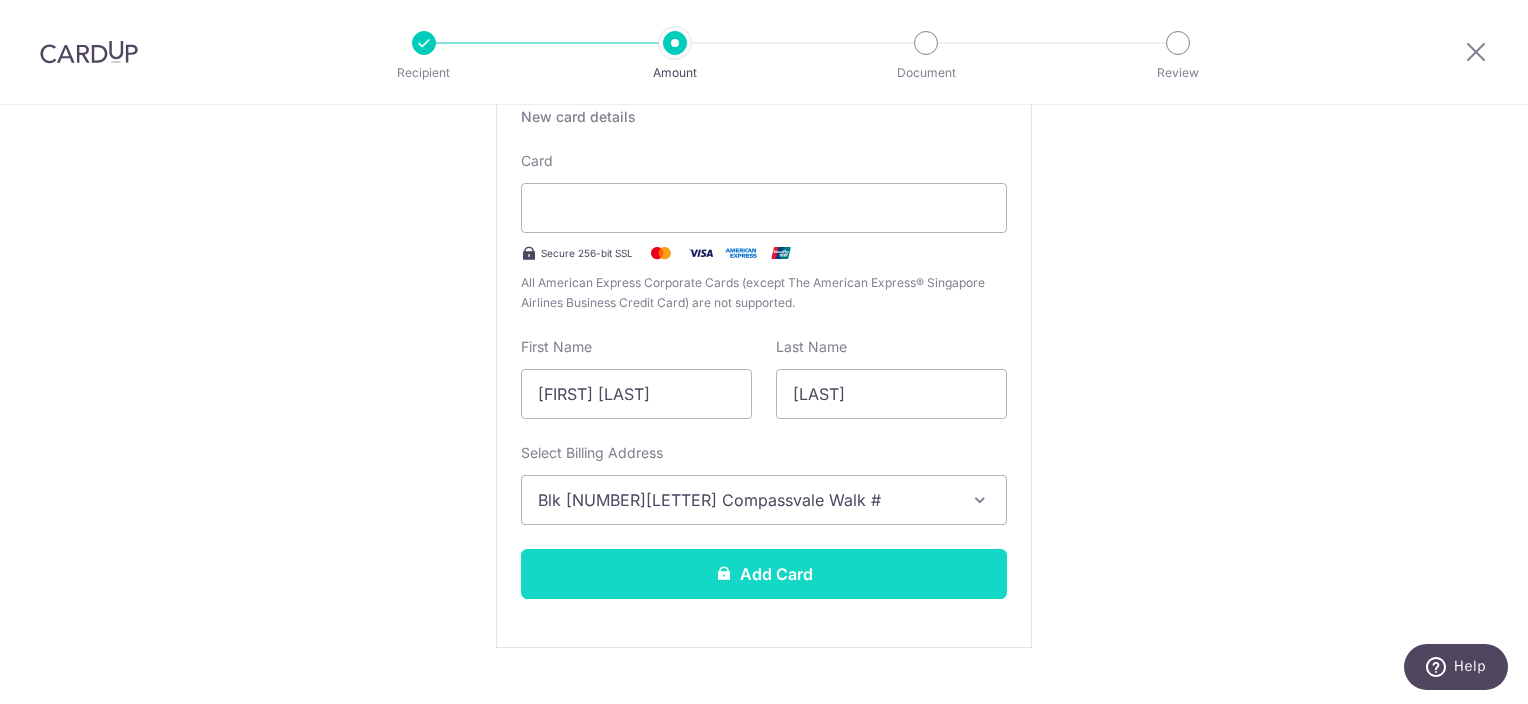 click on "Add Card" at bounding box center [764, 574] 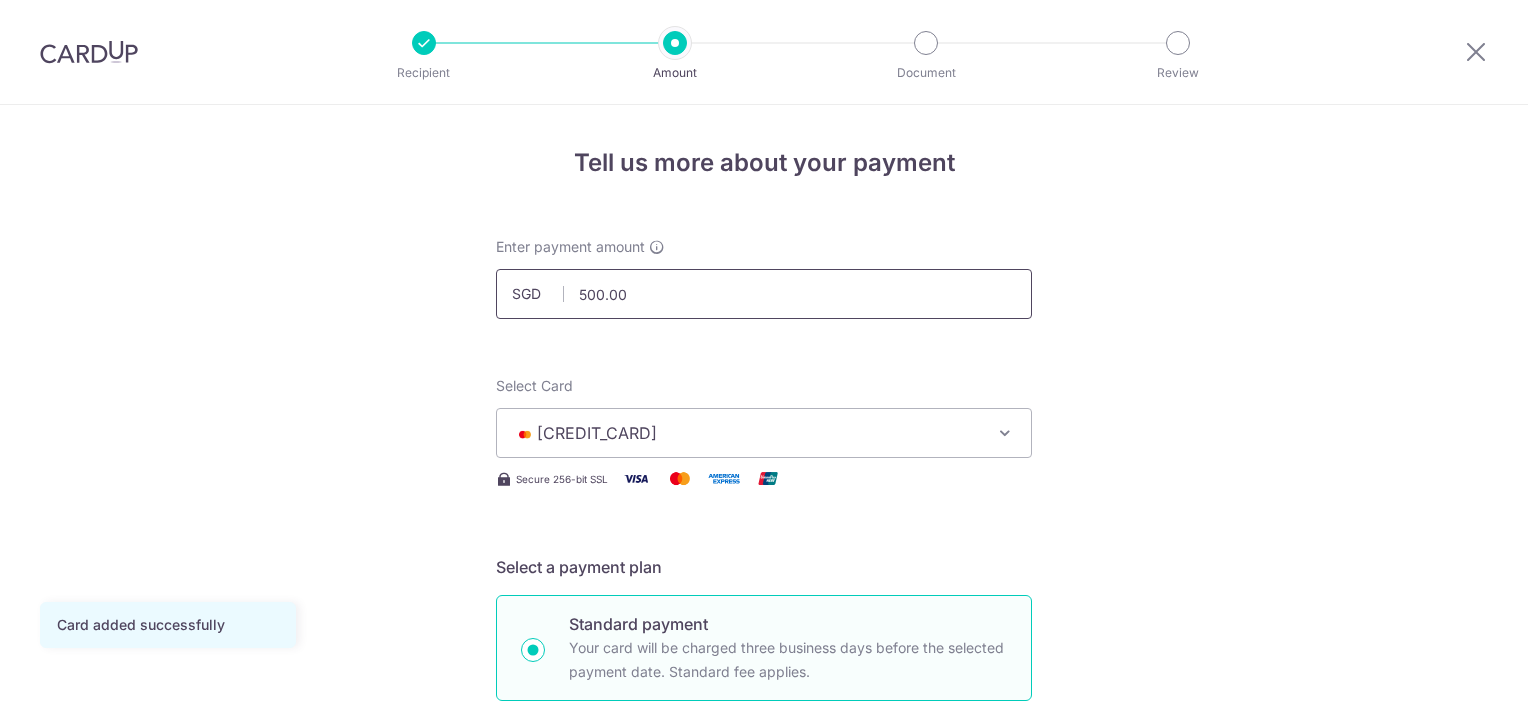 scroll, scrollTop: 0, scrollLeft: 0, axis: both 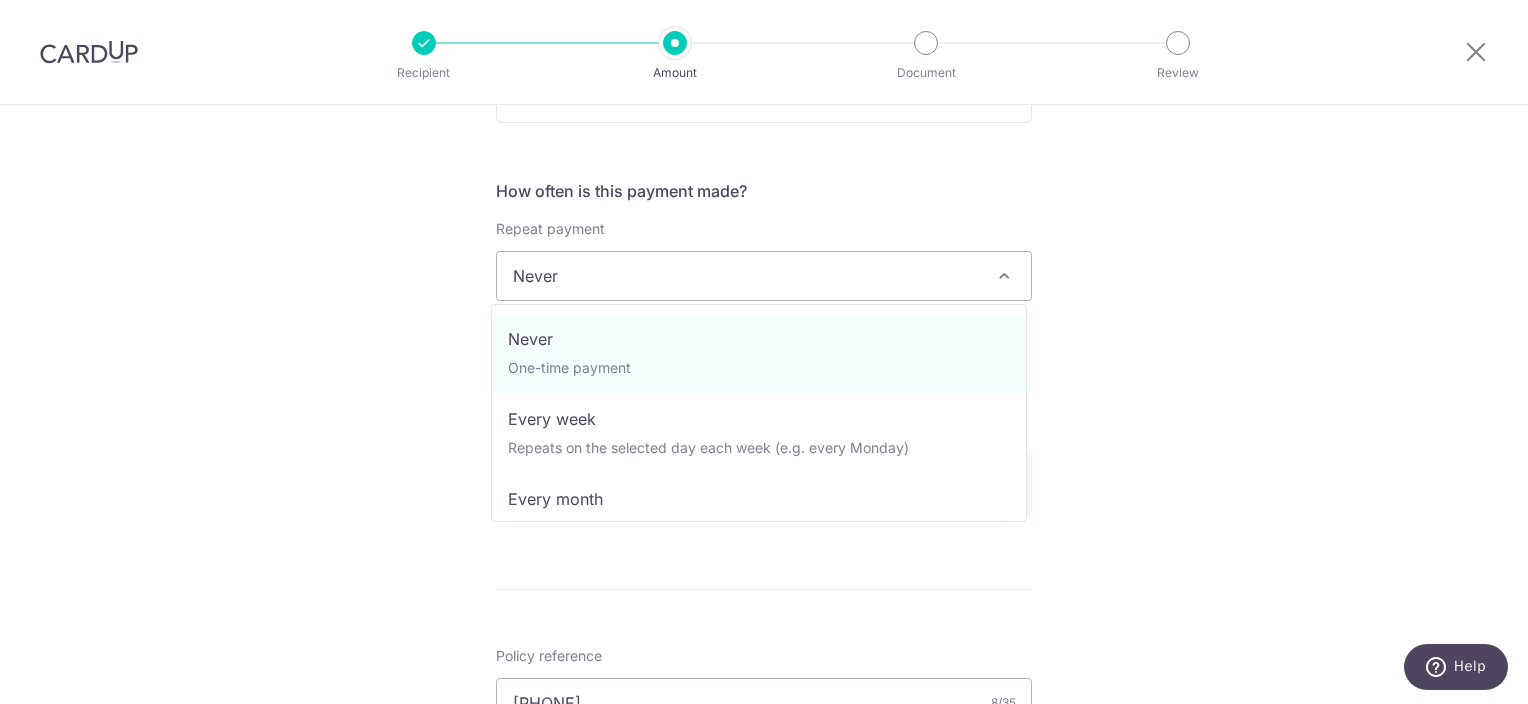 click on "Never" at bounding box center [764, 276] 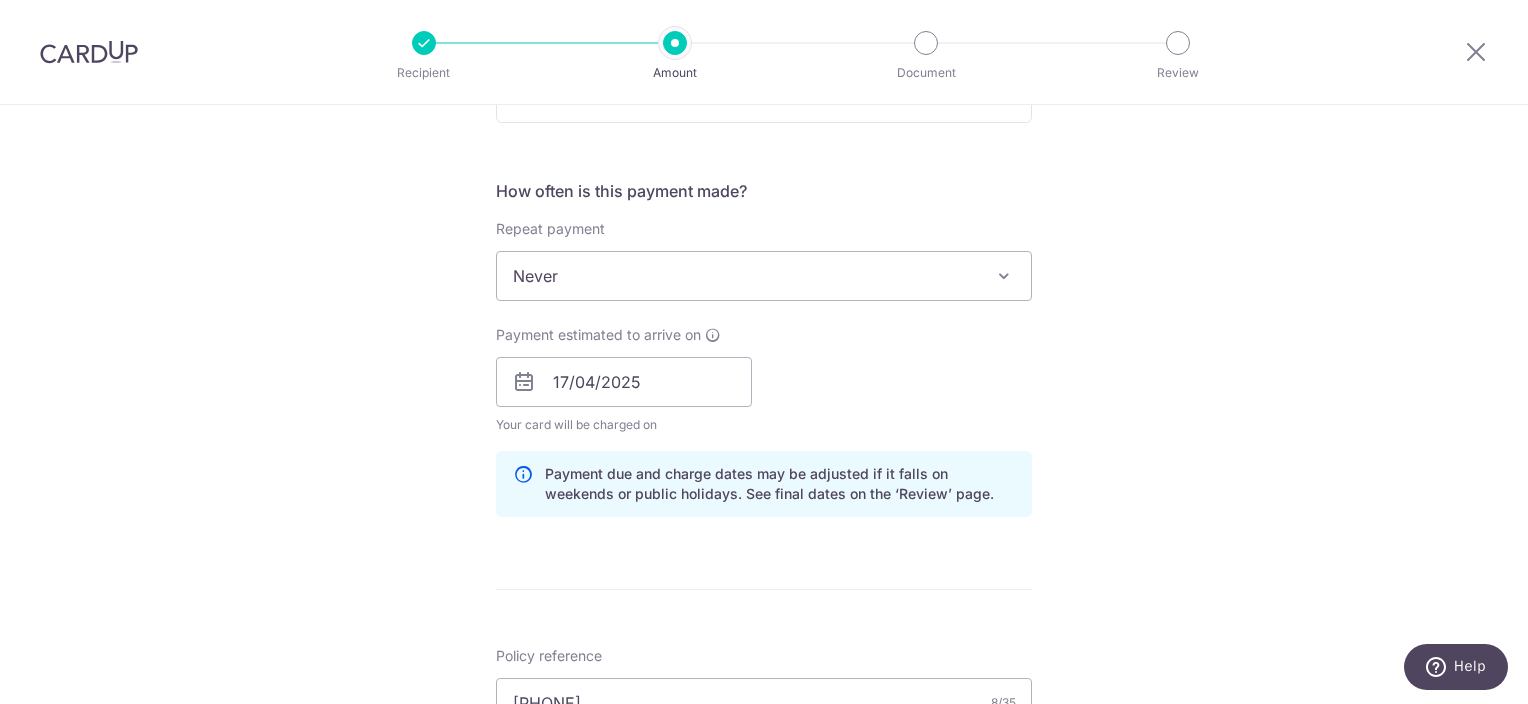 scroll, scrollTop: 800, scrollLeft: 0, axis: vertical 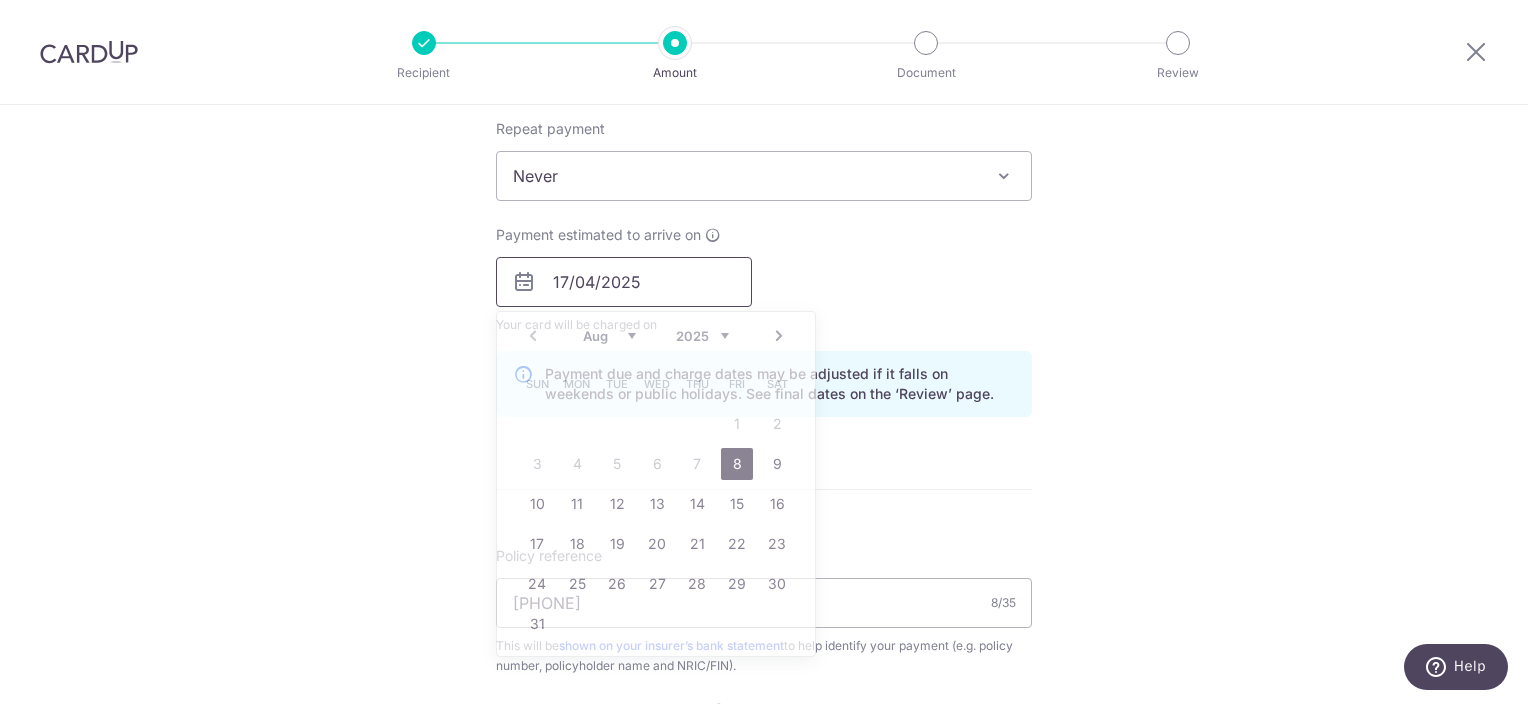 click on "17/04/2025" at bounding box center (624, 282) 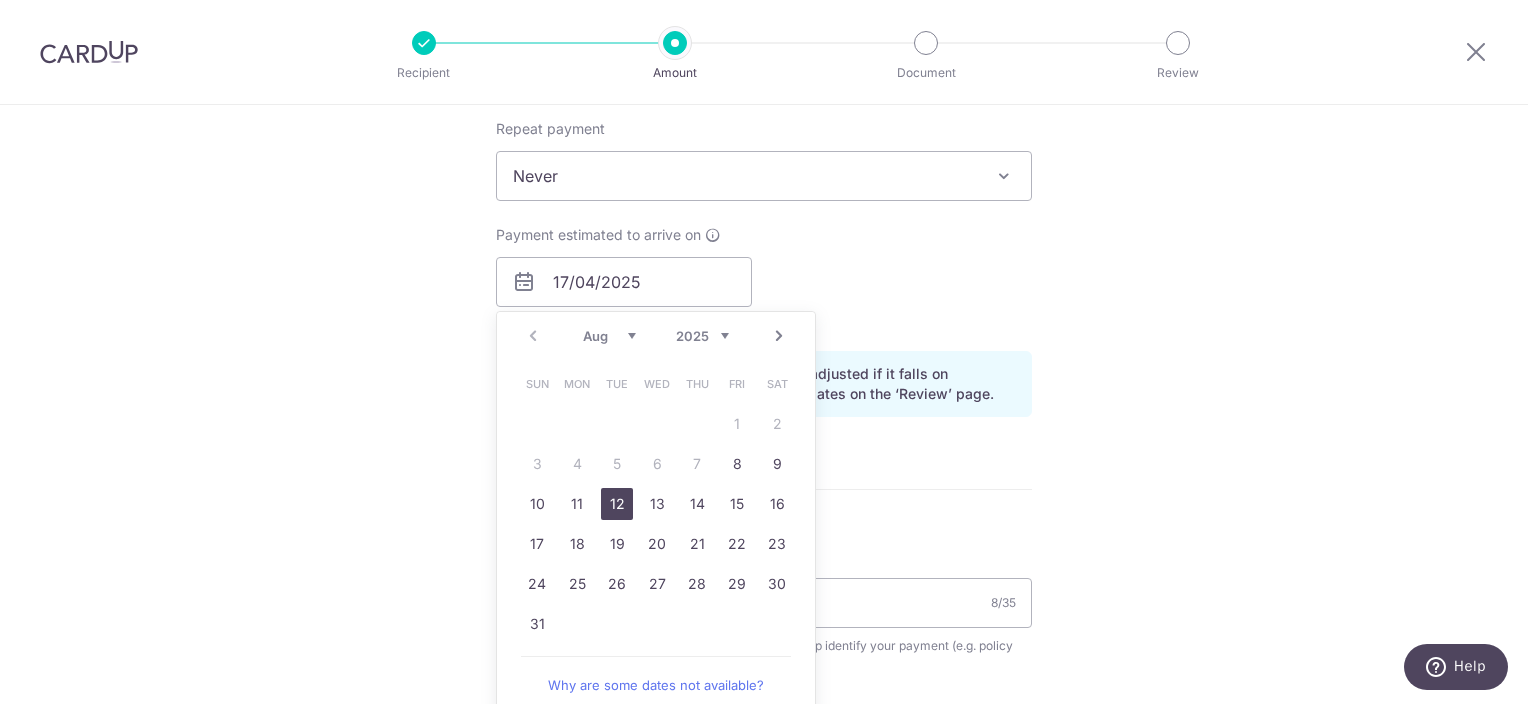 click on "12" at bounding box center (617, 504) 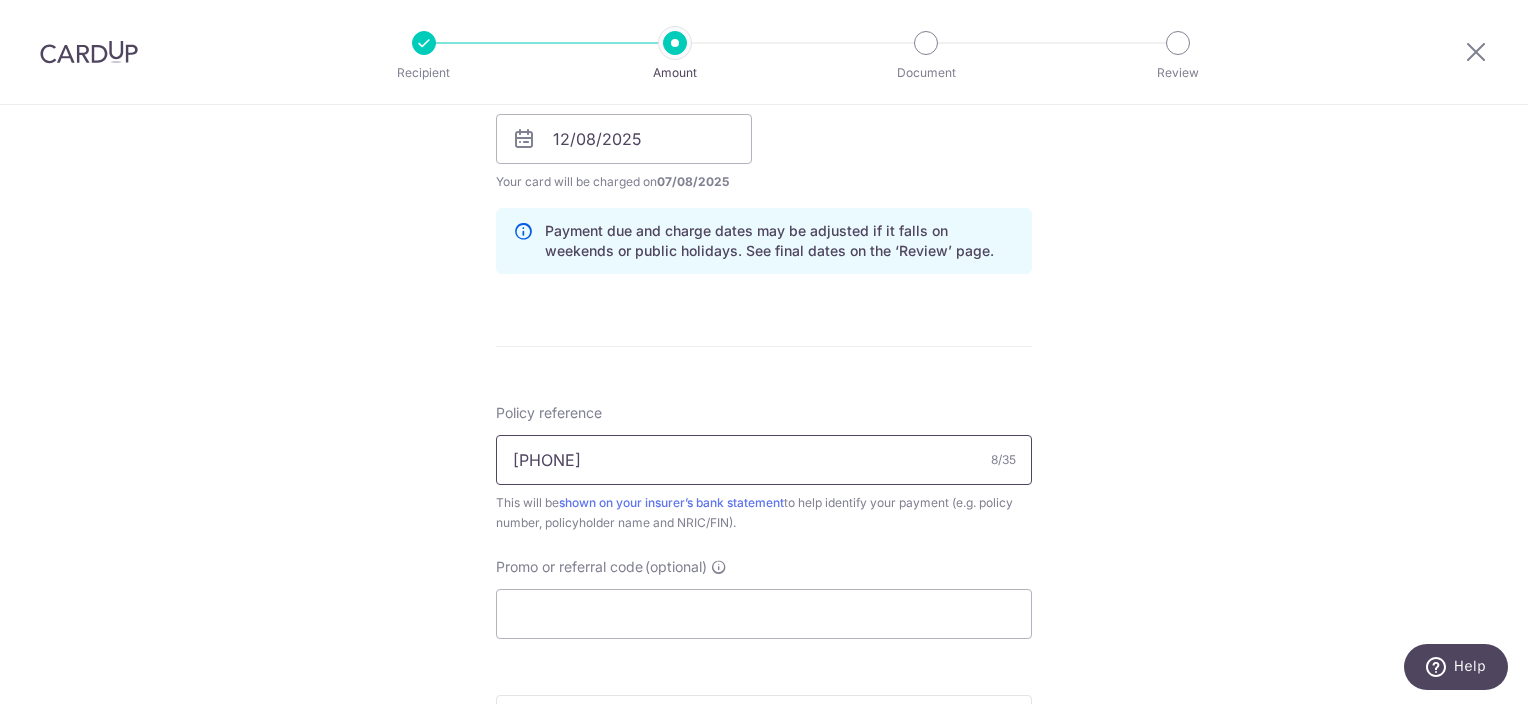 scroll, scrollTop: 1000, scrollLeft: 0, axis: vertical 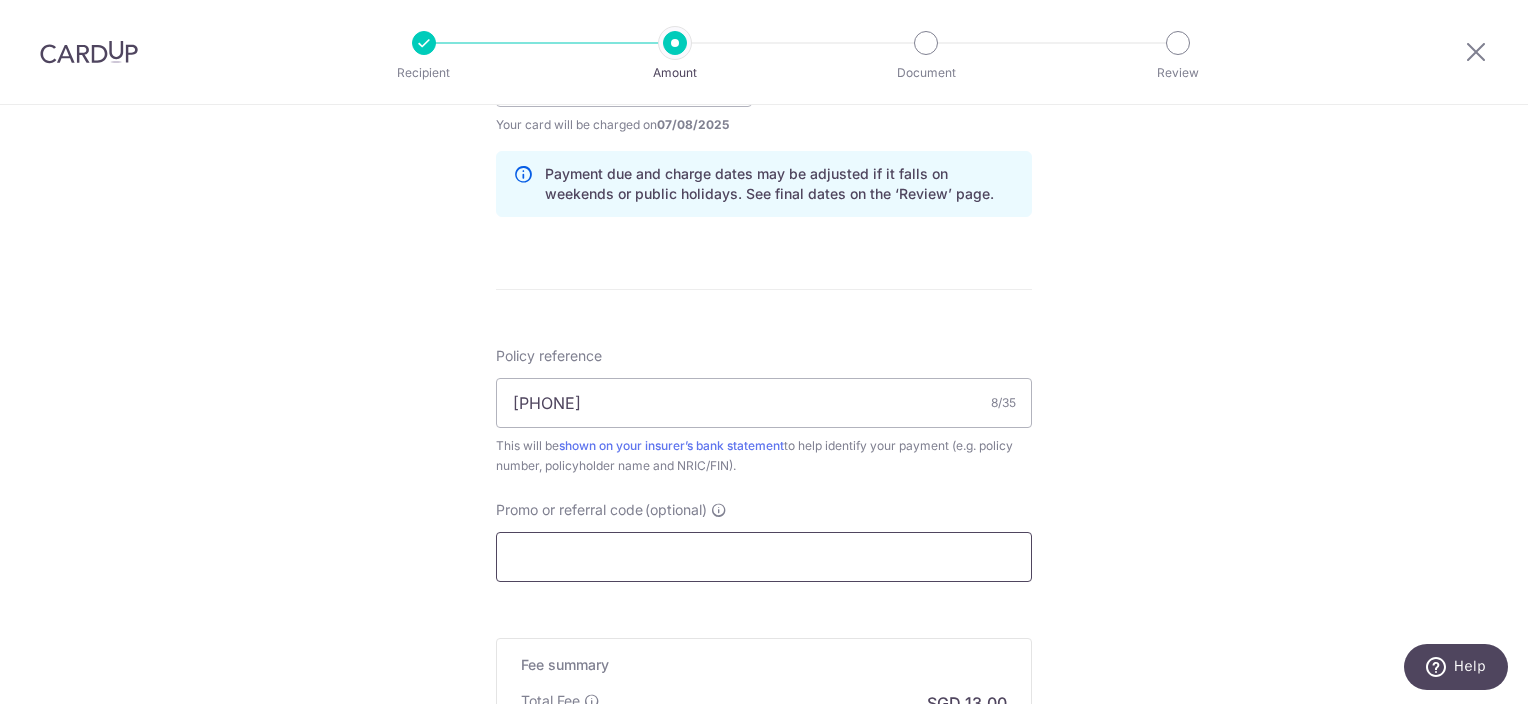 click on "Promo or referral code
(optional)" at bounding box center (764, 557) 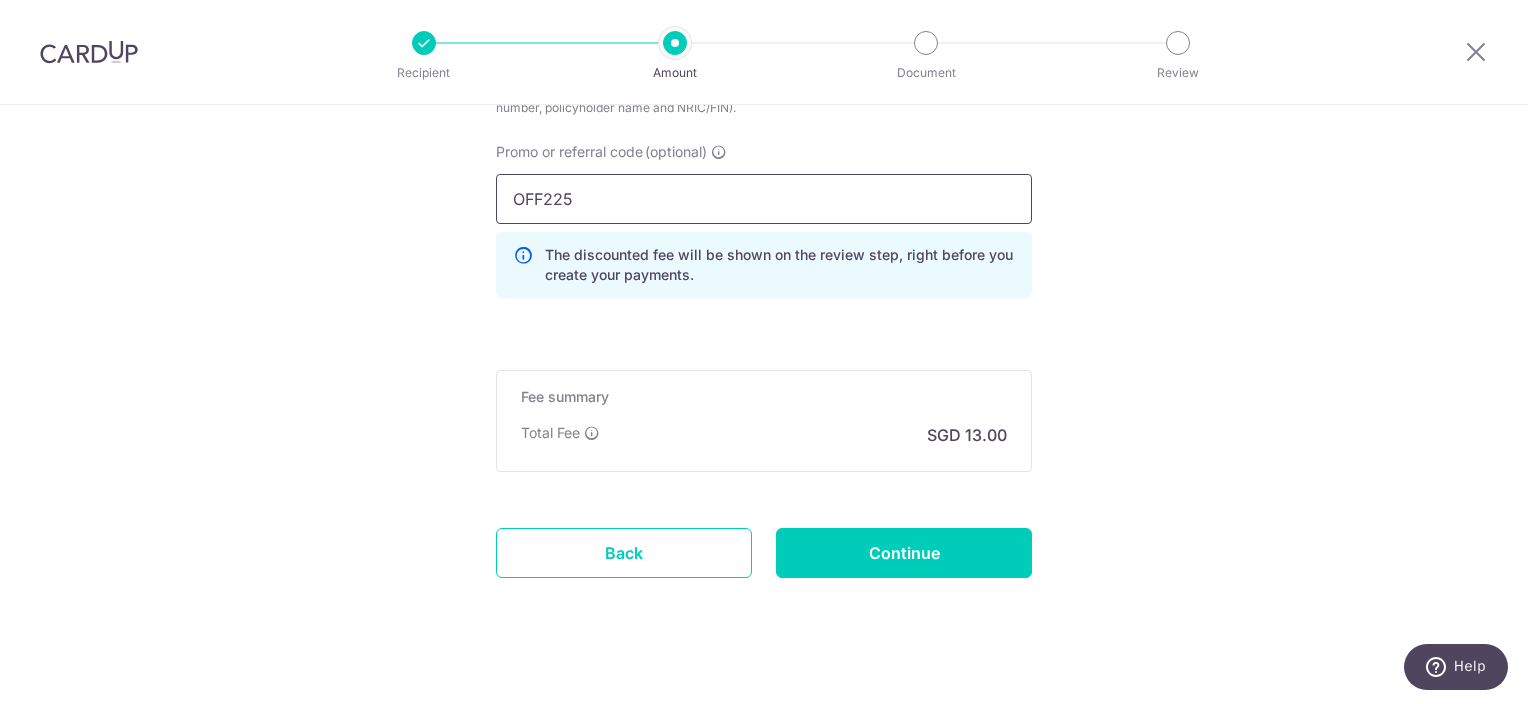 scroll, scrollTop: 1379, scrollLeft: 0, axis: vertical 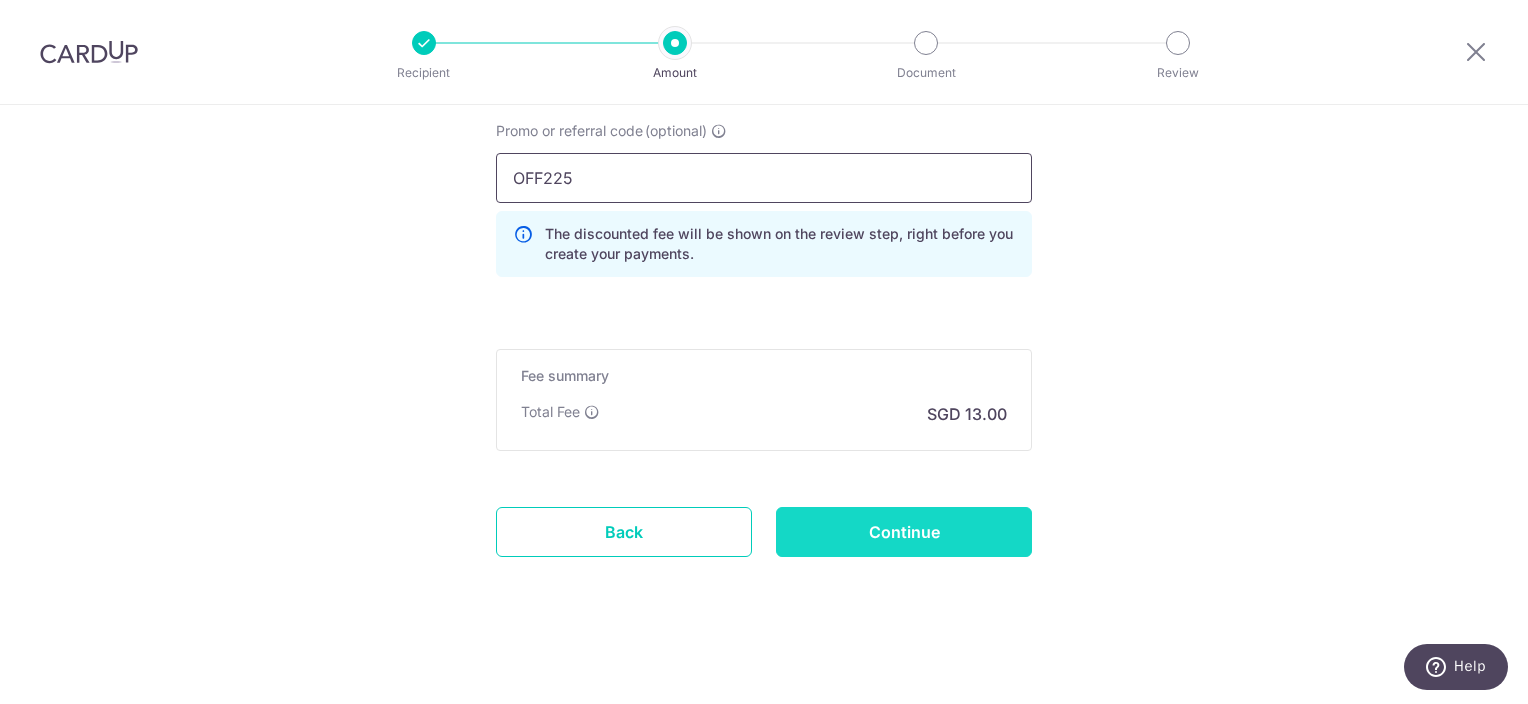 type on "OFF225" 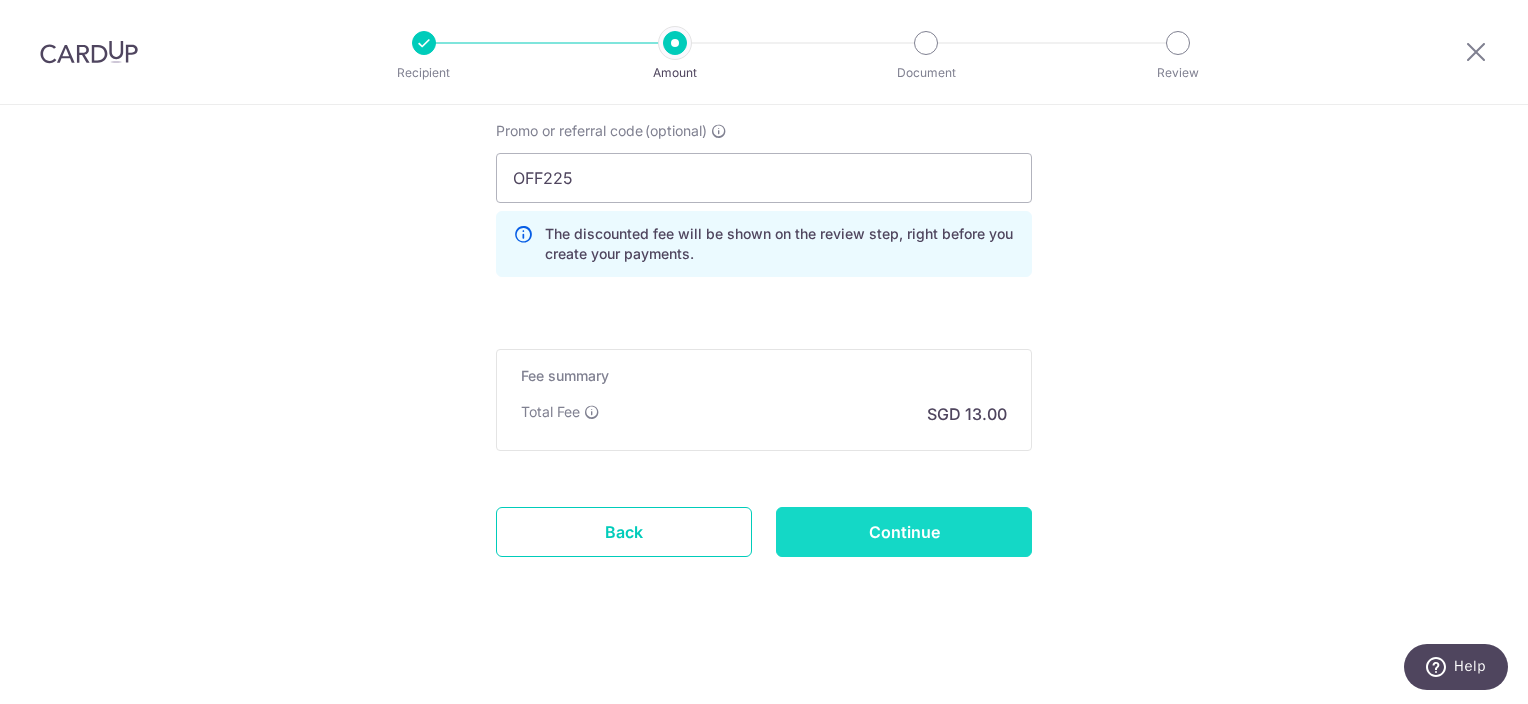 click on "Continue" at bounding box center [904, 532] 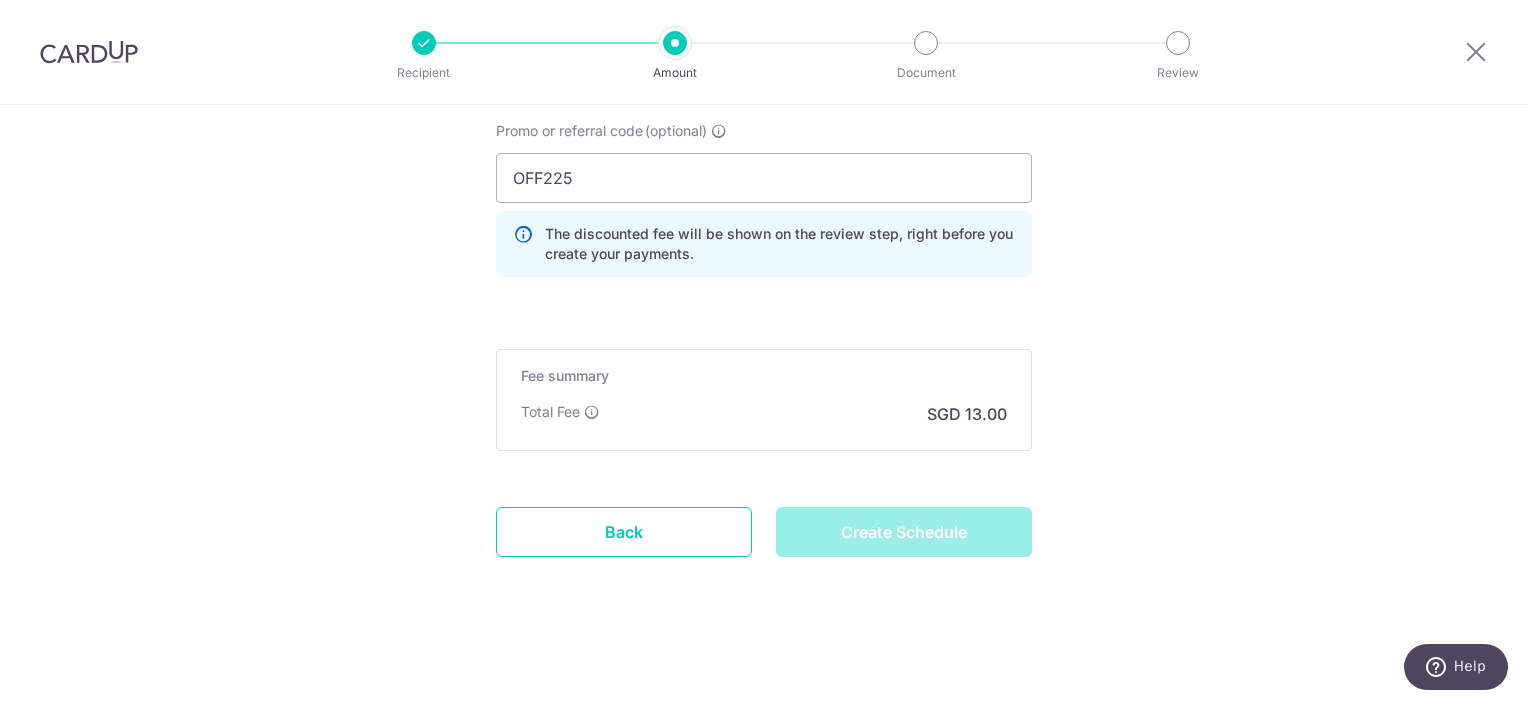 scroll, scrollTop: 979, scrollLeft: 0, axis: vertical 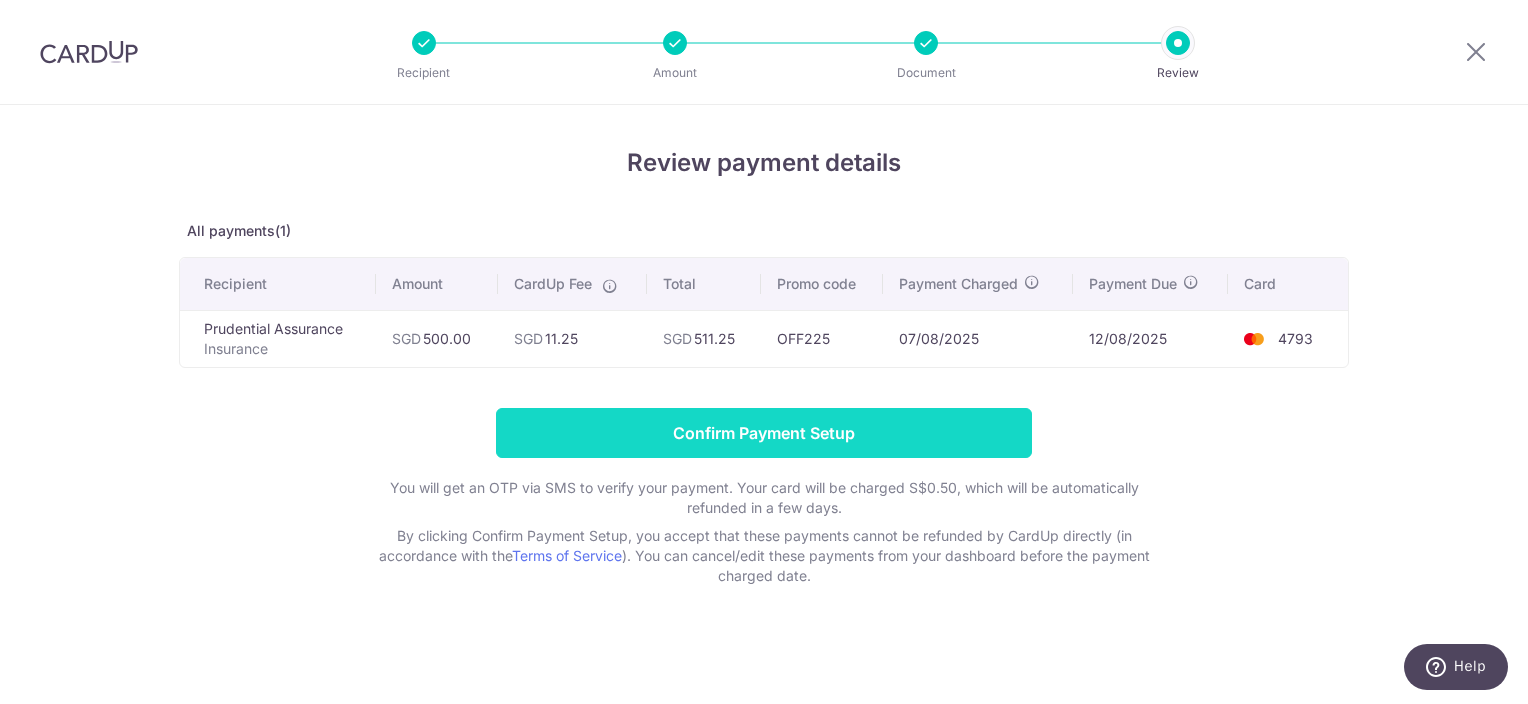 click on "Confirm Payment Setup" at bounding box center [764, 433] 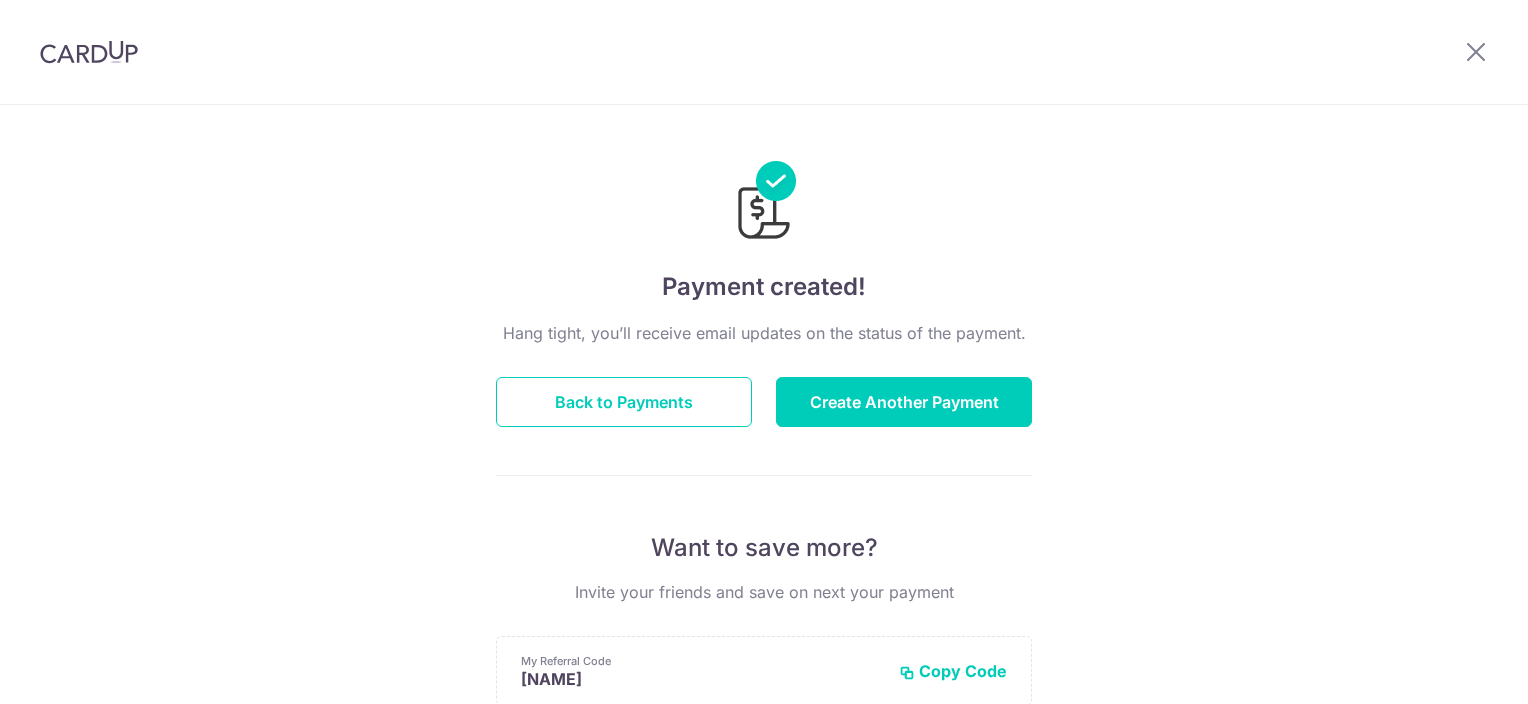 scroll, scrollTop: 0, scrollLeft: 0, axis: both 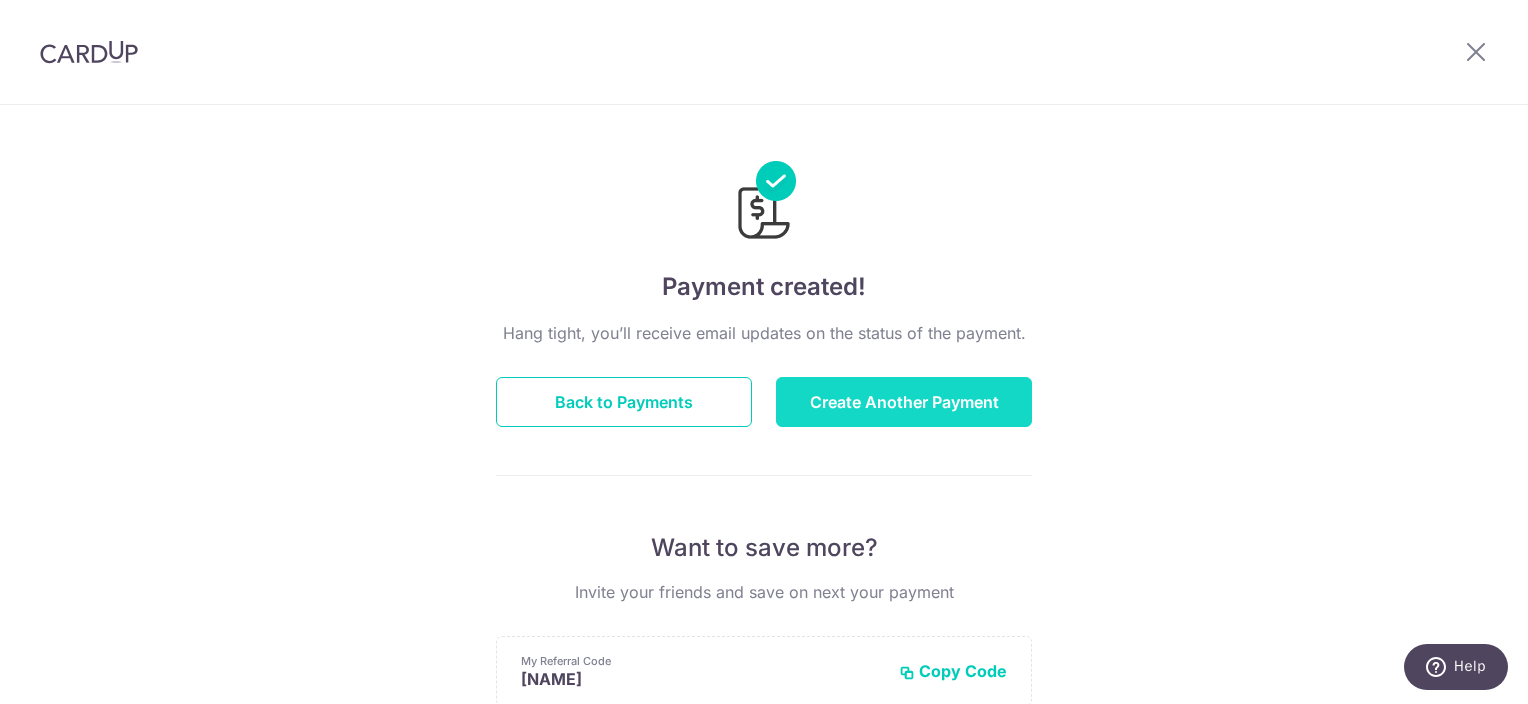 click on "Create Another Payment" at bounding box center [904, 402] 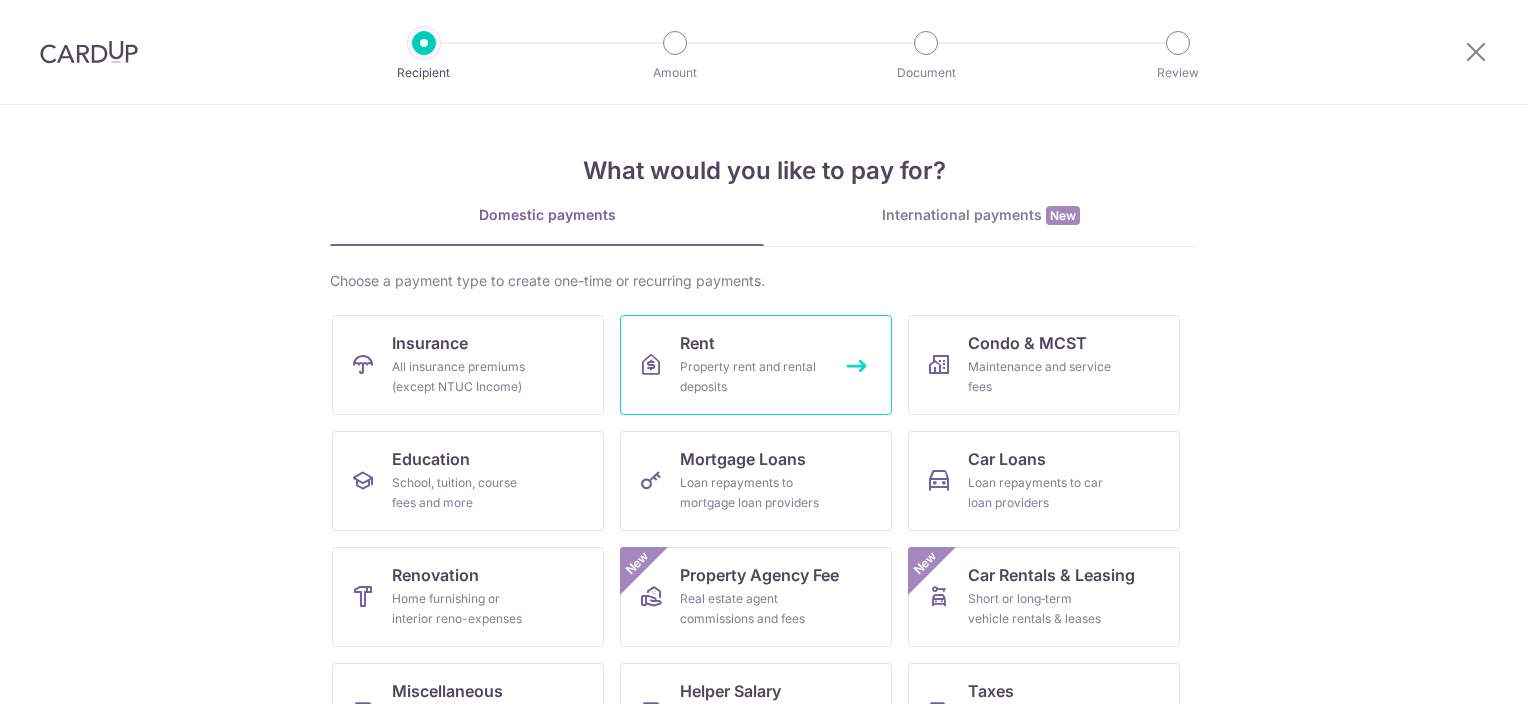 scroll, scrollTop: 0, scrollLeft: 0, axis: both 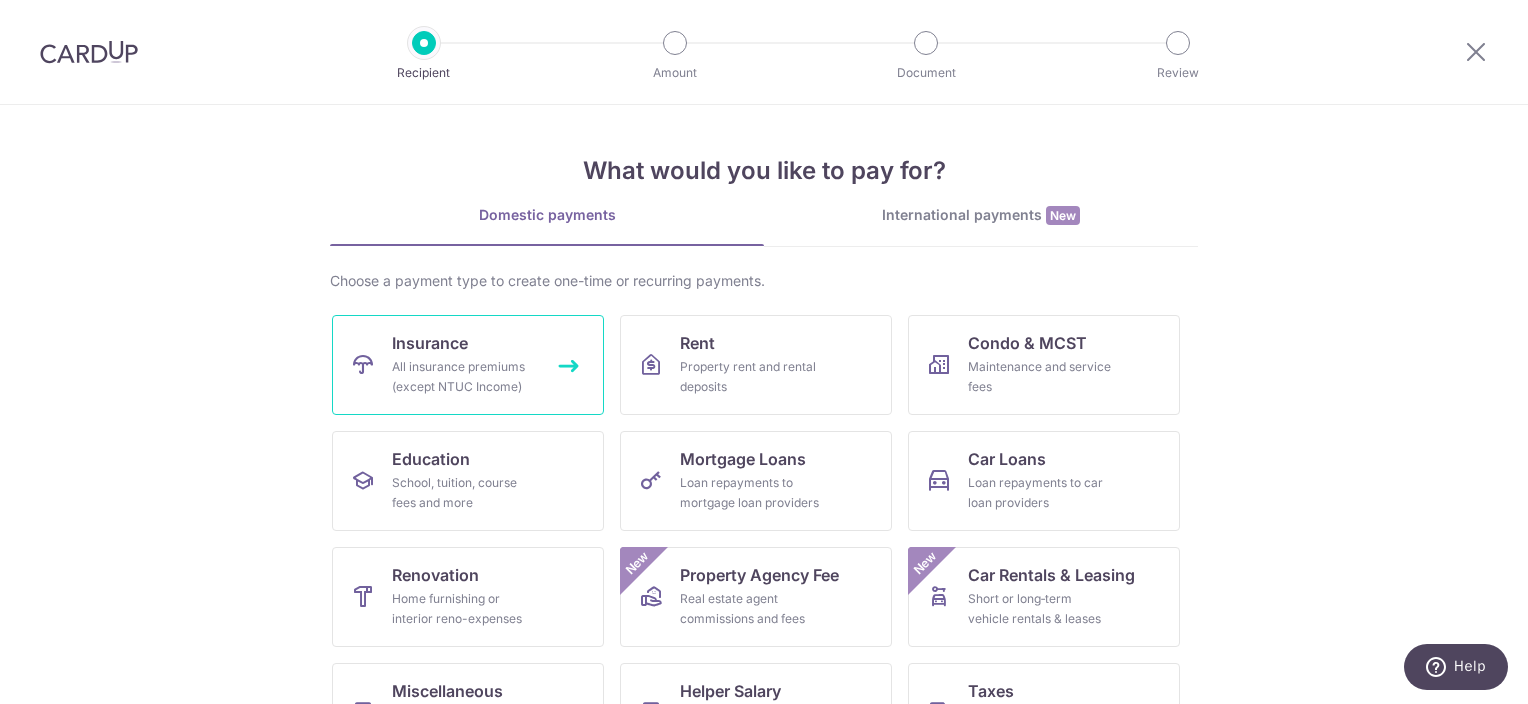 click on "Insurance All insurance premiums (except NTUC Income)" at bounding box center [468, 365] 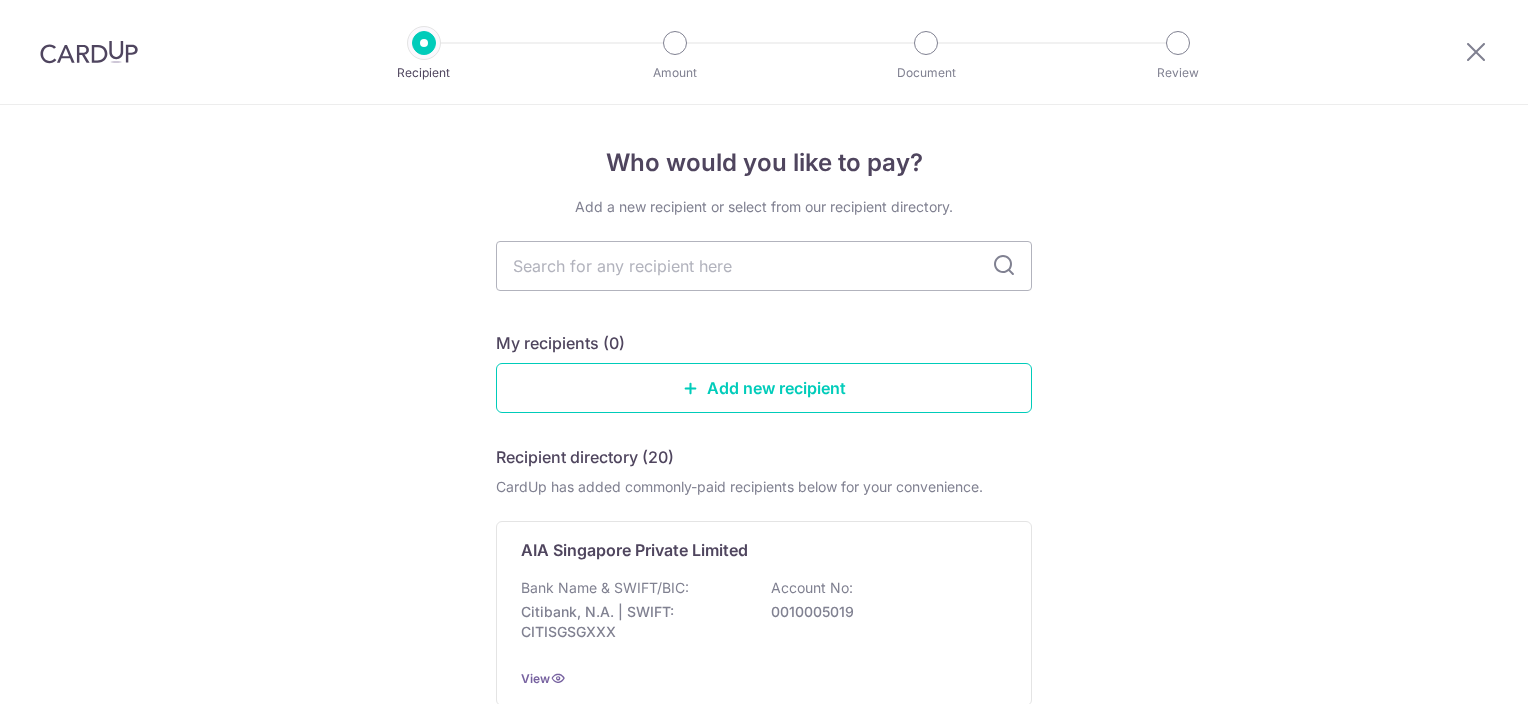 scroll, scrollTop: 0, scrollLeft: 0, axis: both 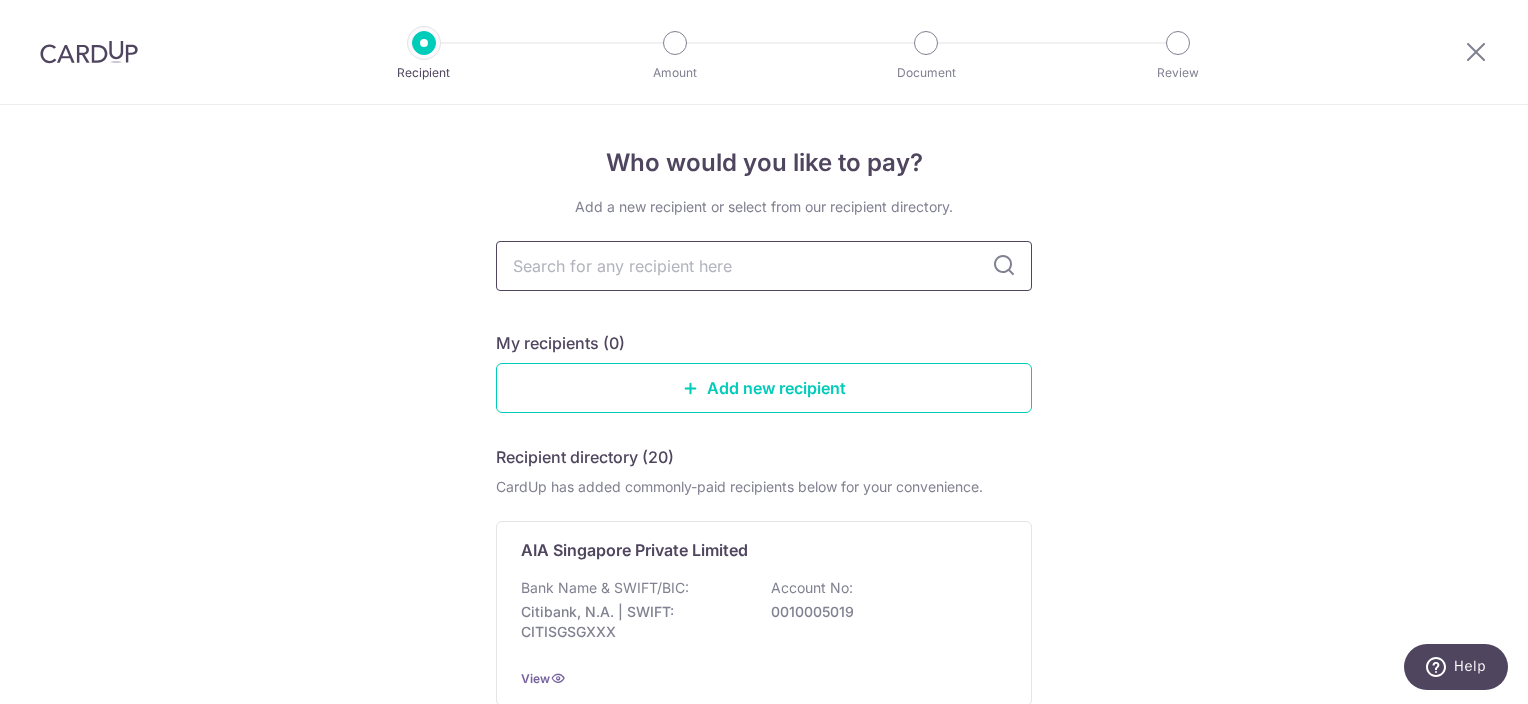click at bounding box center [764, 266] 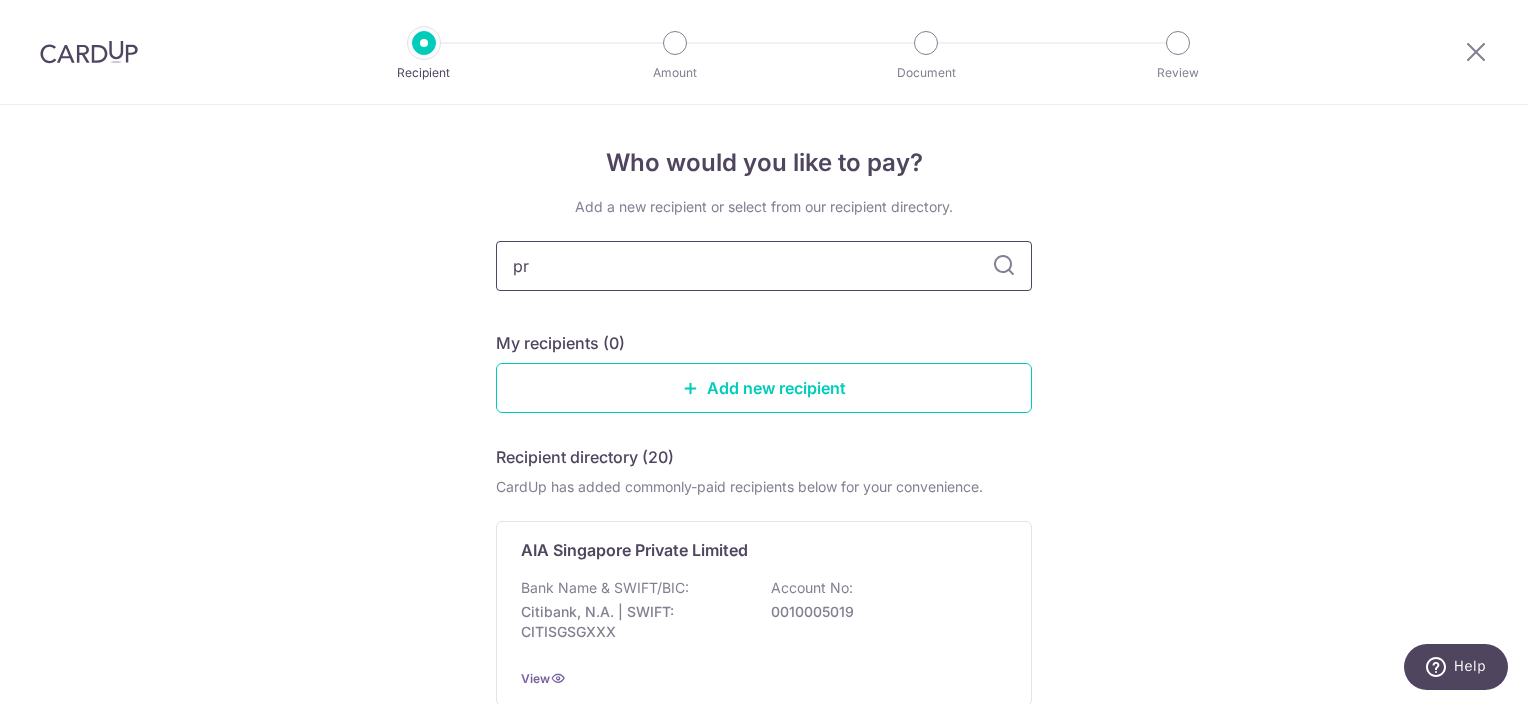 type on "pru" 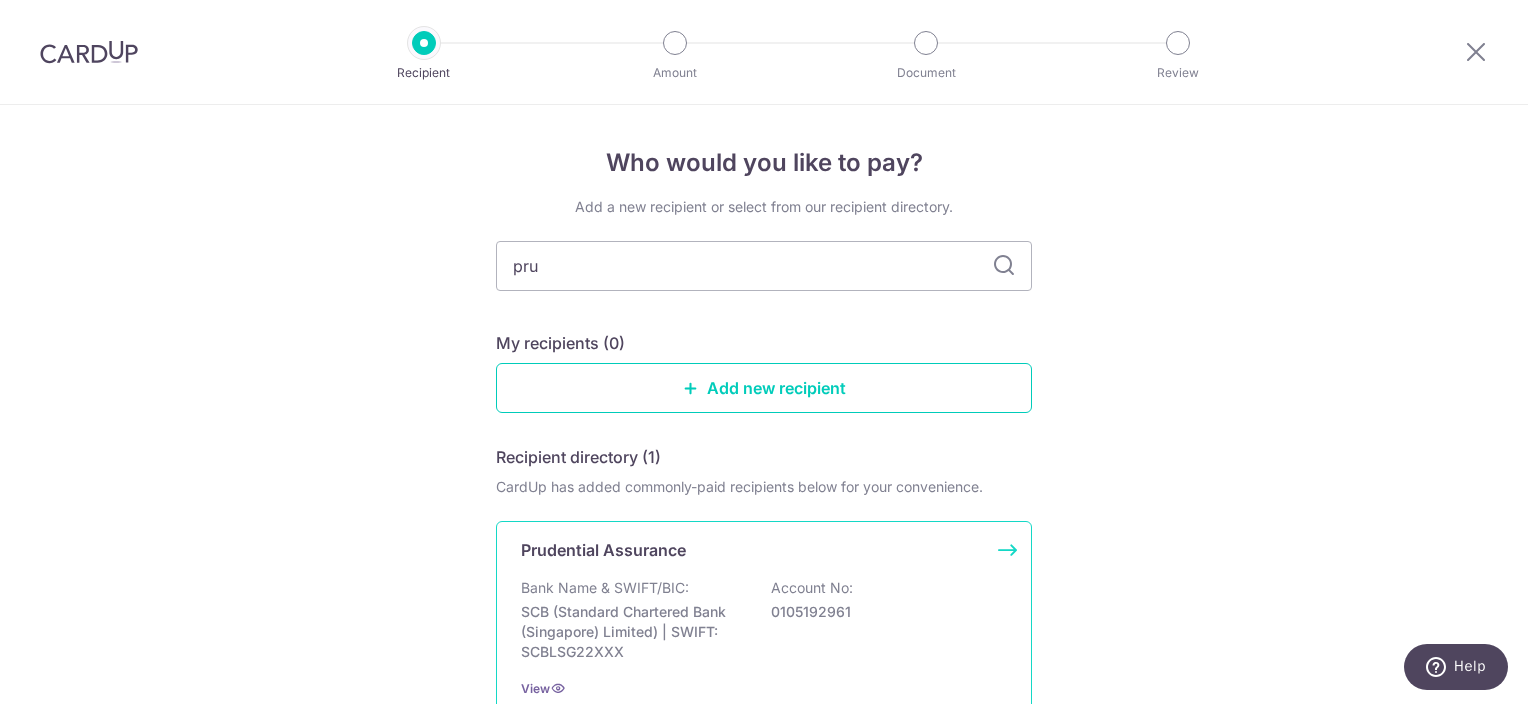 click on "Prudential Assurance
Bank Name & SWIFT/BIC:
SCB (Standard Chartered Bank (Singapore) Limited) | SWIFT: SCBLSG22XXX
Account No:
0105192961
View" at bounding box center (764, 618) 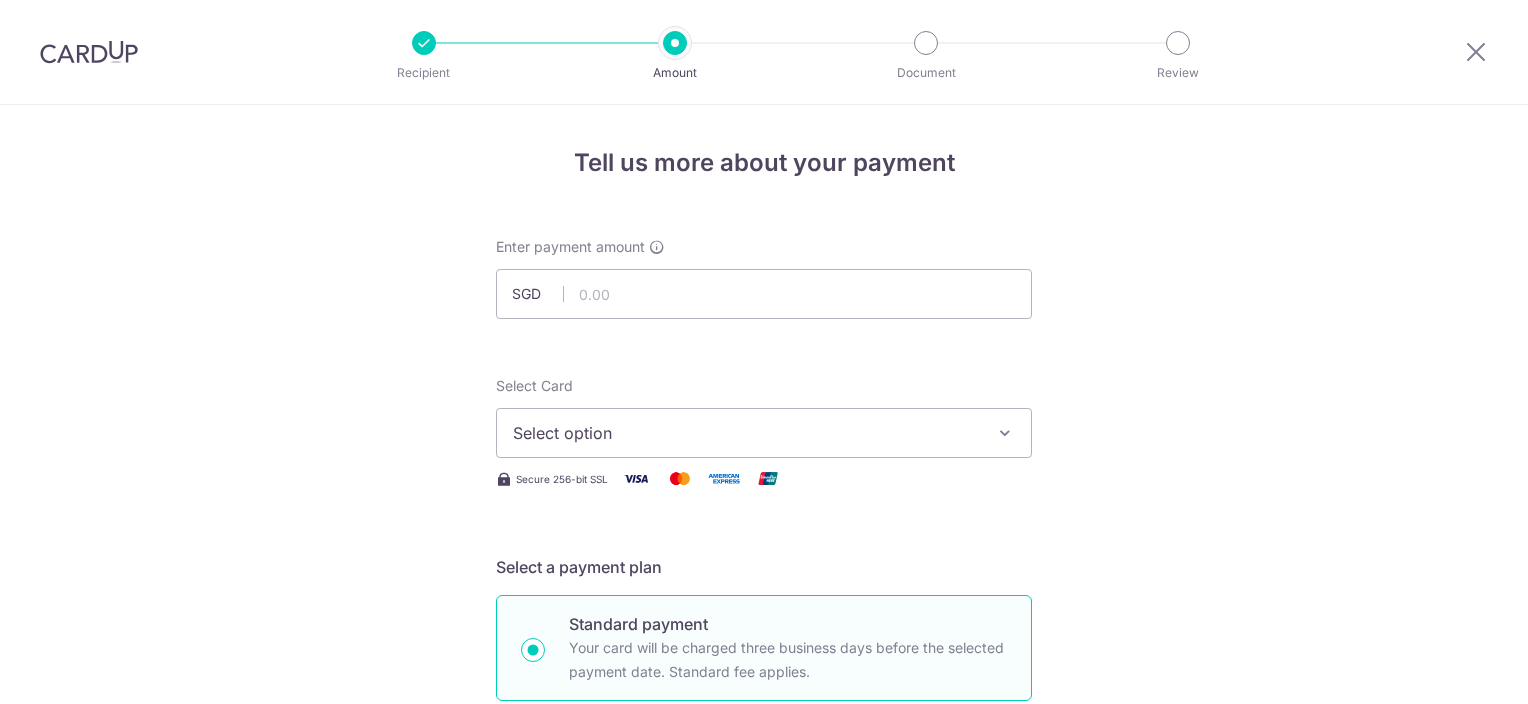 scroll, scrollTop: 0, scrollLeft: 0, axis: both 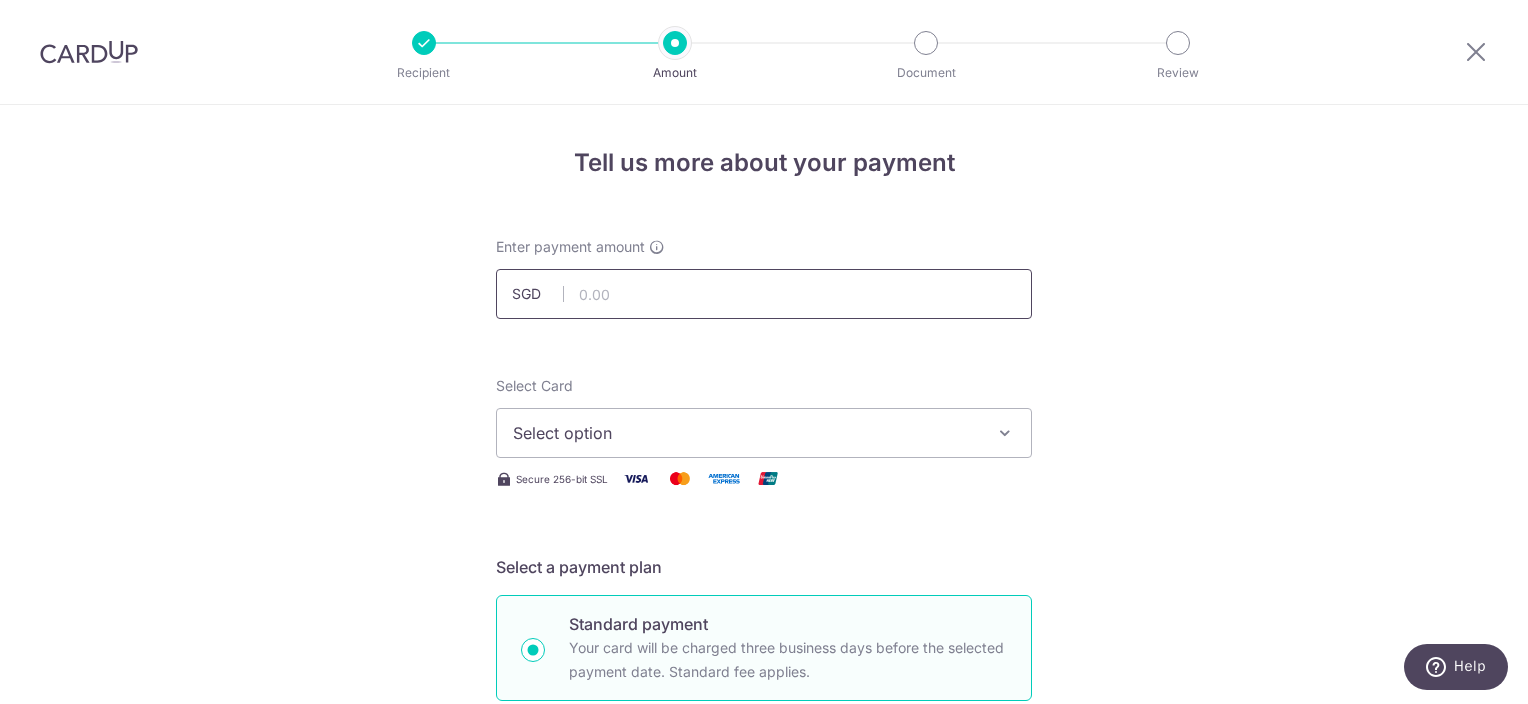 click at bounding box center (764, 294) 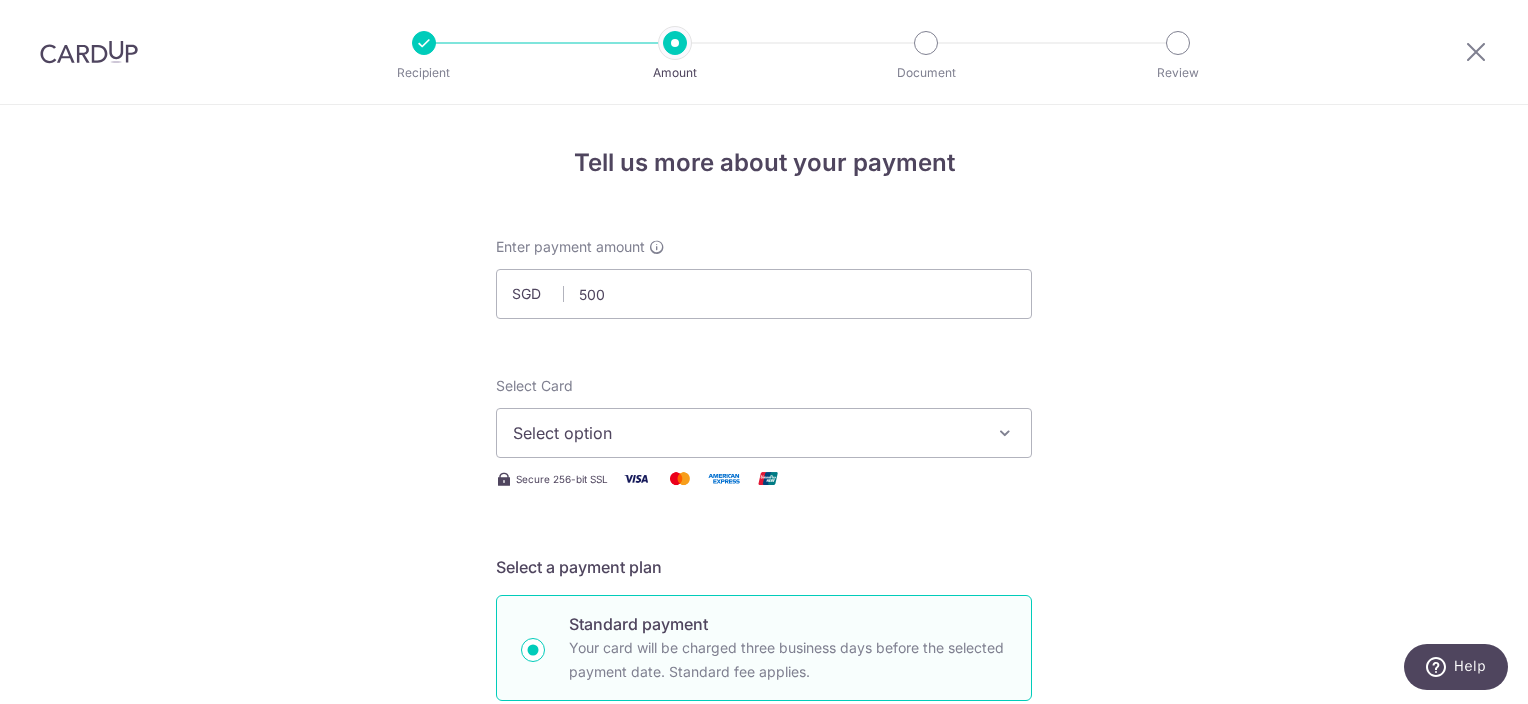 type on "500.00" 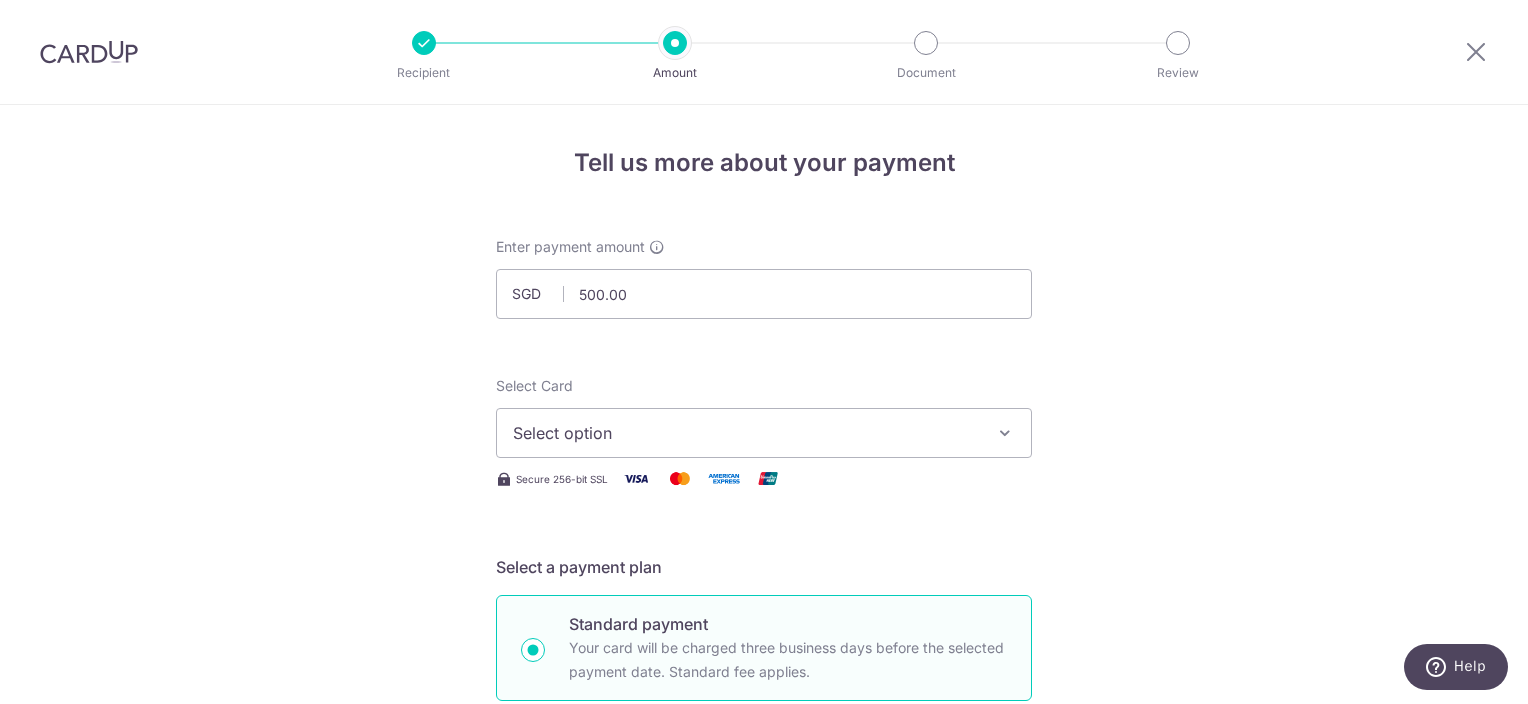 click on "Select option" at bounding box center (764, 433) 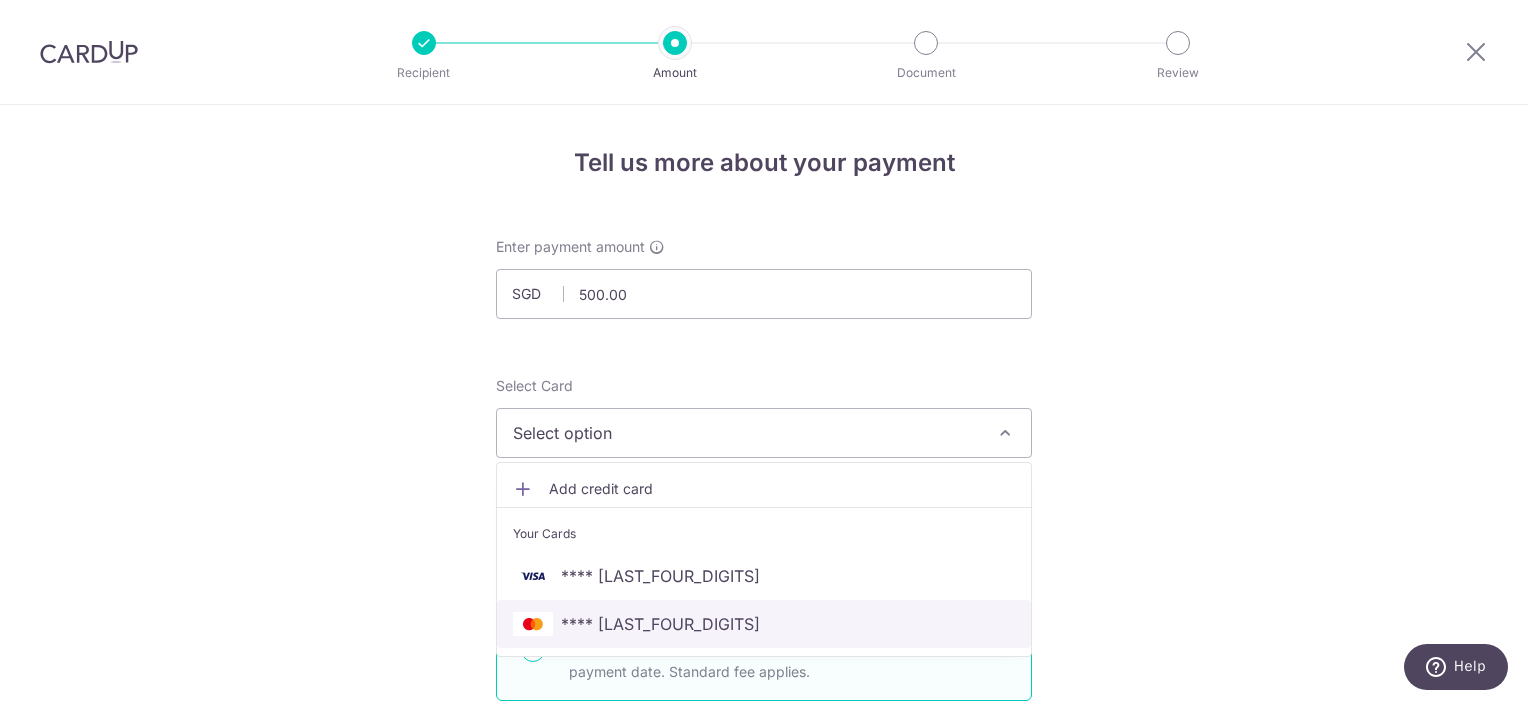 click on "**** 4793" at bounding box center (764, 624) 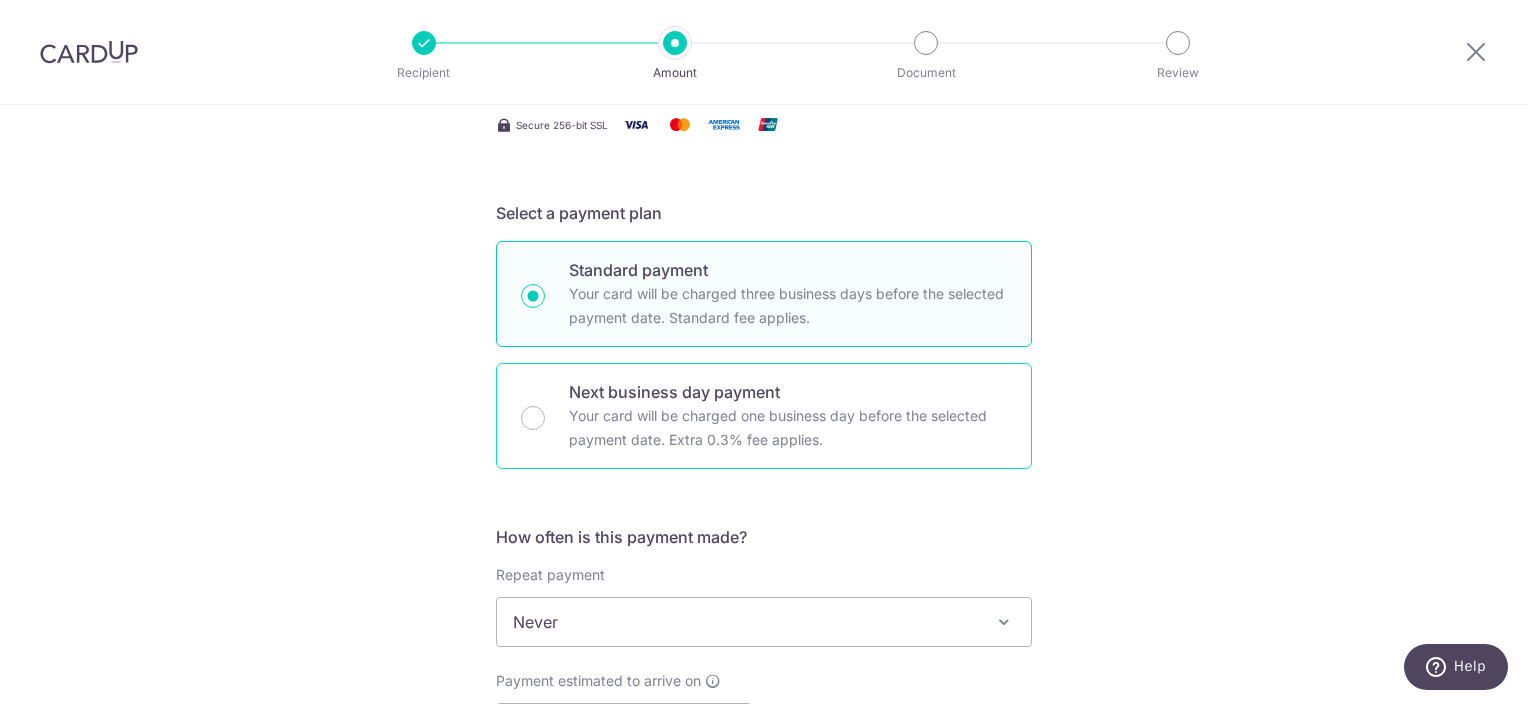 scroll, scrollTop: 500, scrollLeft: 0, axis: vertical 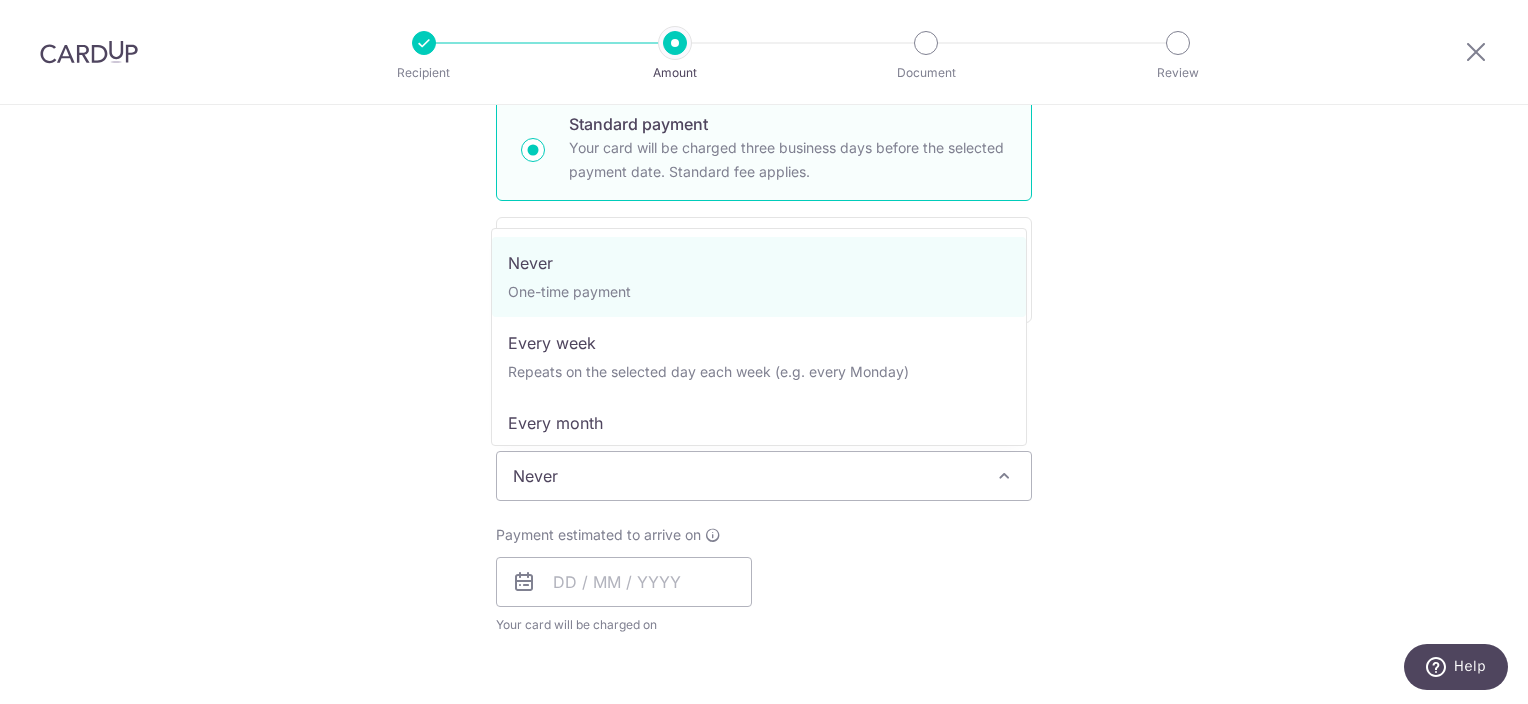 click on "Never" at bounding box center (764, 476) 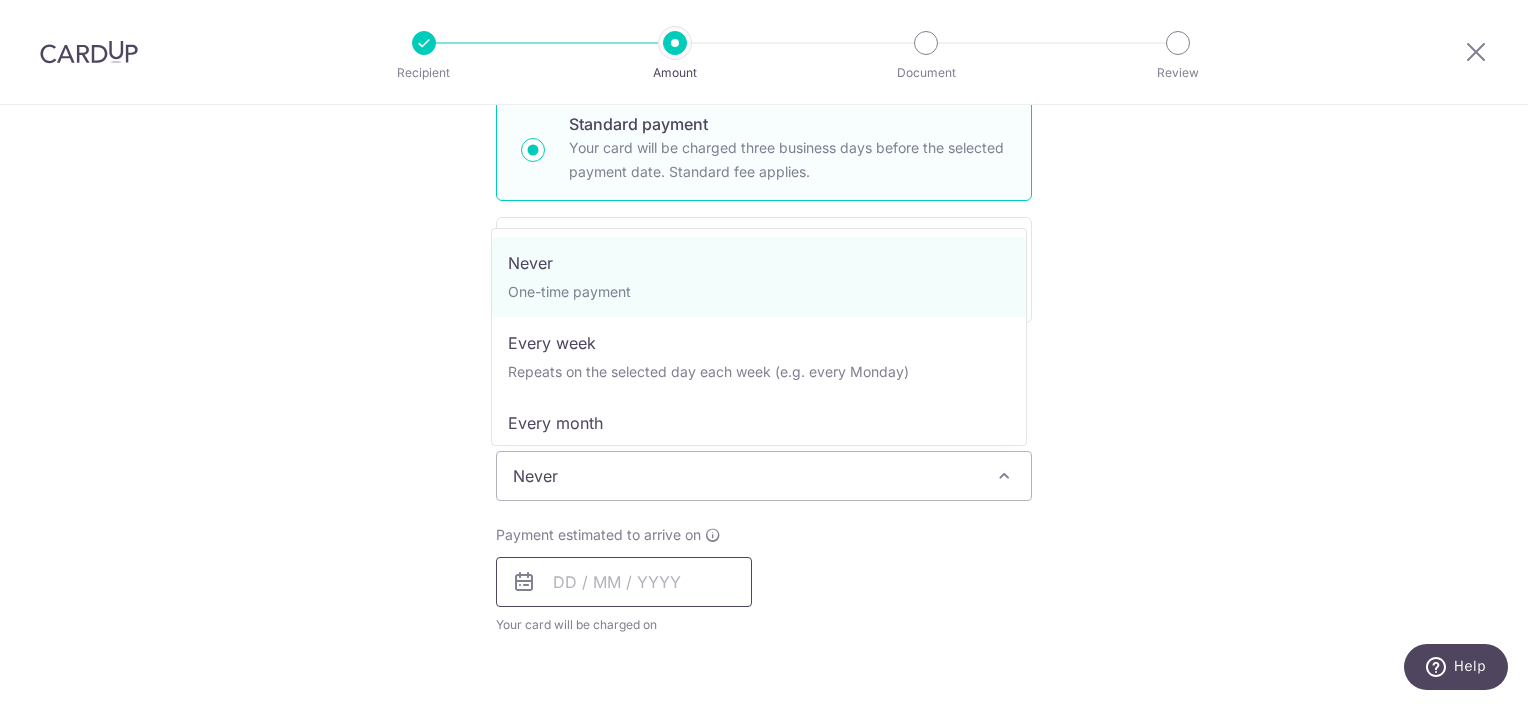 click at bounding box center (624, 582) 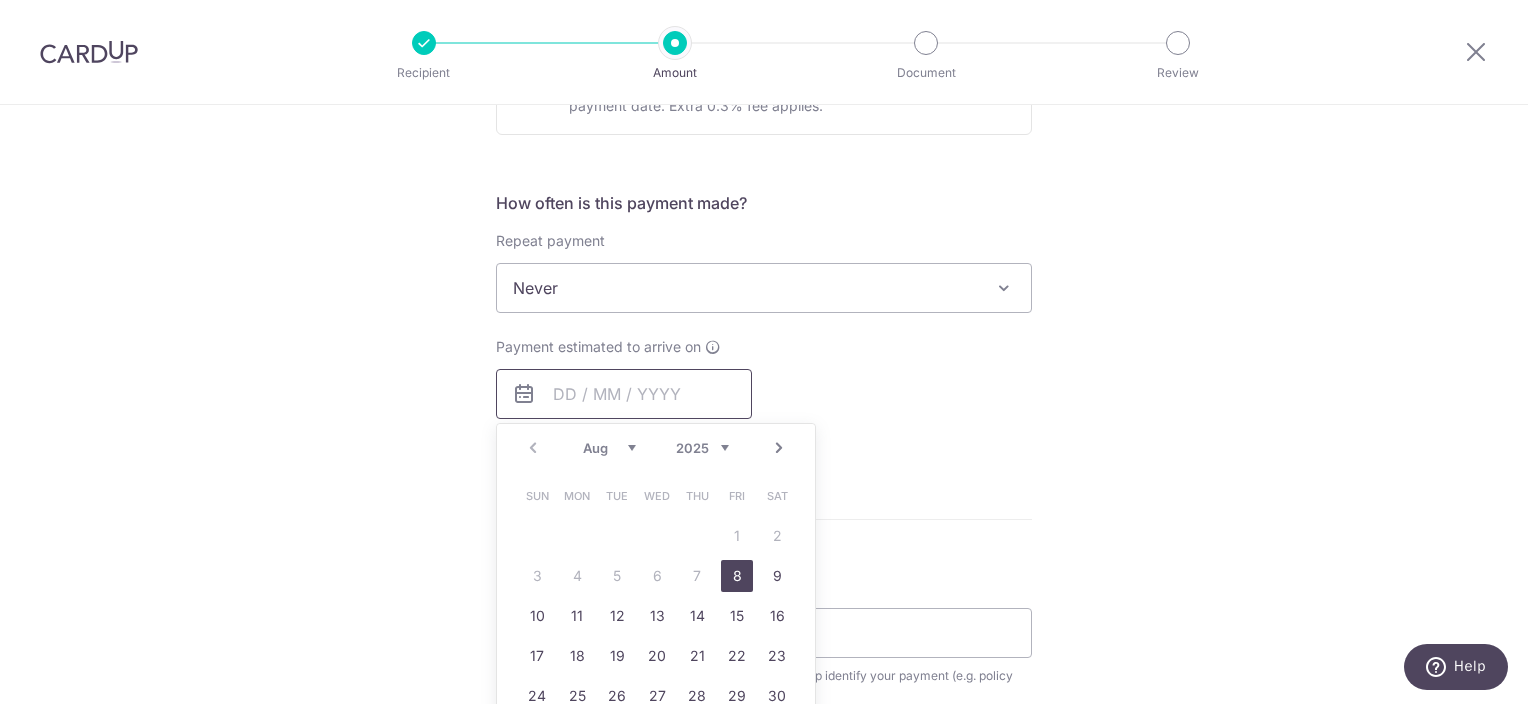 scroll, scrollTop: 800, scrollLeft: 0, axis: vertical 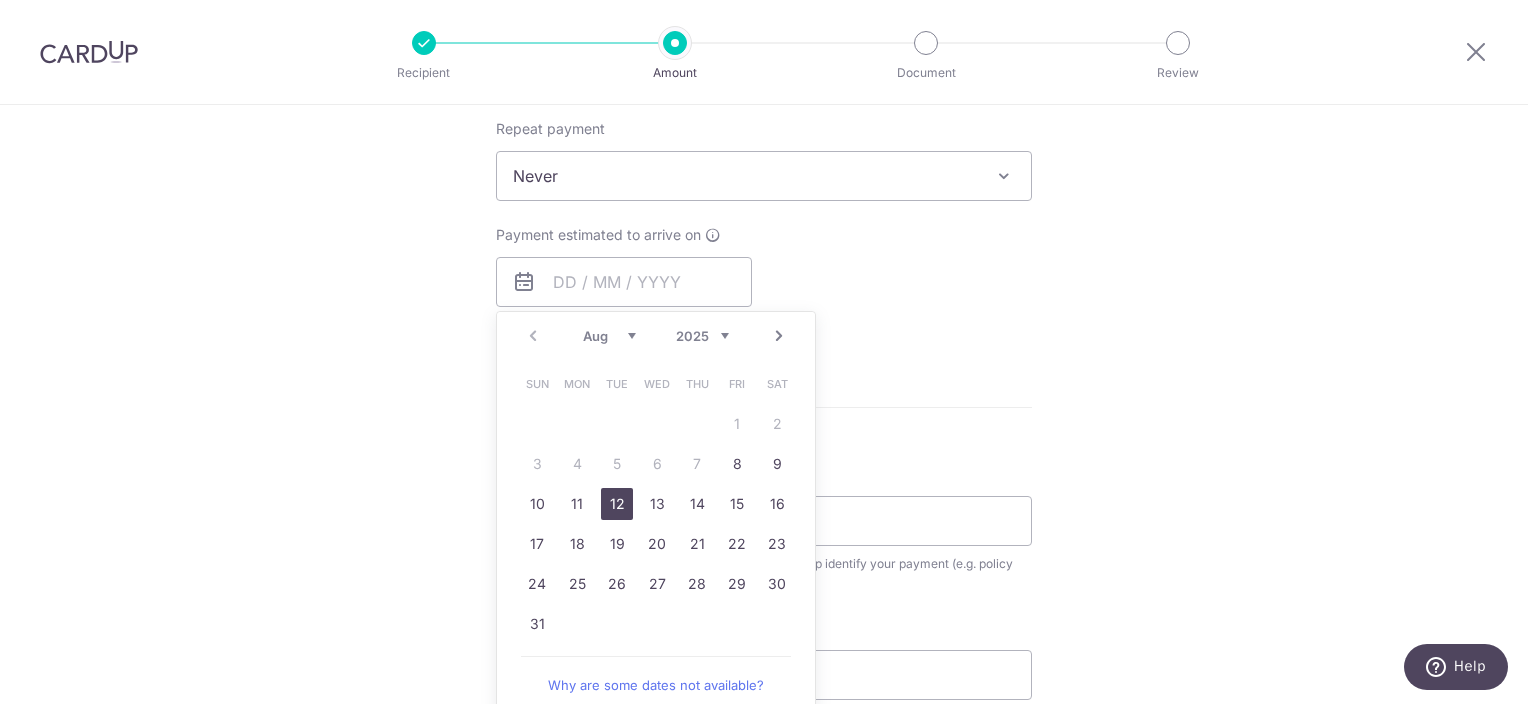 click on "12" at bounding box center (617, 504) 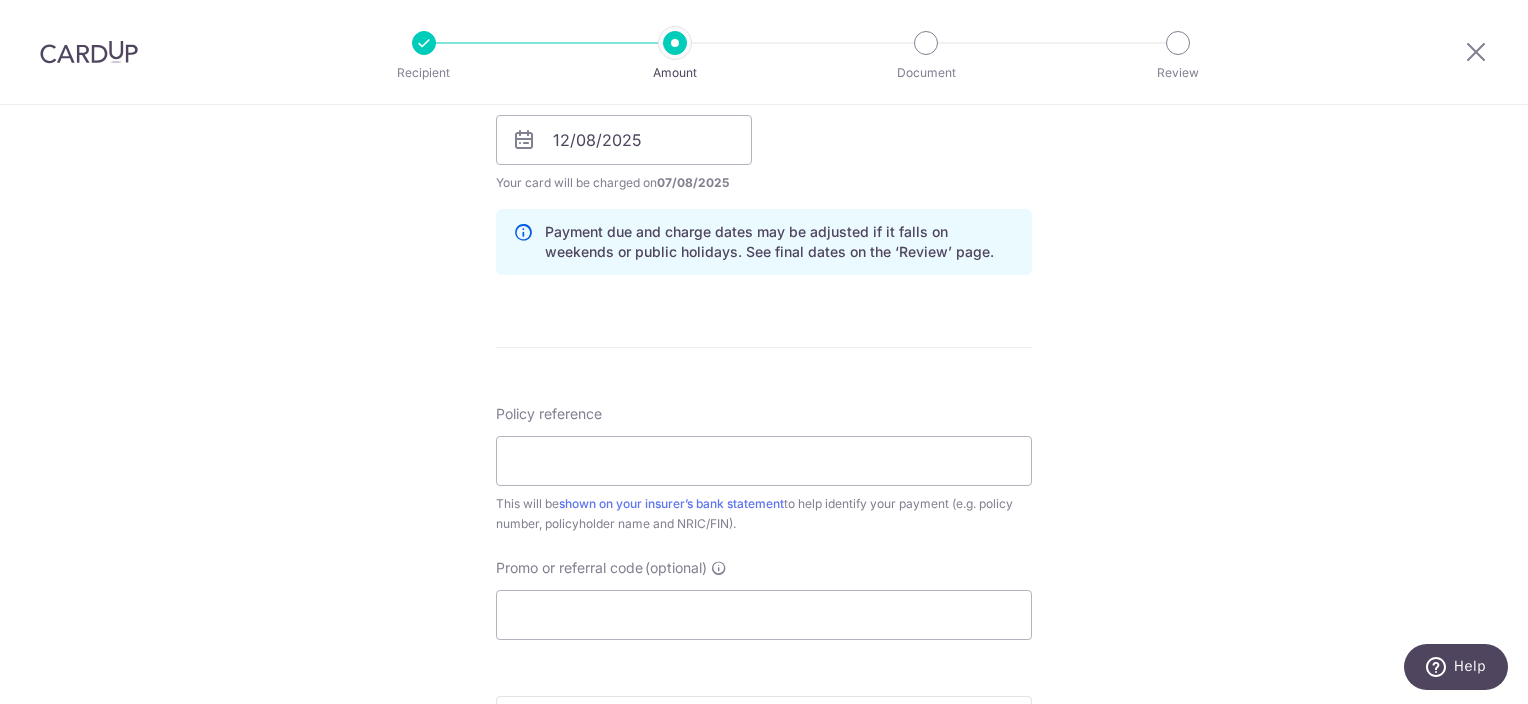 scroll, scrollTop: 1000, scrollLeft: 0, axis: vertical 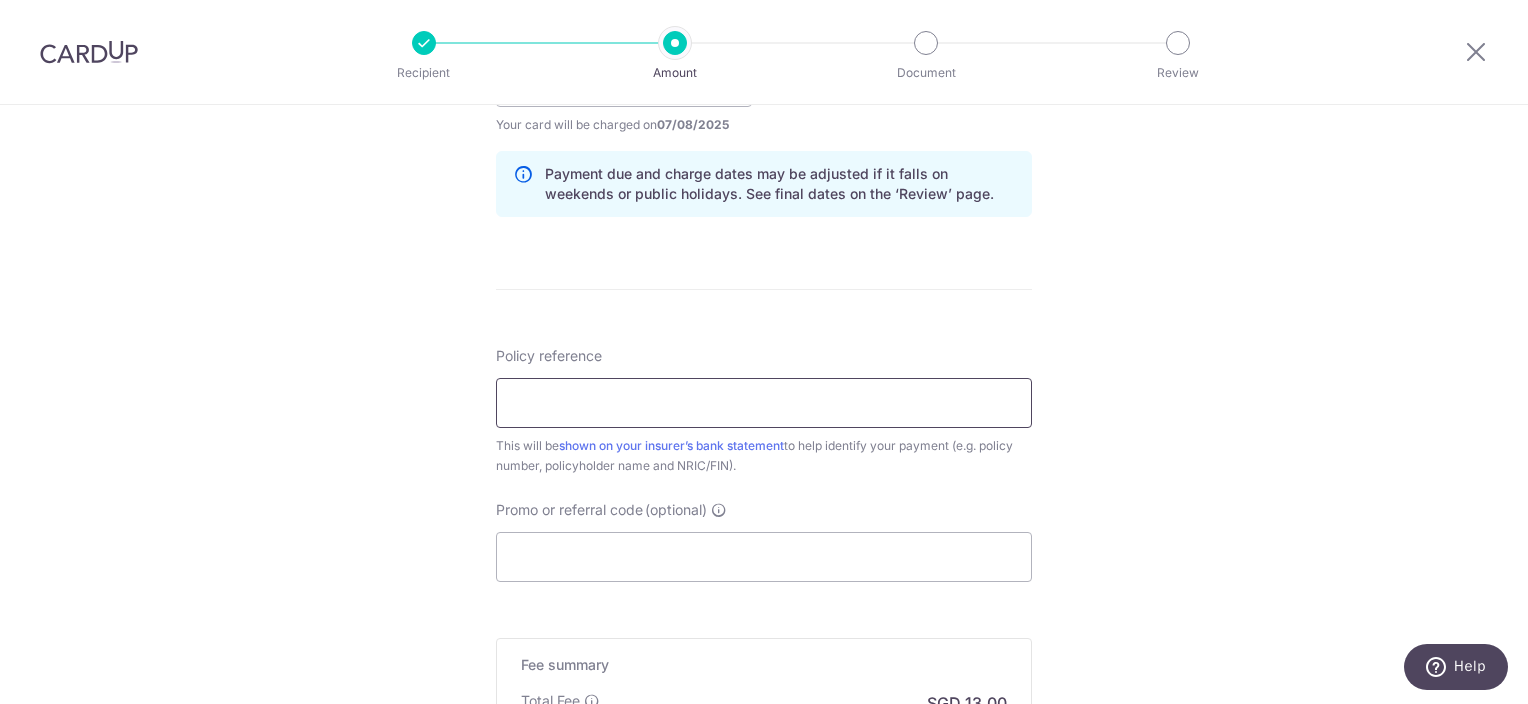 click on "Policy reference" at bounding box center (764, 403) 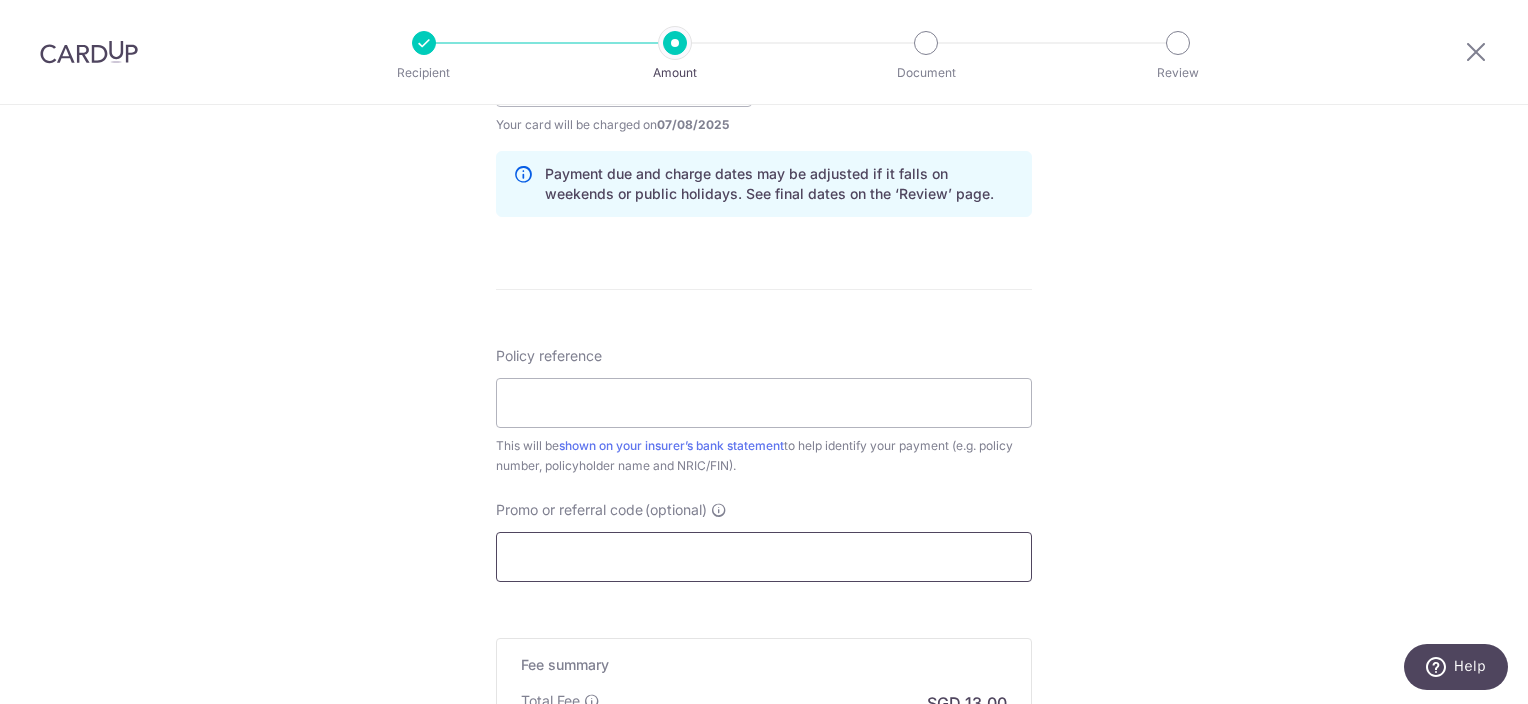 click on "Promo or referral code
(optional)" at bounding box center (764, 557) 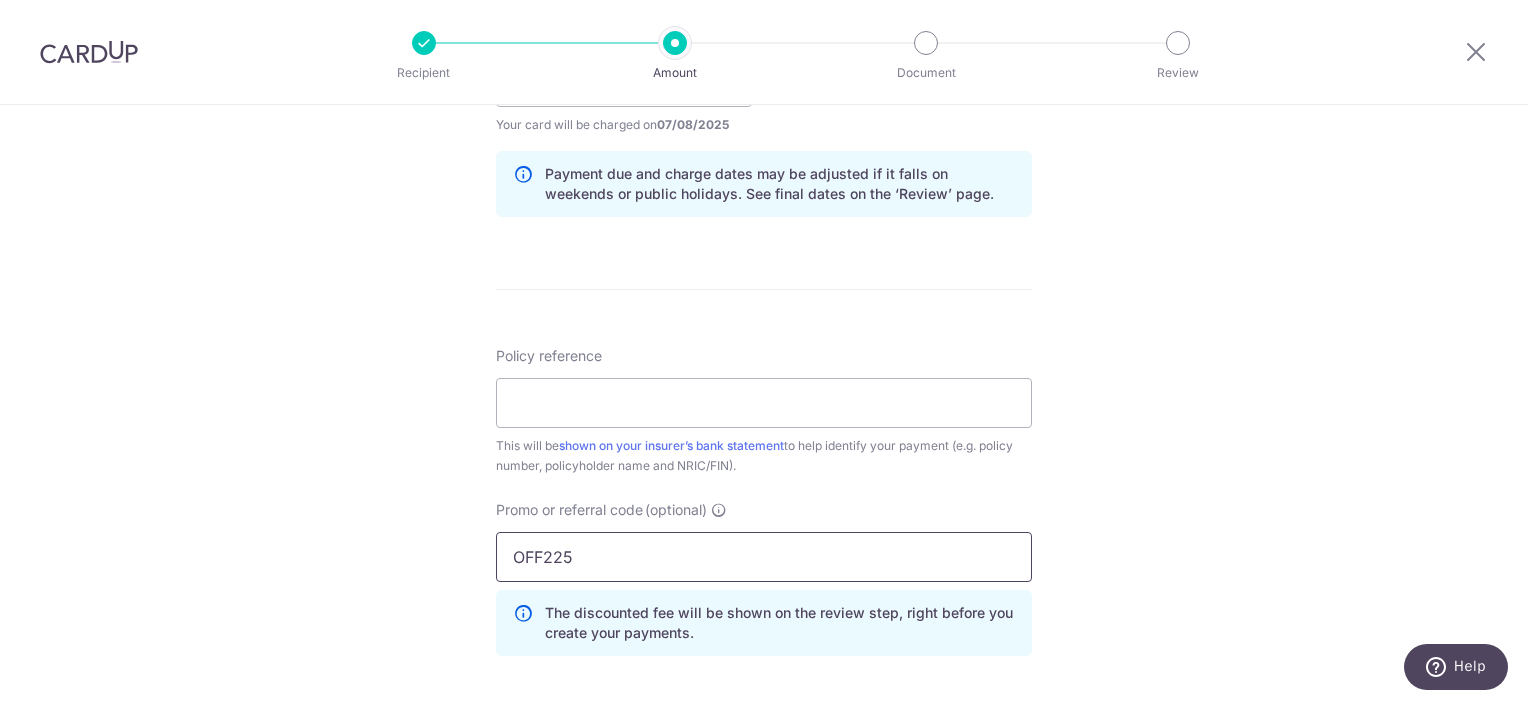 type on "OFF225" 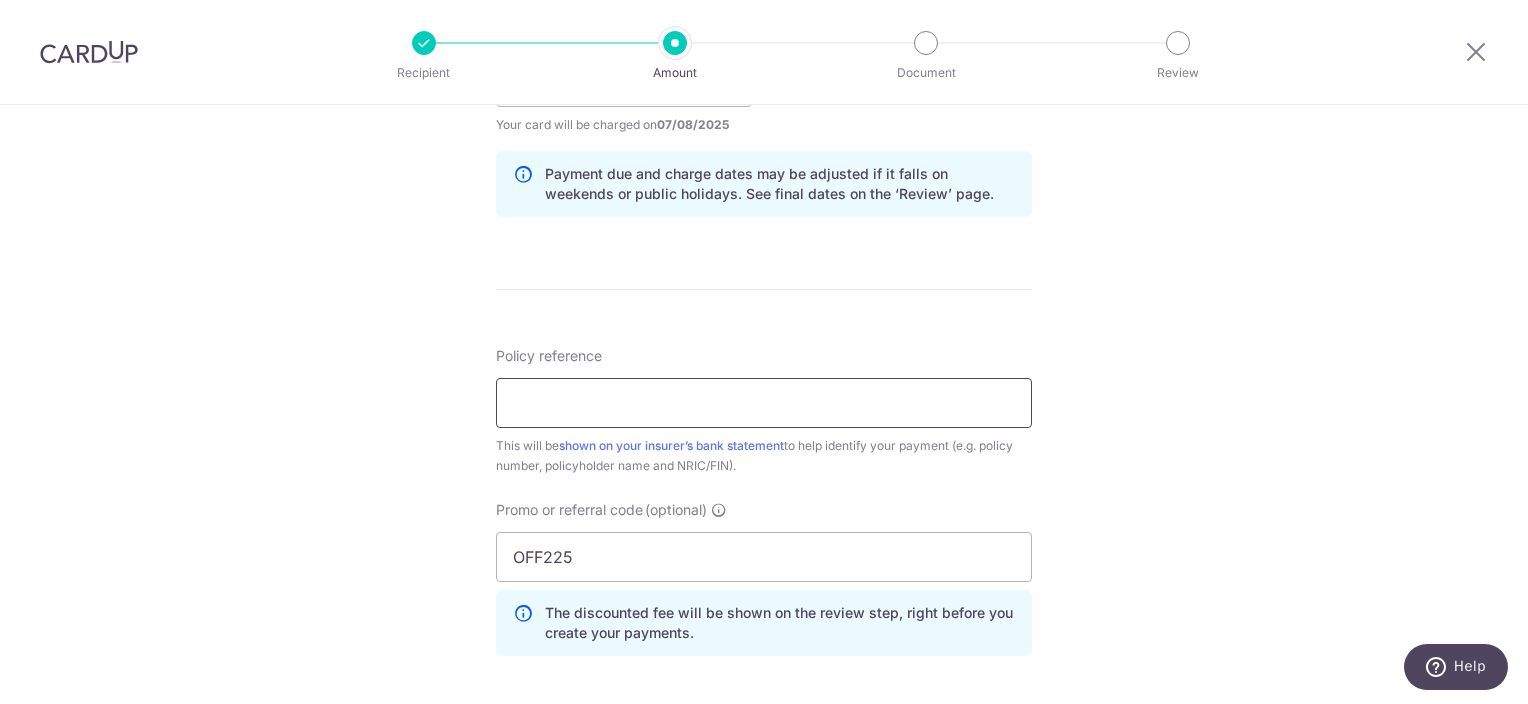 click on "Policy reference" at bounding box center (764, 403) 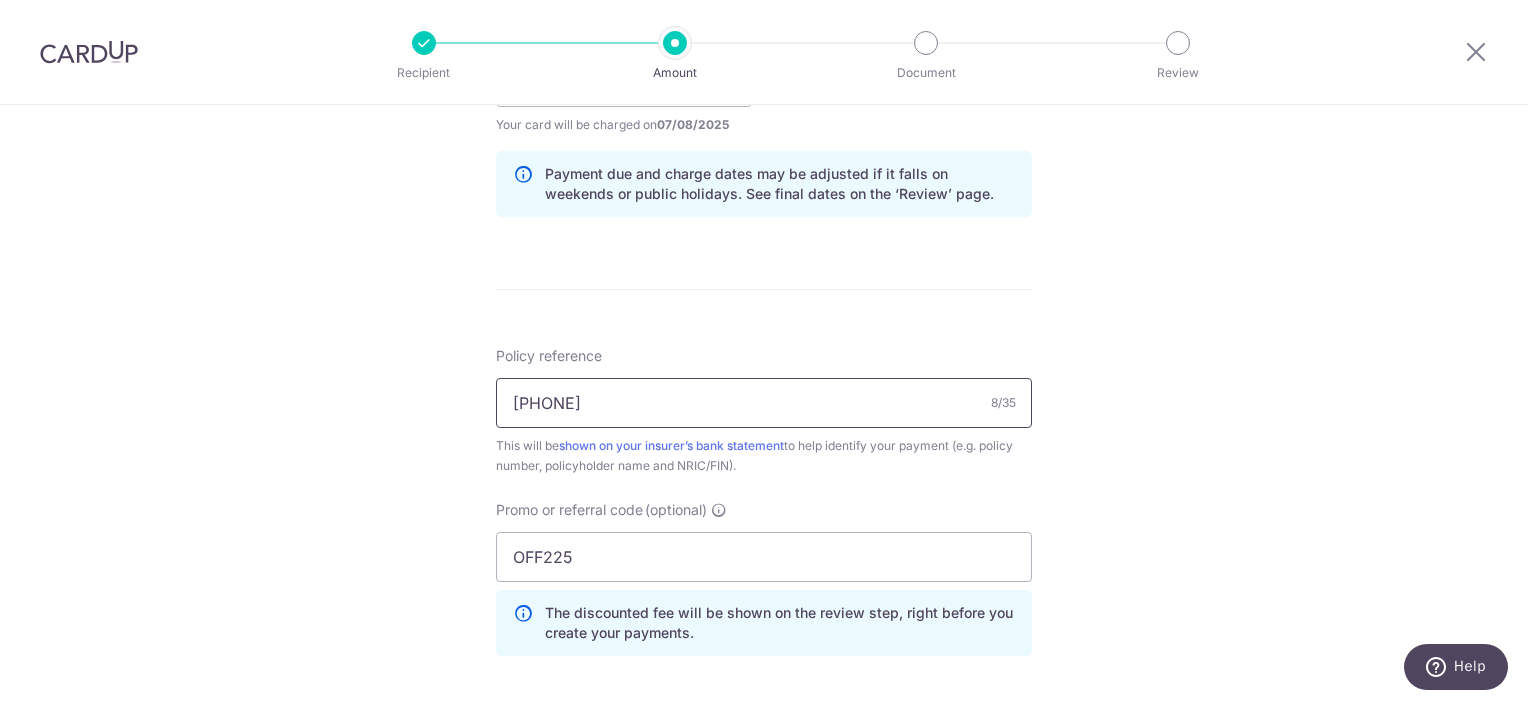 type on "54365993" 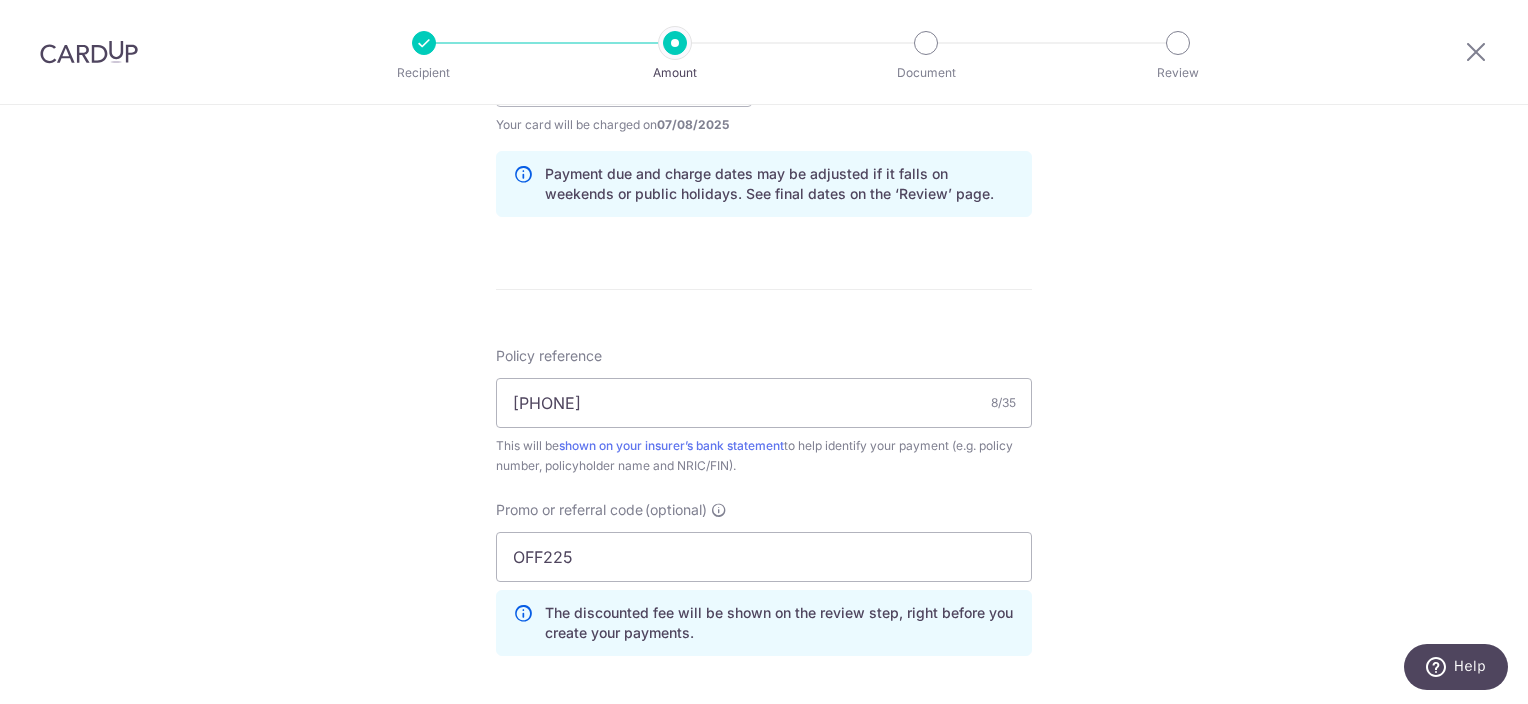 click on "Tell us more about your payment
Enter payment amount
SGD
500.00
500.00
Select Card
**** 4793
Add credit card
Your Cards
**** 7020
**** 4793
Secure 256-bit SSL
Text
New card details
Card
Secure 256-bit SSL" at bounding box center [764, 95] 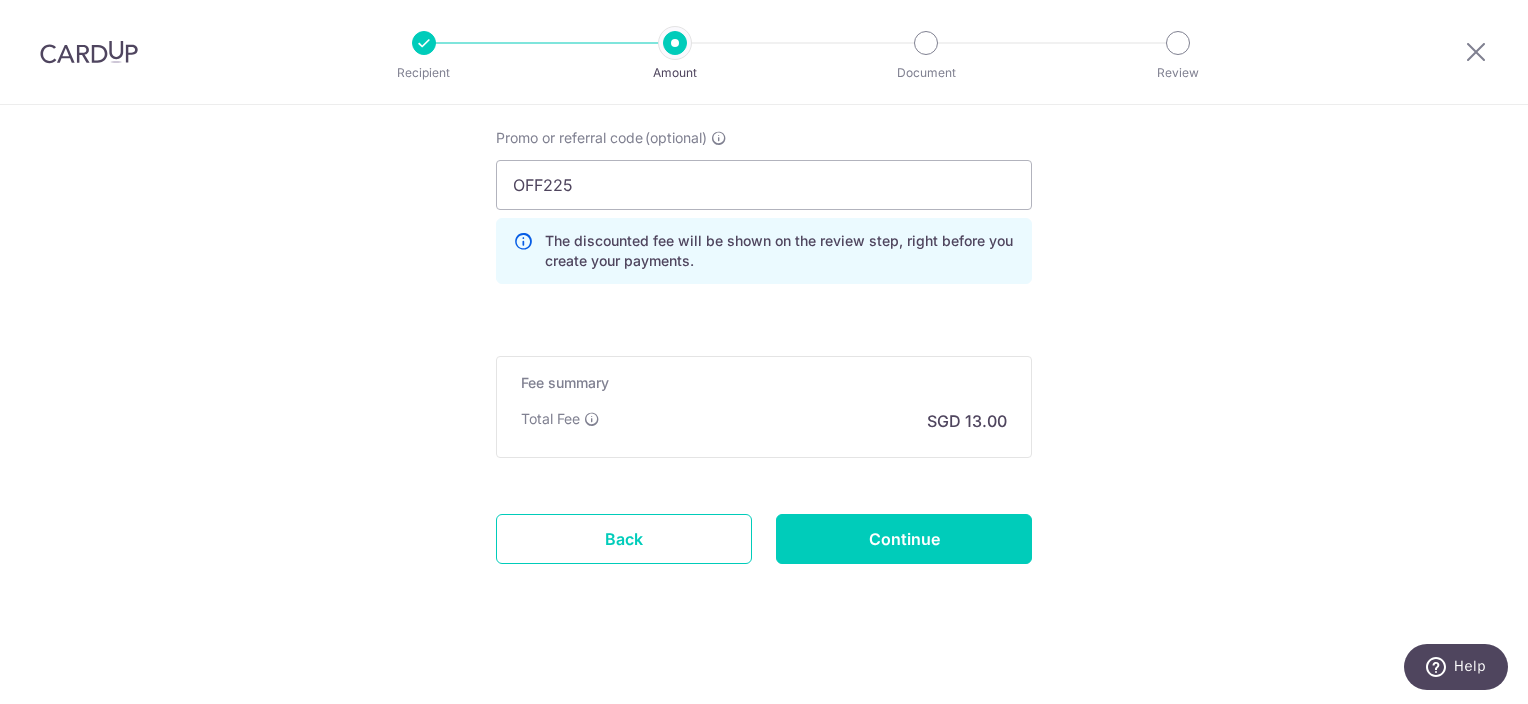 scroll, scrollTop: 1379, scrollLeft: 0, axis: vertical 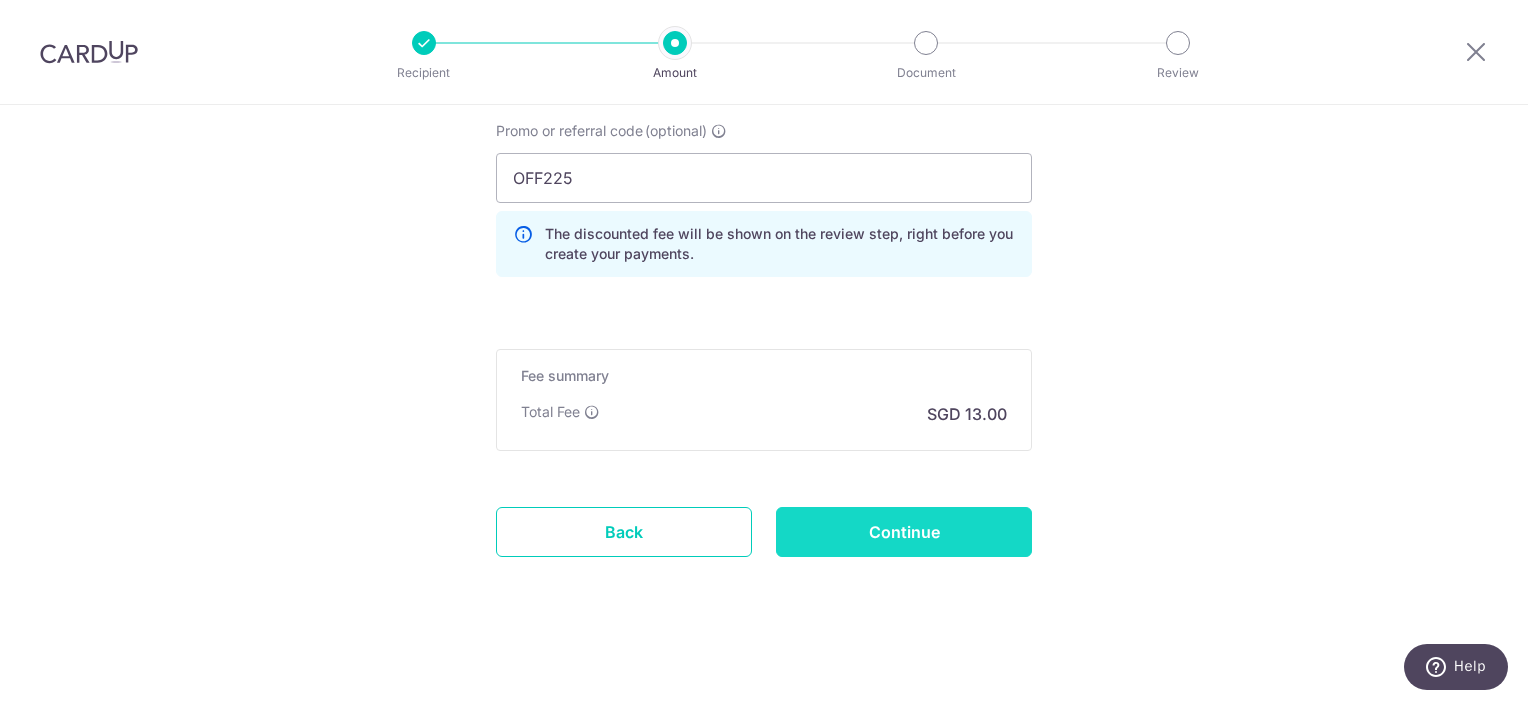 click on "Continue" at bounding box center (904, 532) 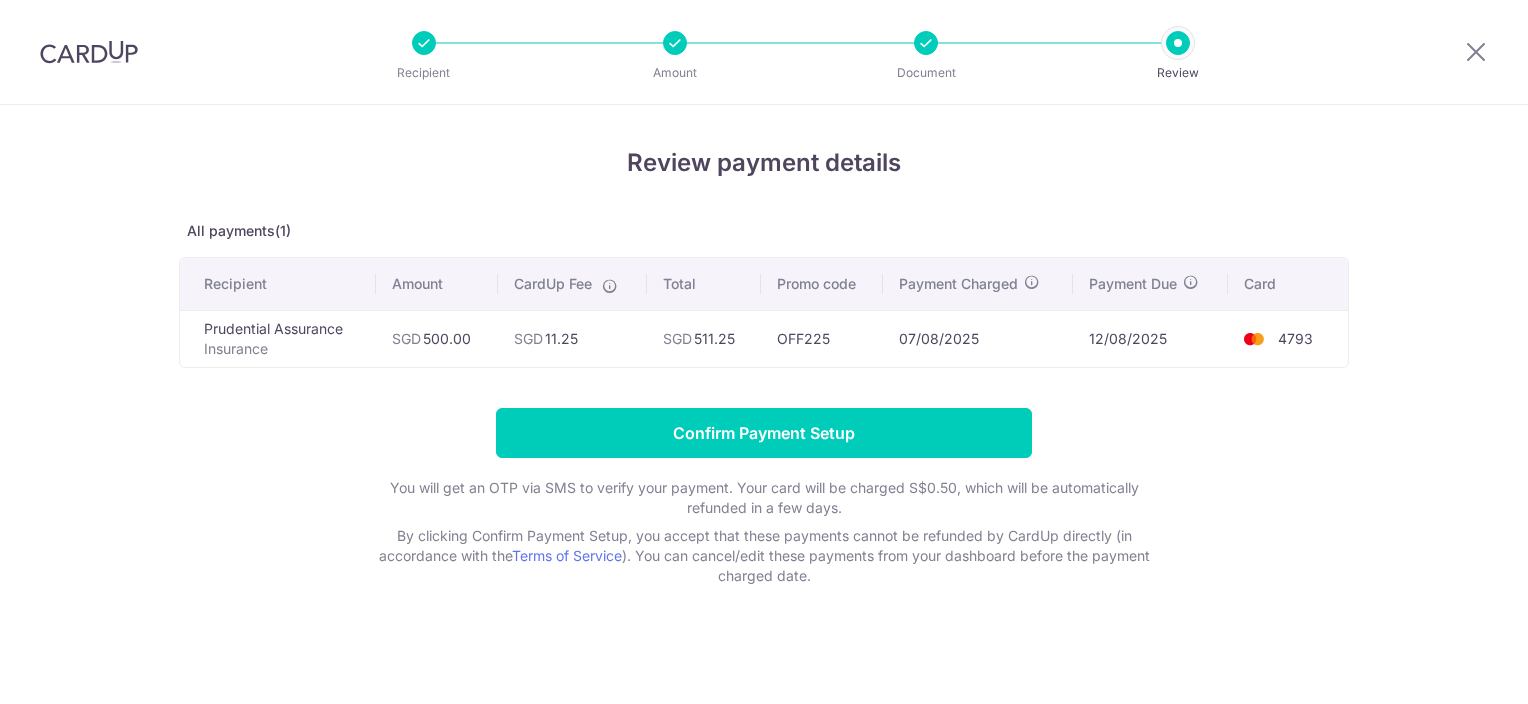 scroll, scrollTop: 0, scrollLeft: 0, axis: both 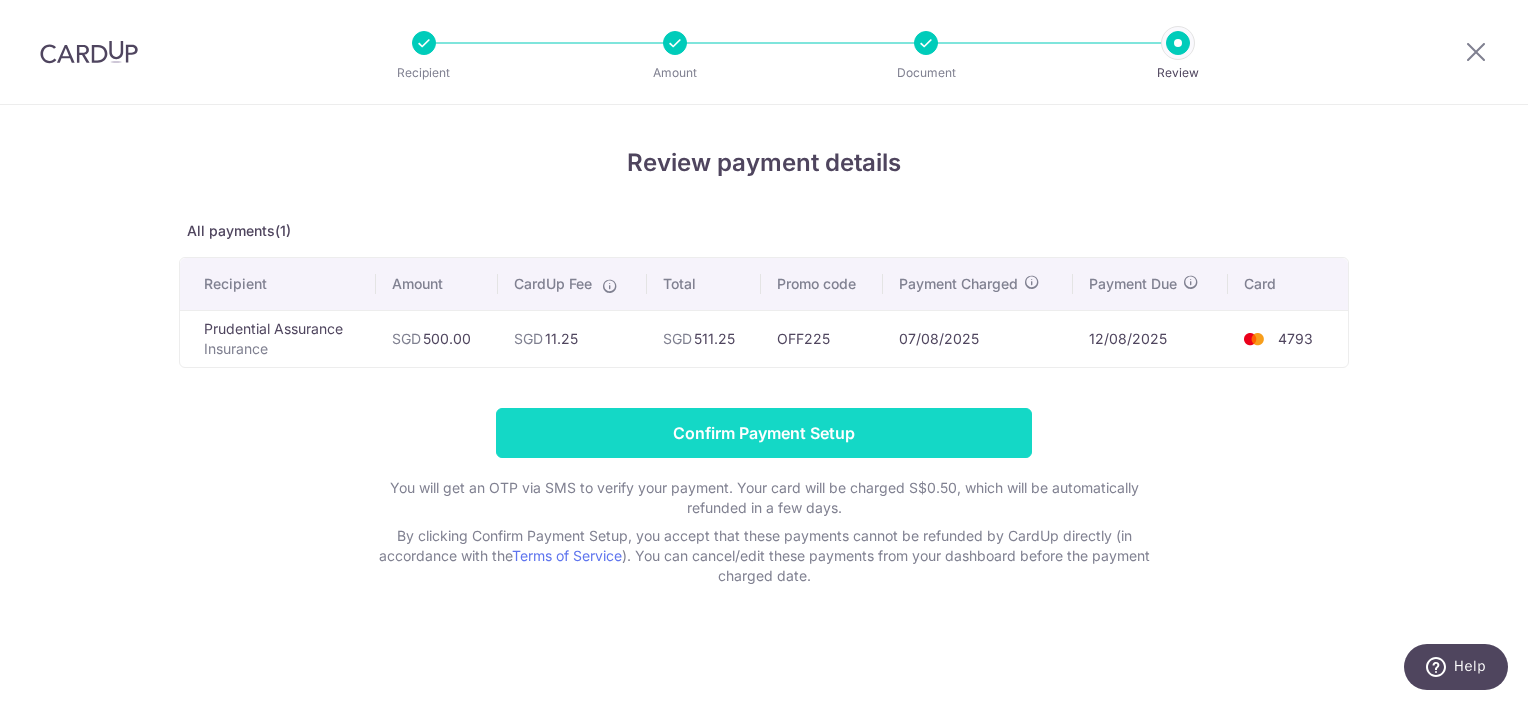 click on "Confirm Payment Setup" at bounding box center [764, 433] 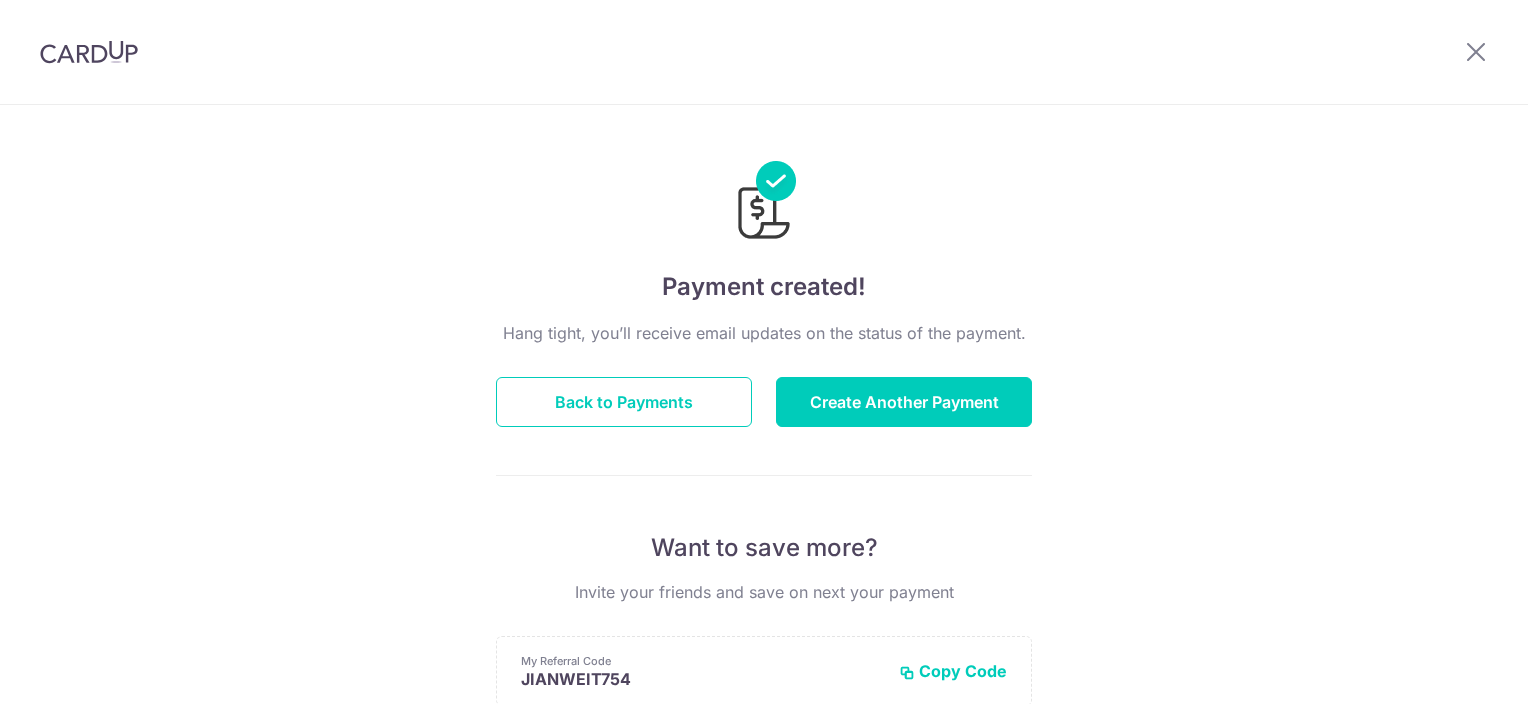 scroll, scrollTop: 0, scrollLeft: 0, axis: both 